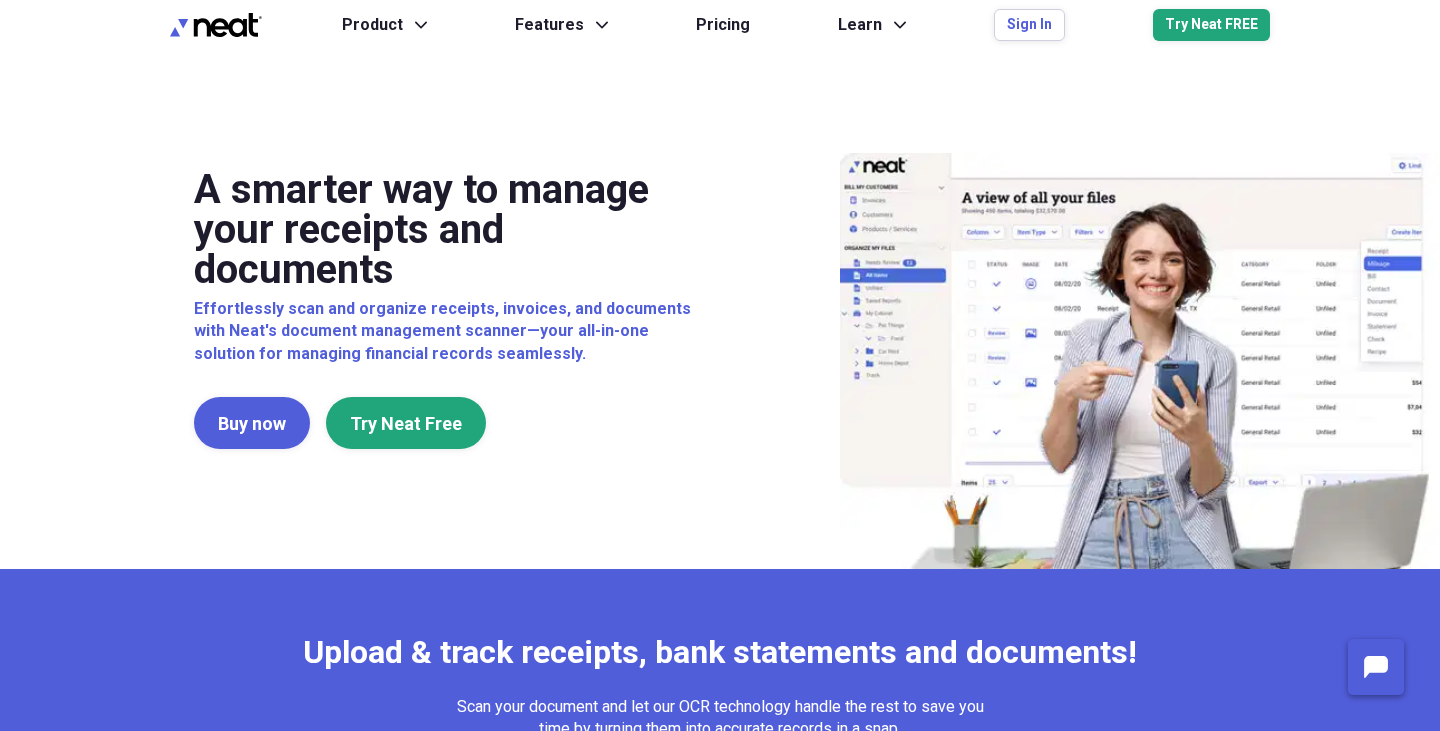 scroll, scrollTop: 0, scrollLeft: 0, axis: both 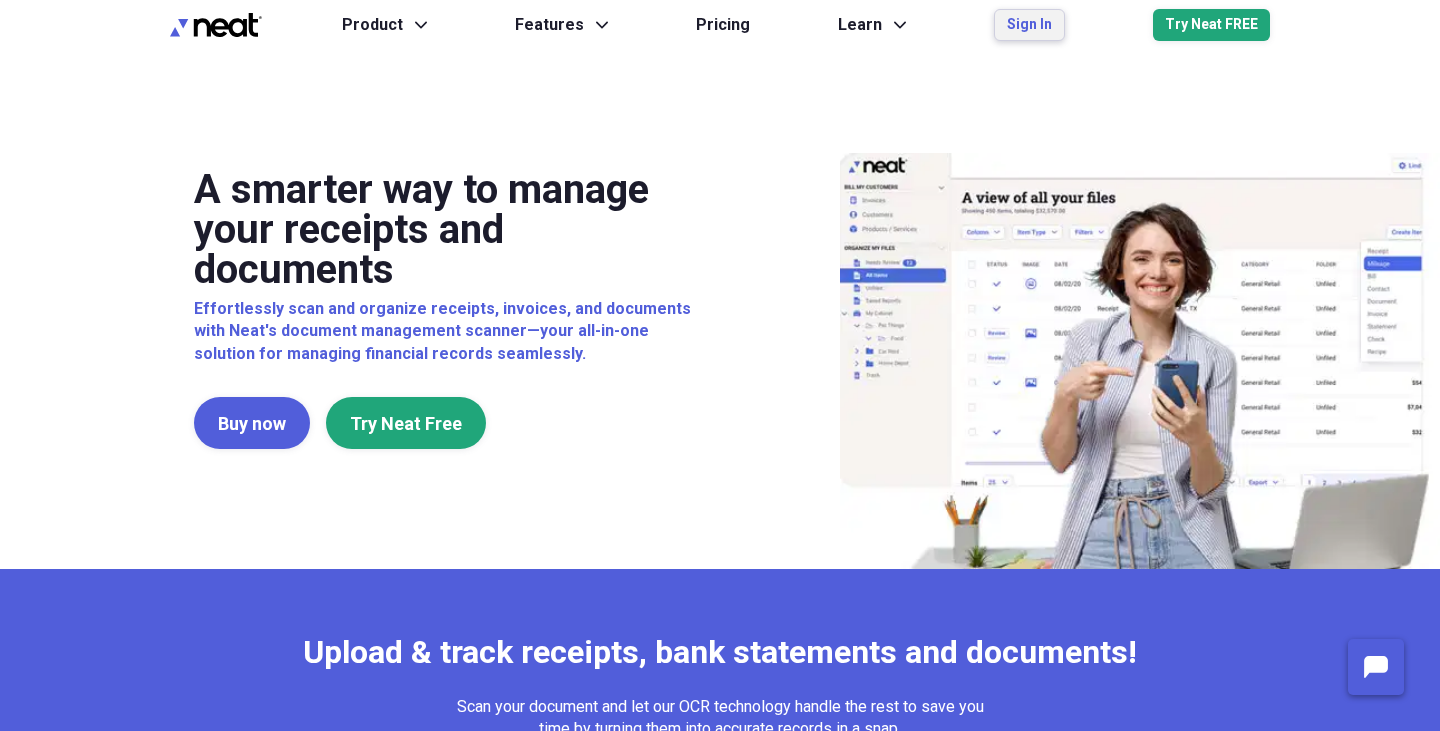 click on "Sign In" at bounding box center [1029, 25] 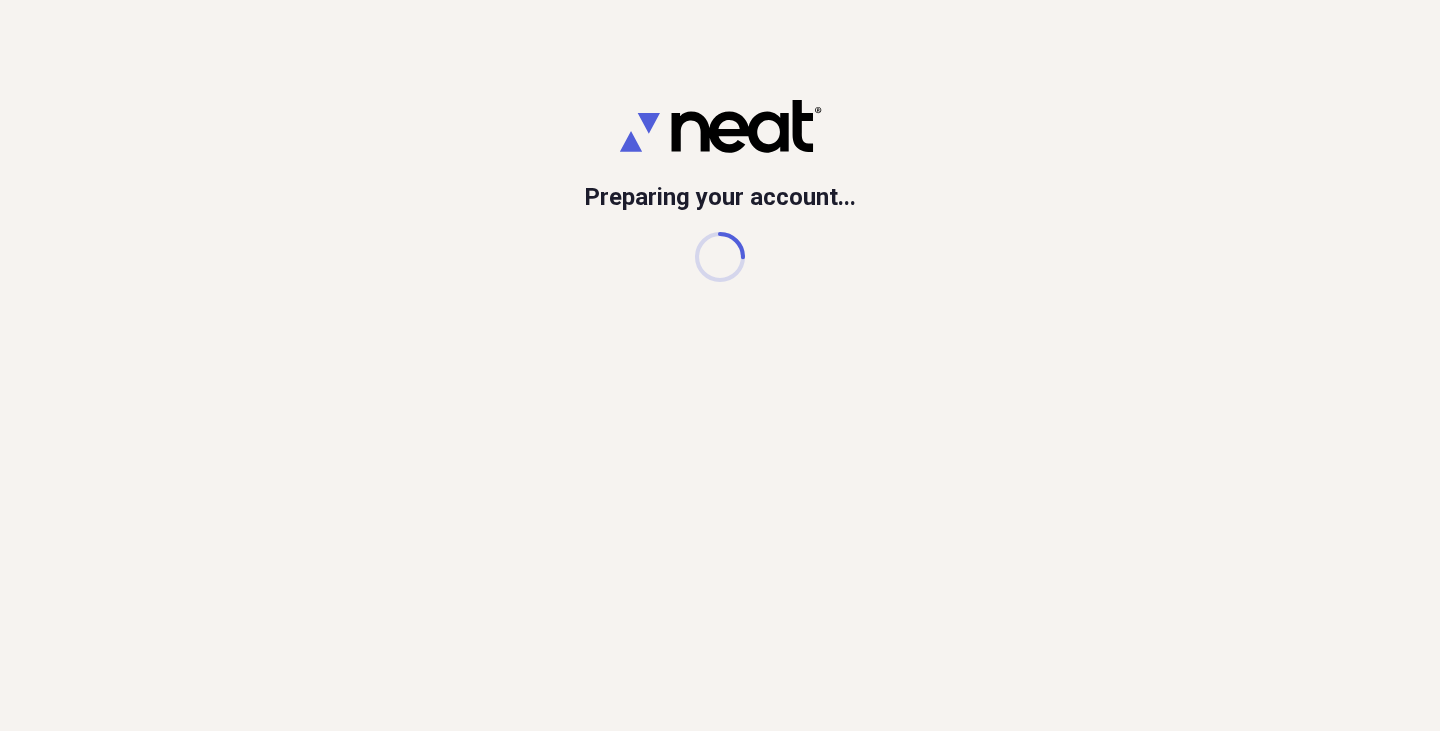 scroll, scrollTop: 0, scrollLeft: 0, axis: both 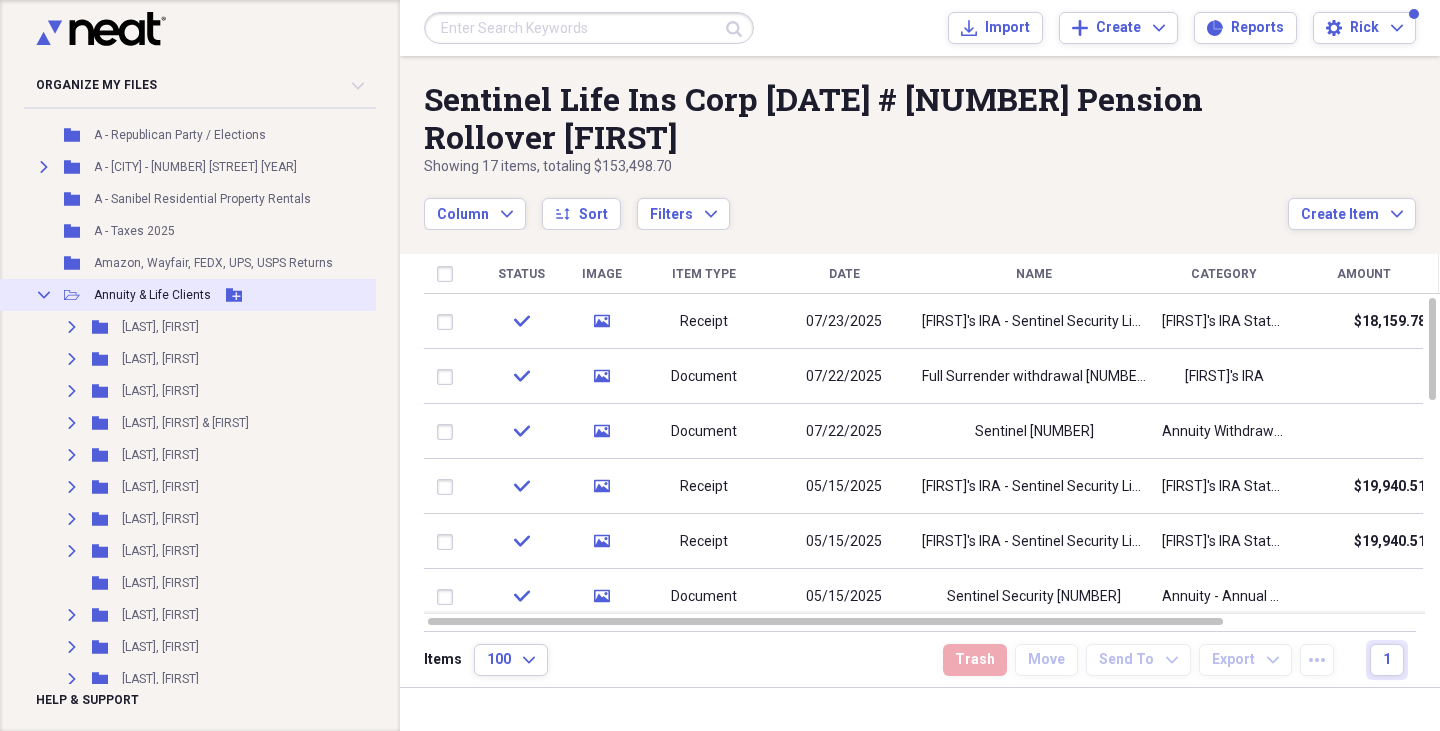 click on "Collapse" 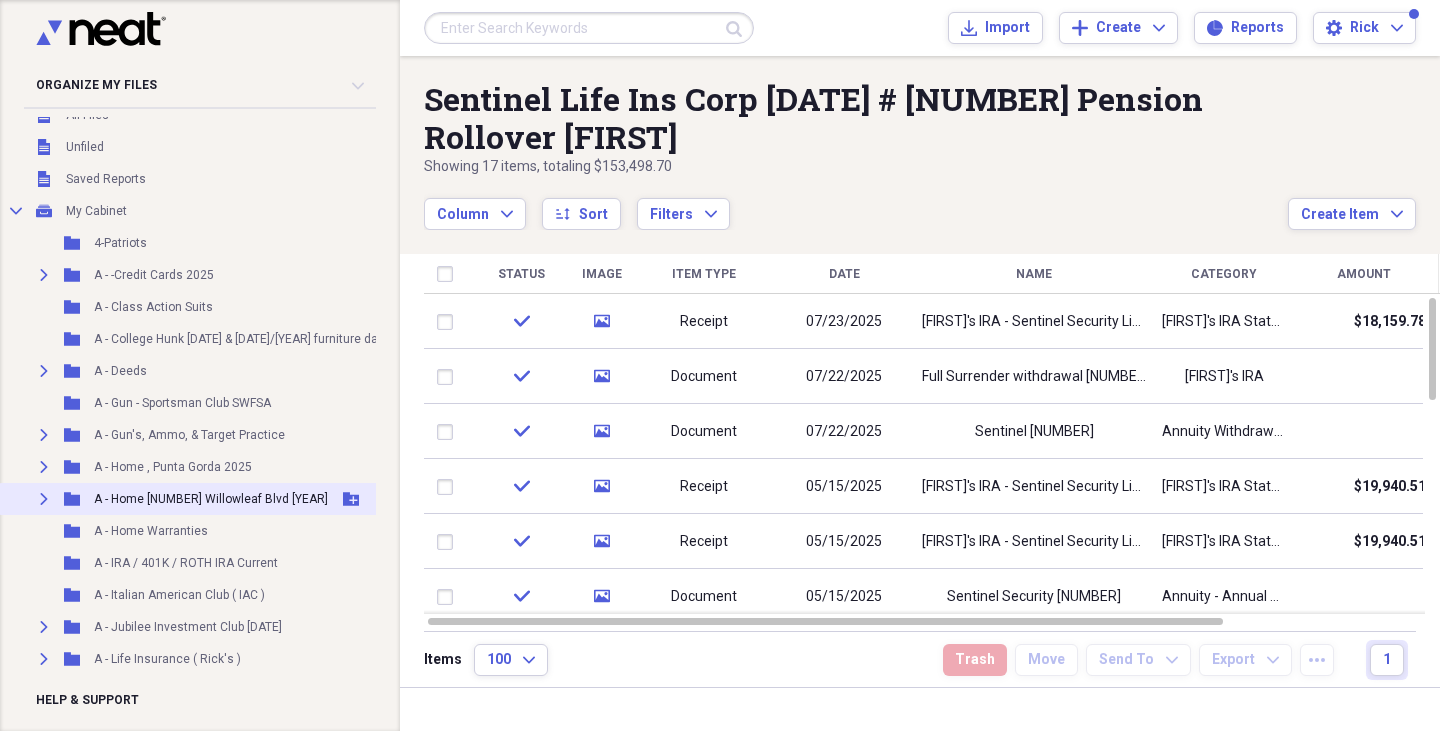 scroll, scrollTop: 52, scrollLeft: 0, axis: vertical 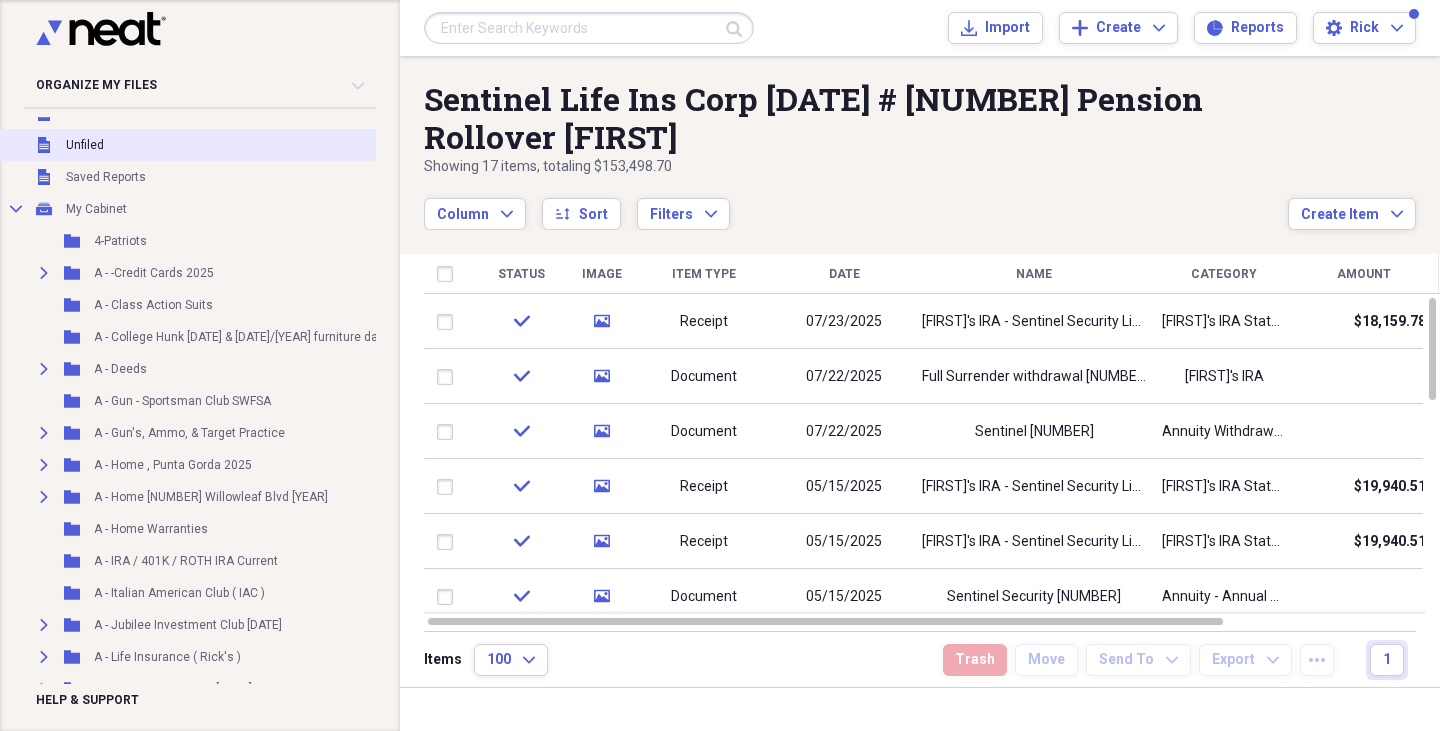 click on "Unfiled" at bounding box center [85, 145] 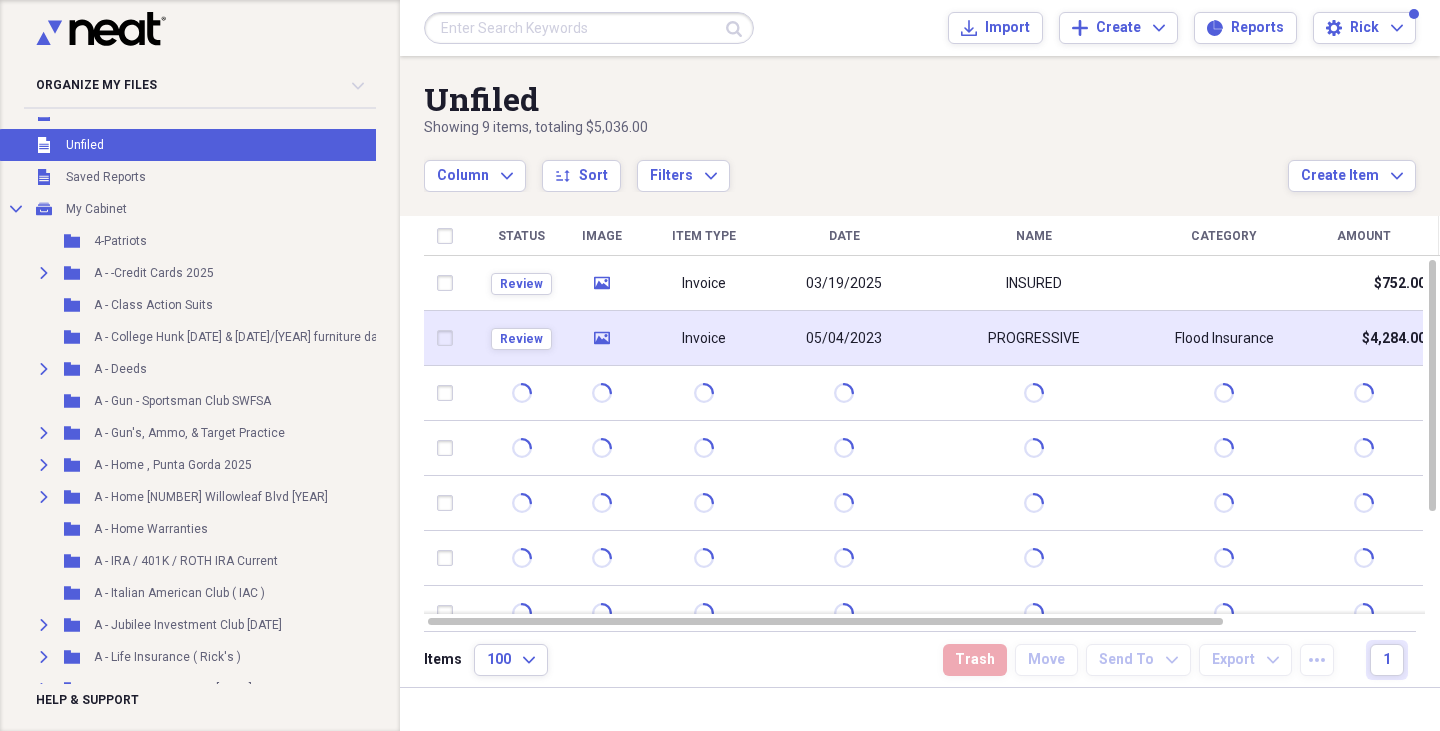 click on "media" at bounding box center [601, 338] 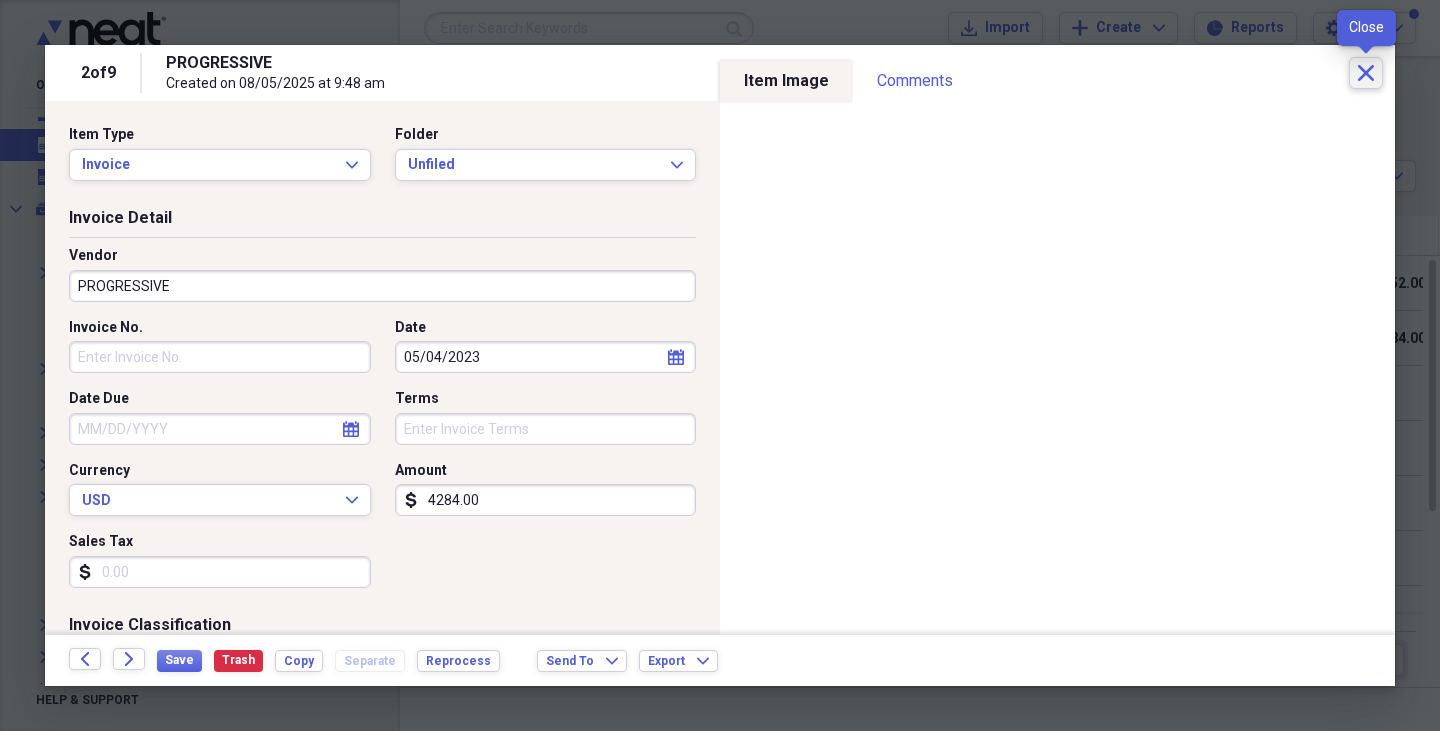 click 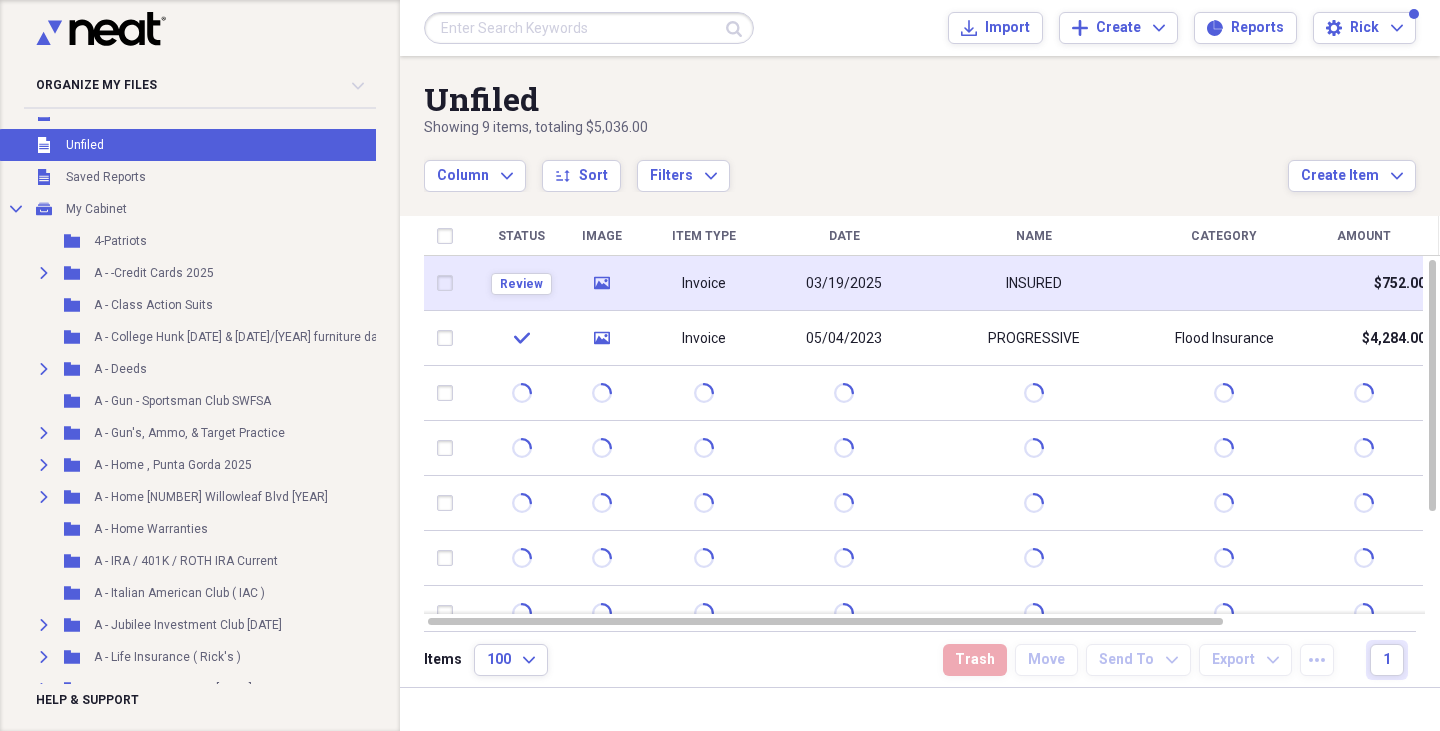 click on "Review" at bounding box center [521, 283] 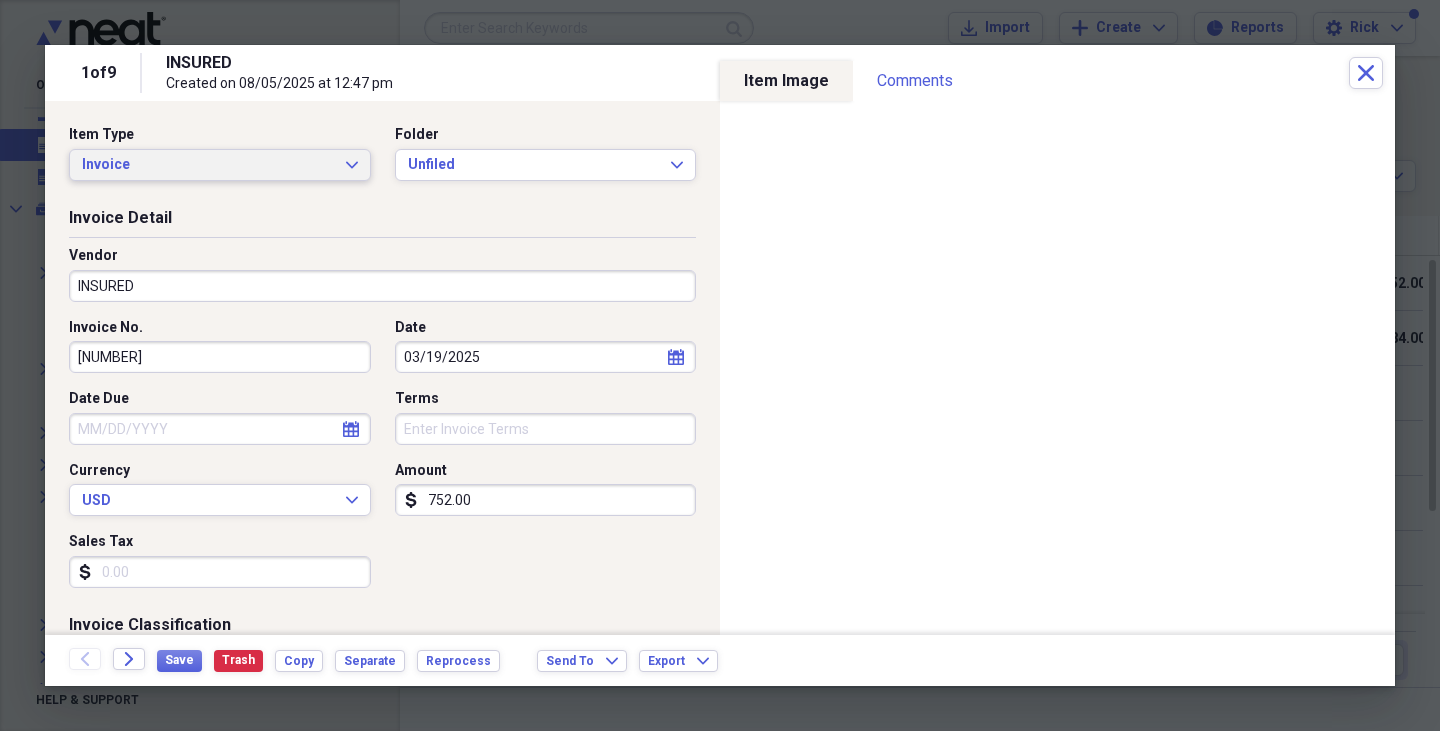 click on "Expand" 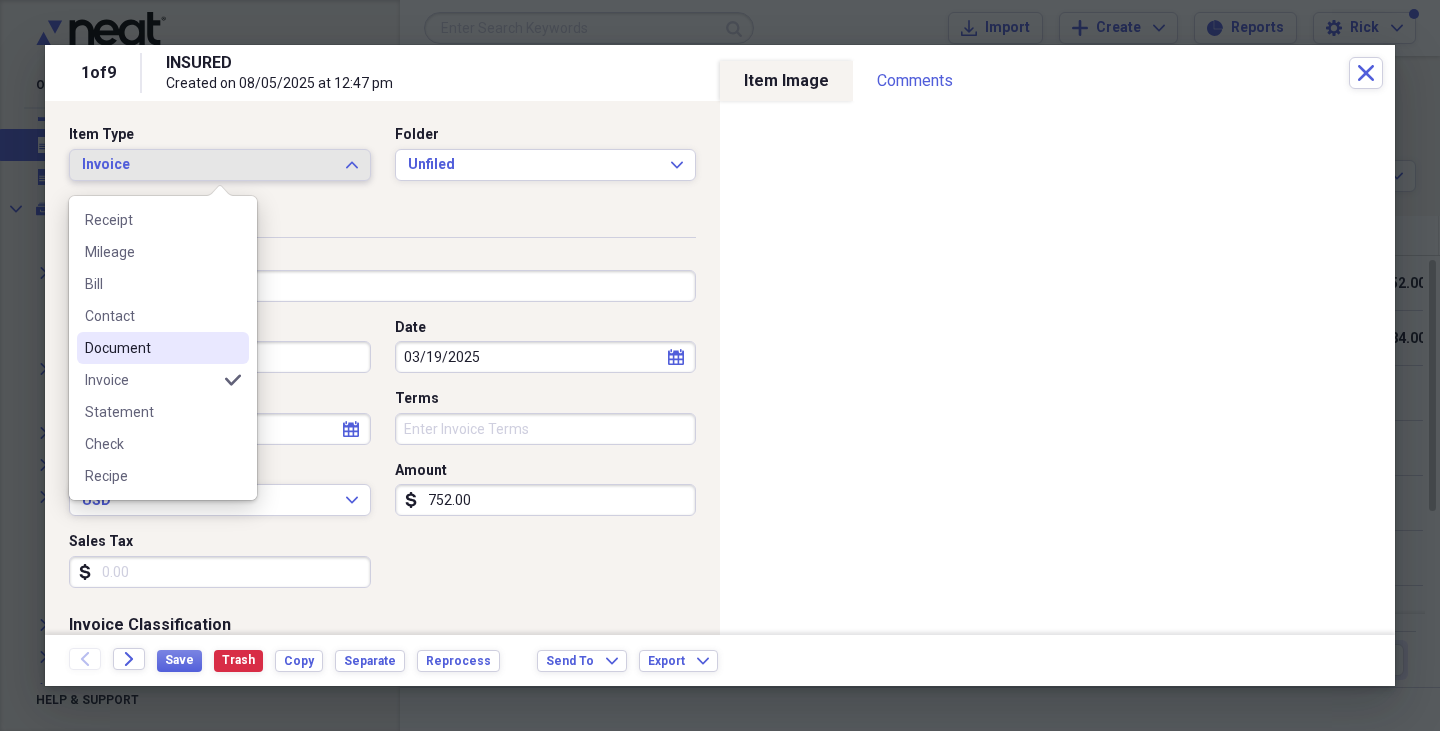 click on "Document" at bounding box center [163, 348] 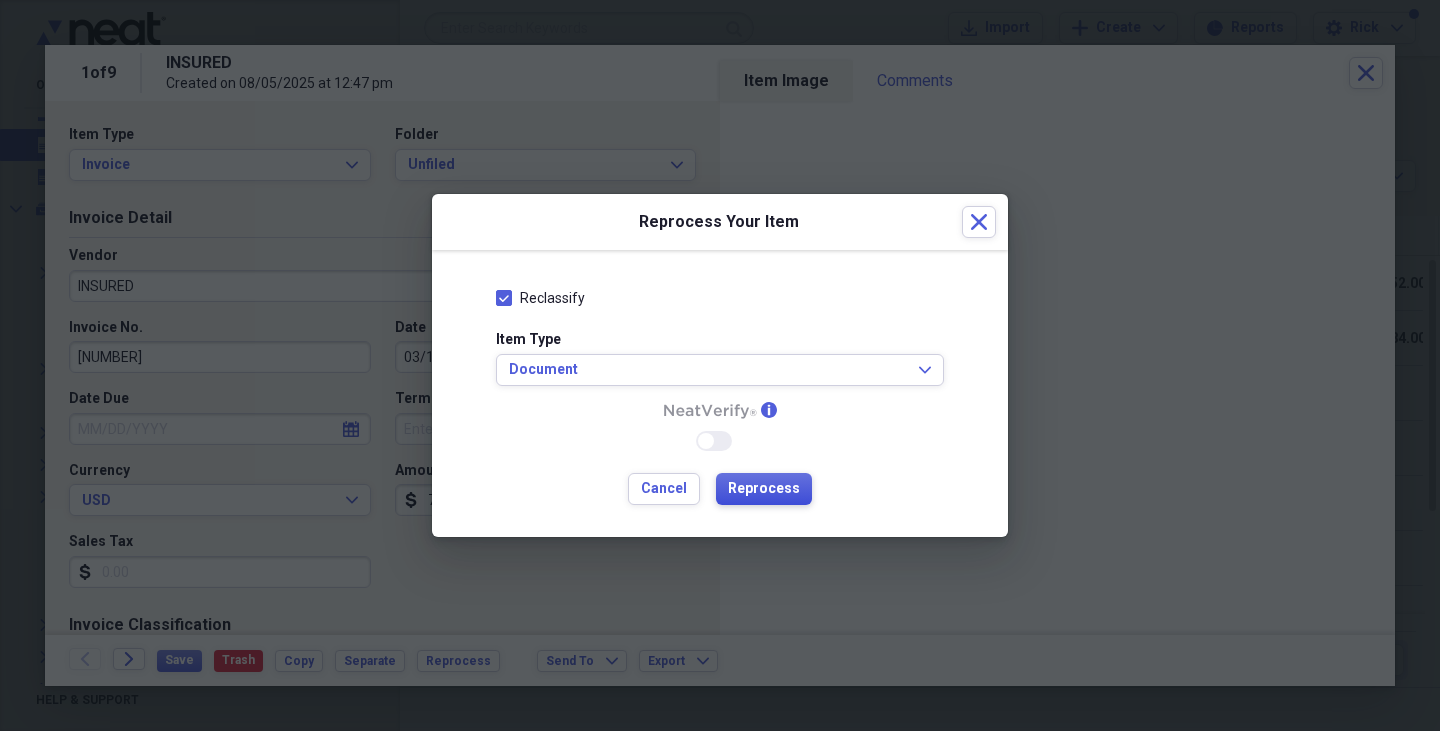 click on "Reprocess" at bounding box center [764, 489] 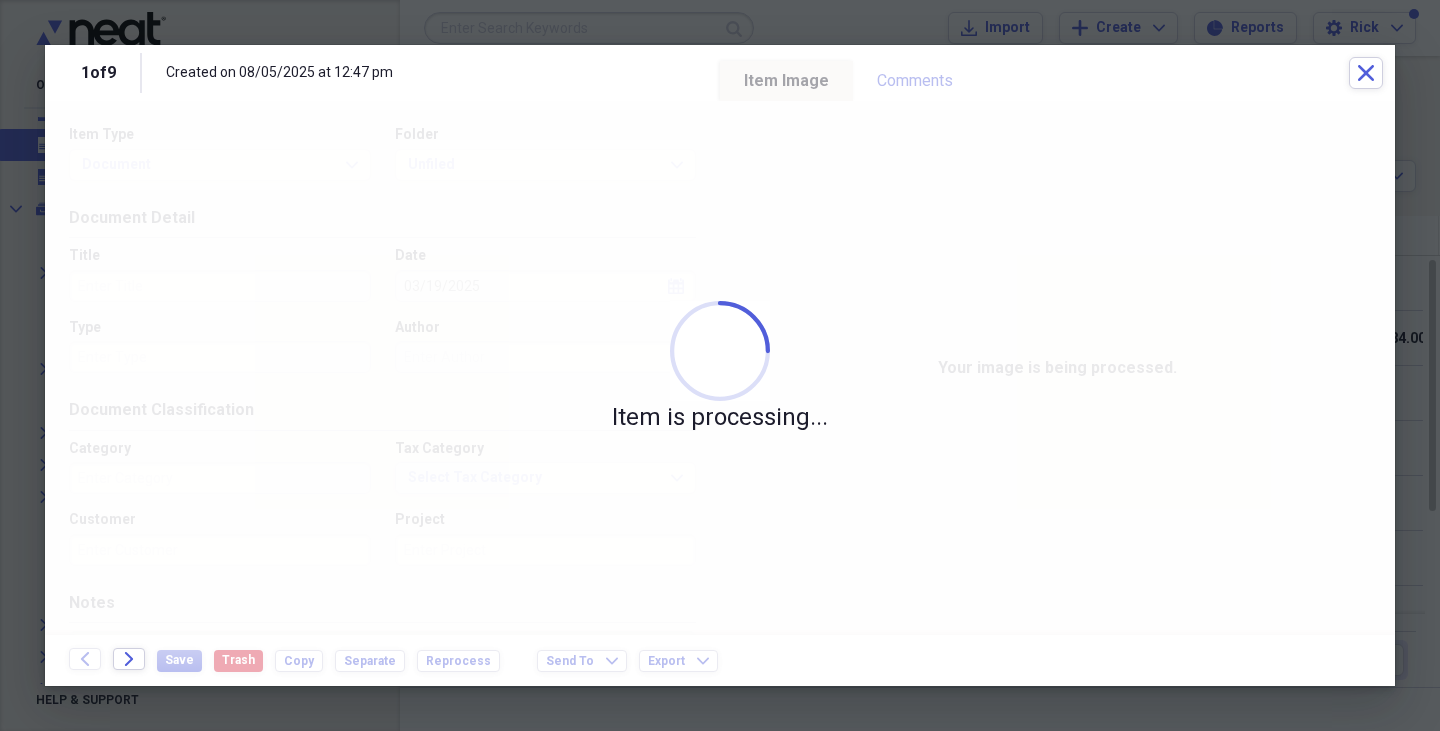 type on "Technology" 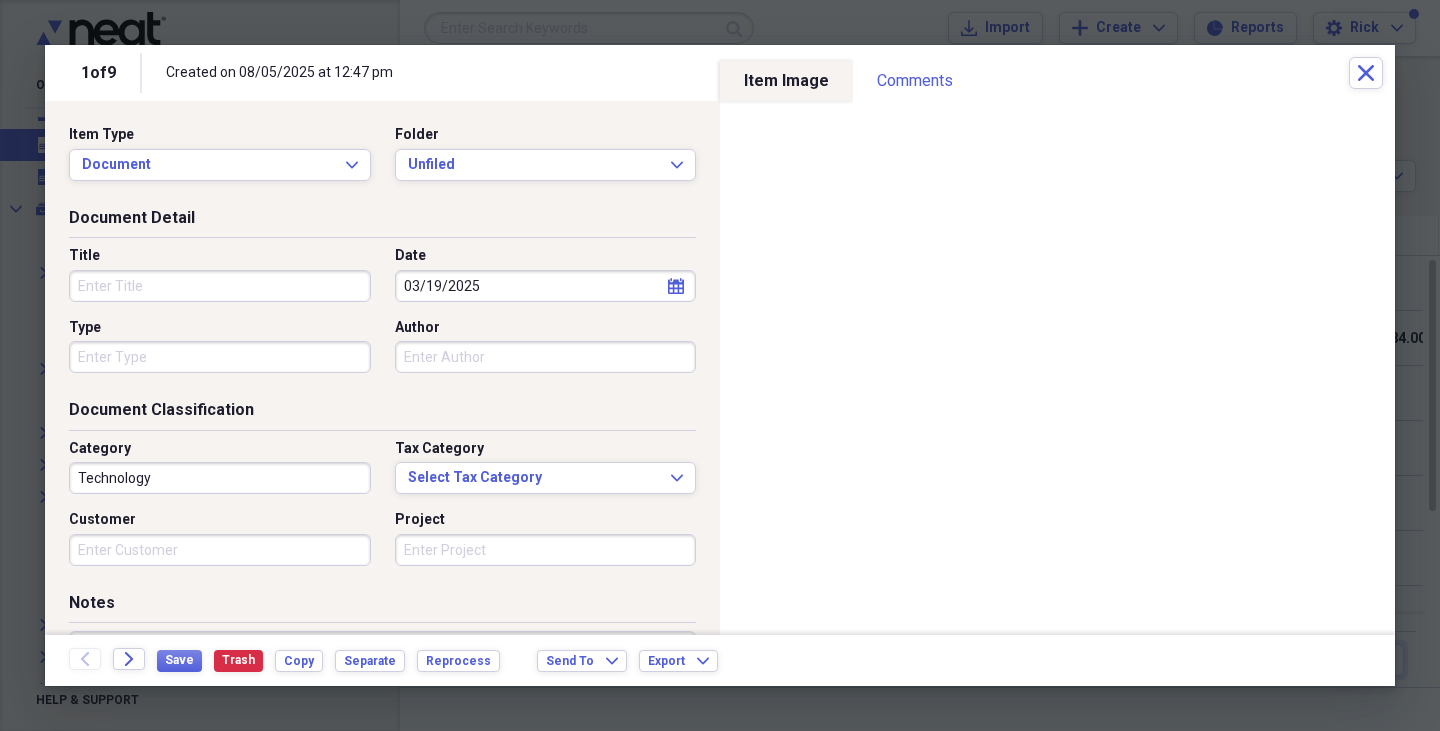 click on "Author" at bounding box center (546, 357) 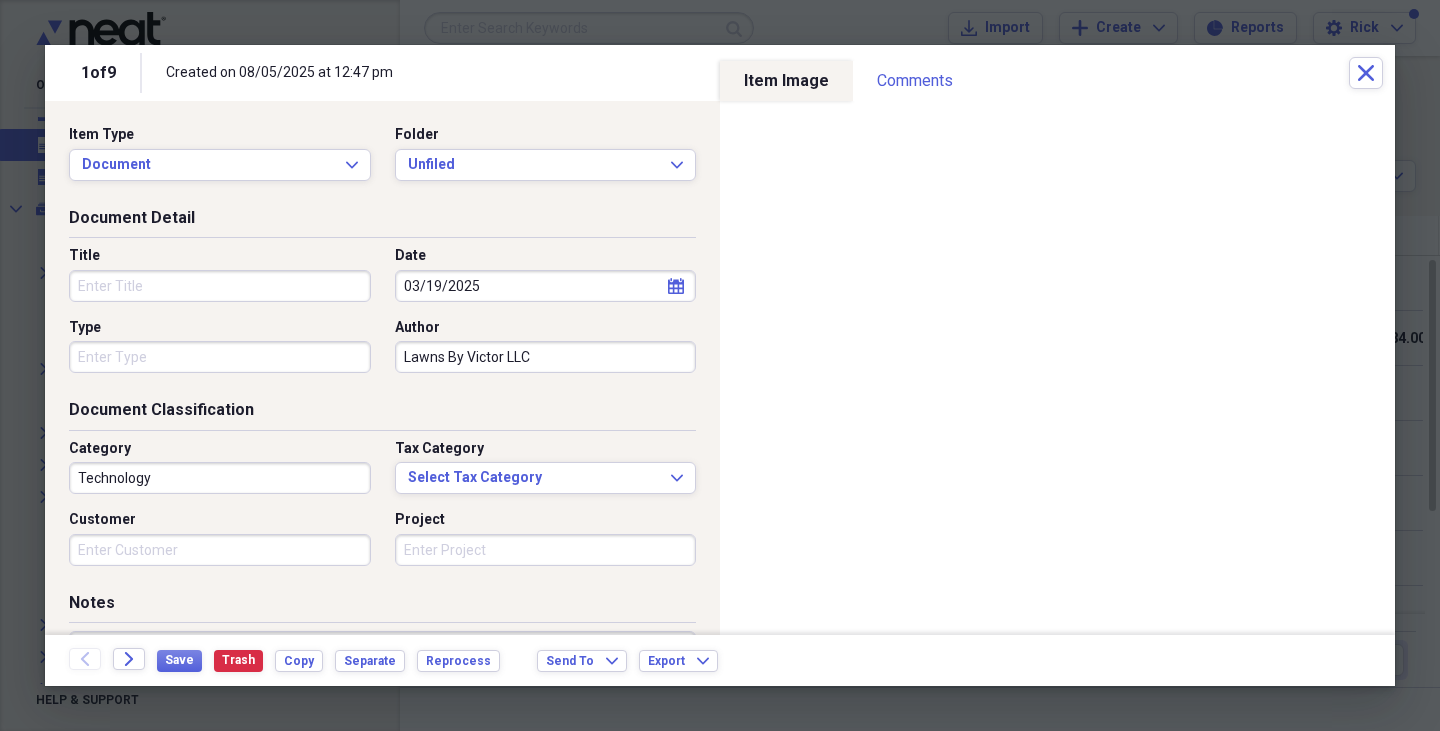 type on "Lawns By Victor LLC" 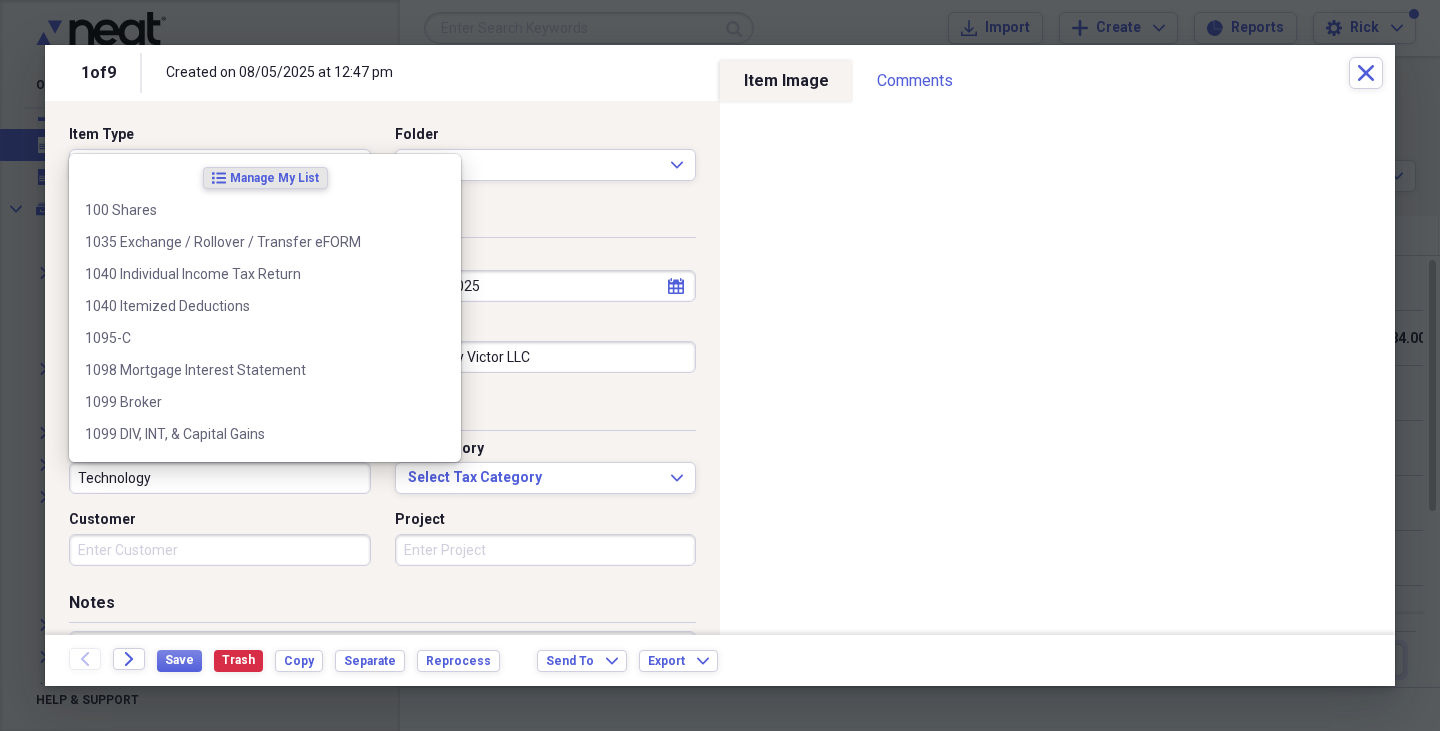 click on "Technology" at bounding box center (220, 478) 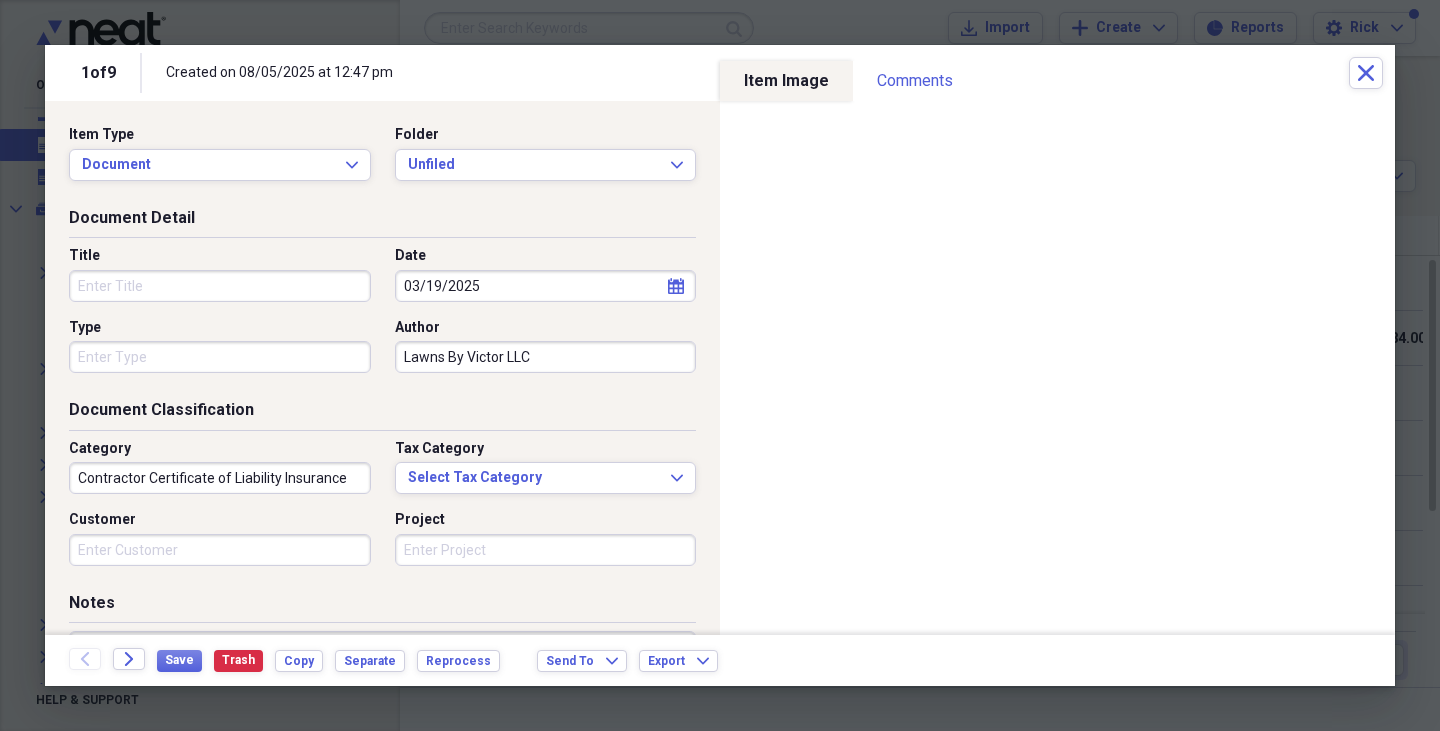 type on "Contractor Certificate of Liability Insurance" 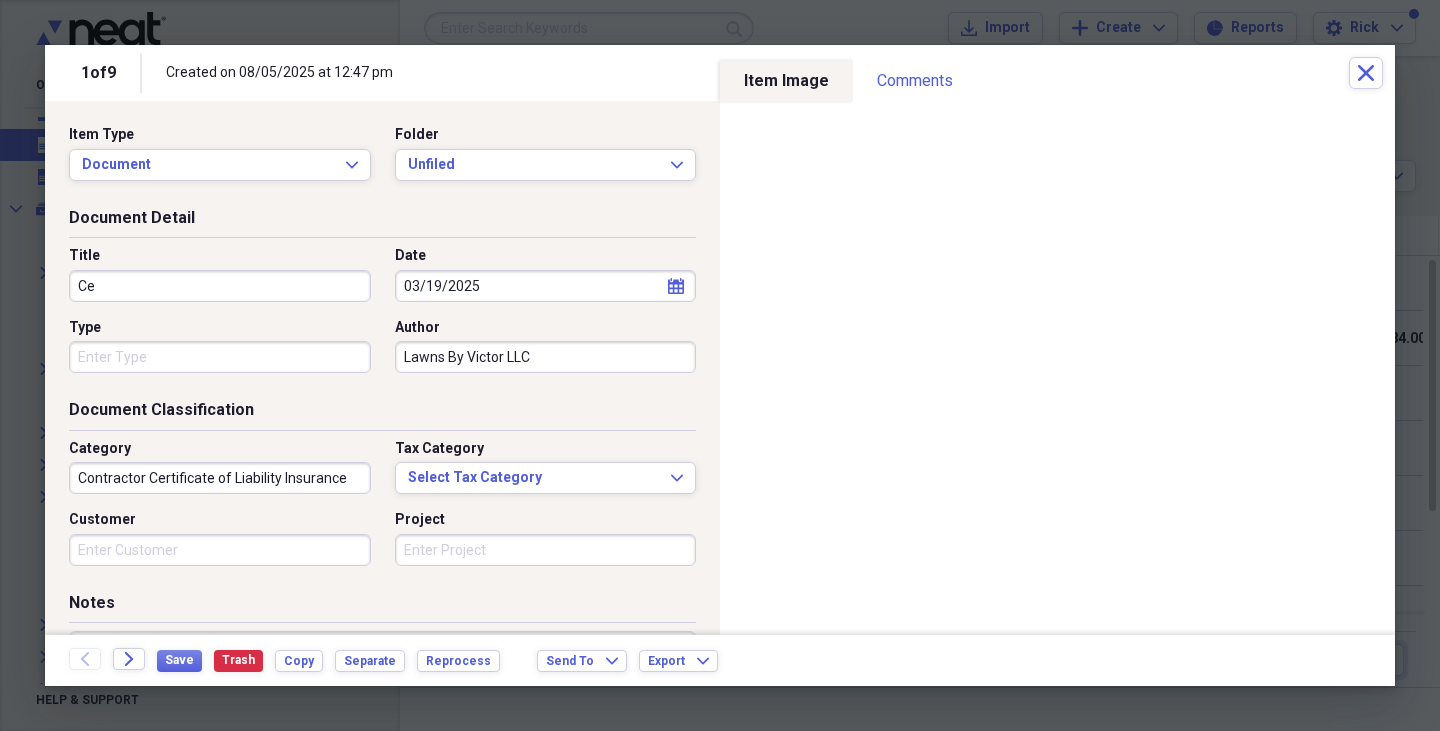 type on "C" 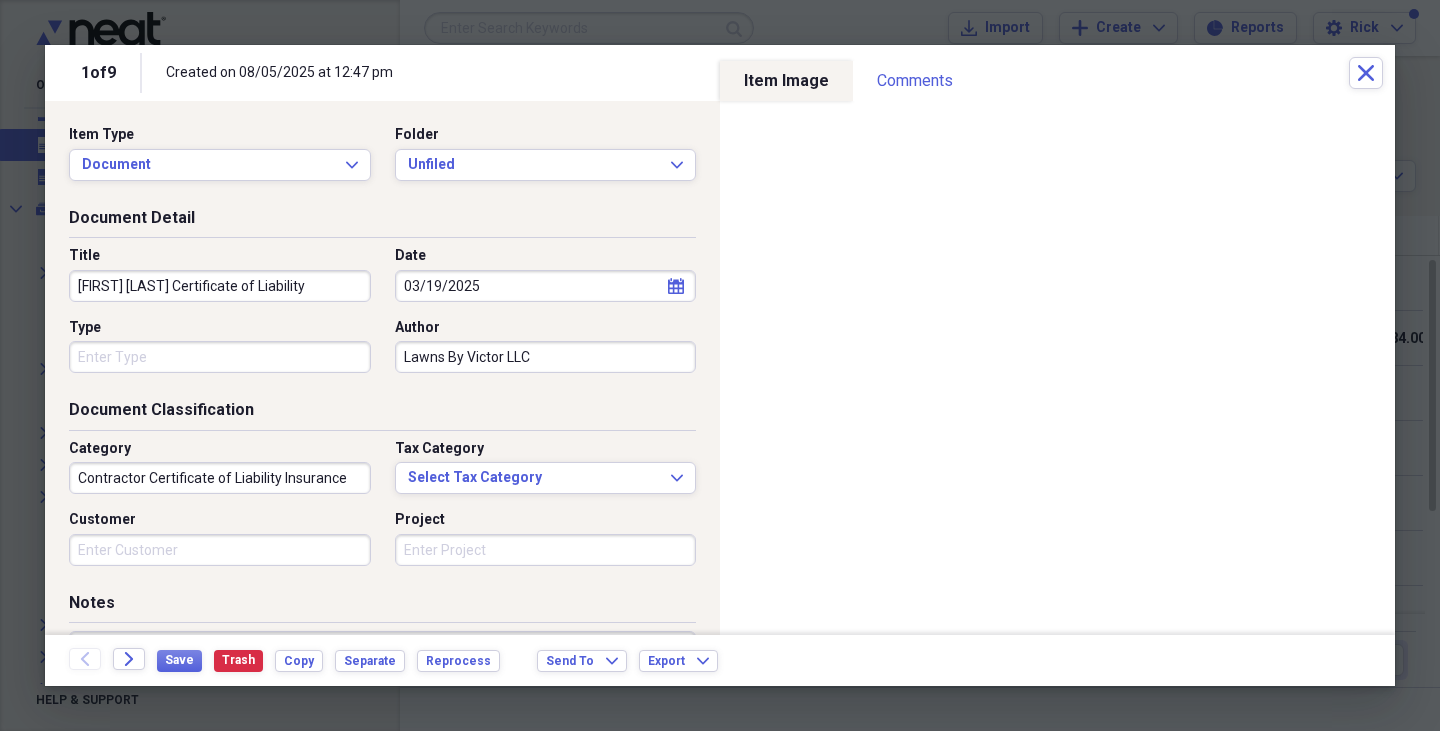 type on "[FIRST] [LAST] Certificate of Liability" 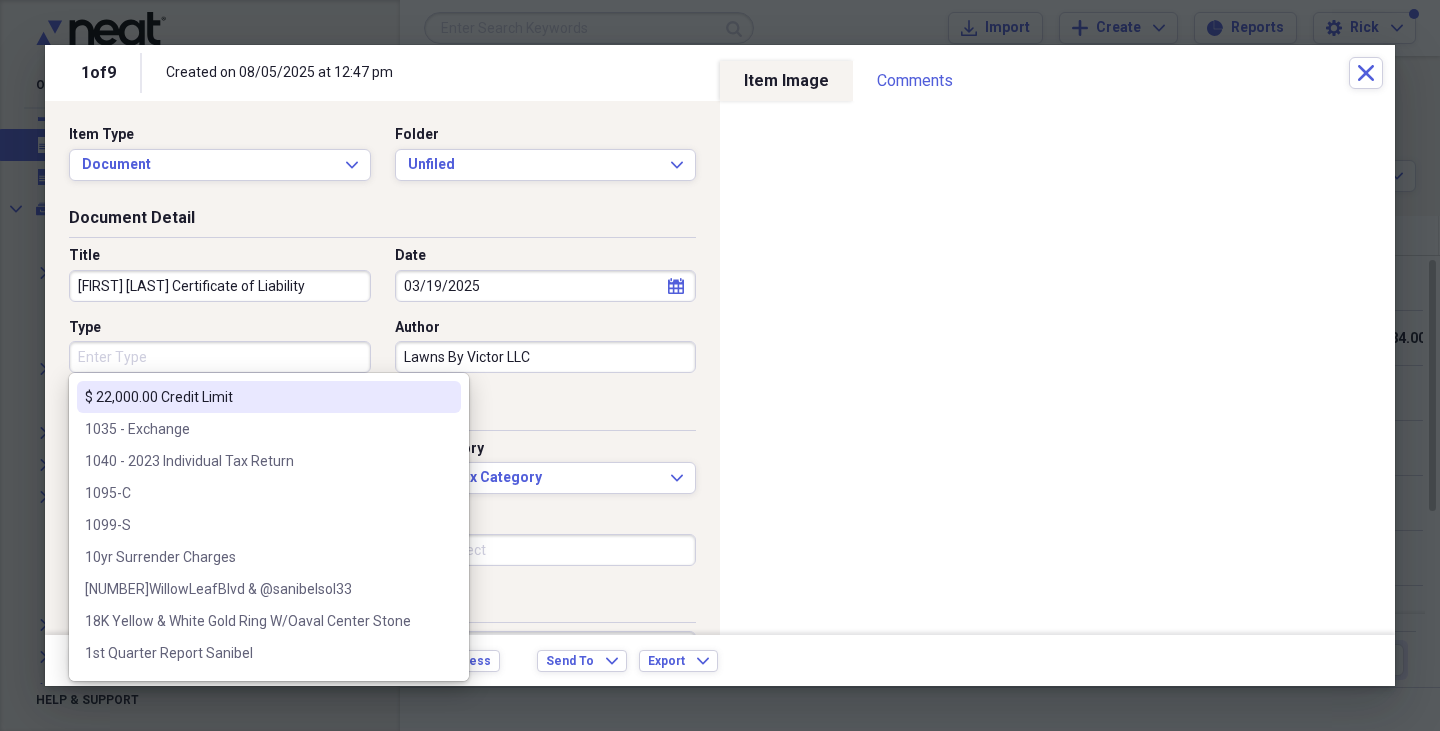 click on "Type" at bounding box center [220, 357] 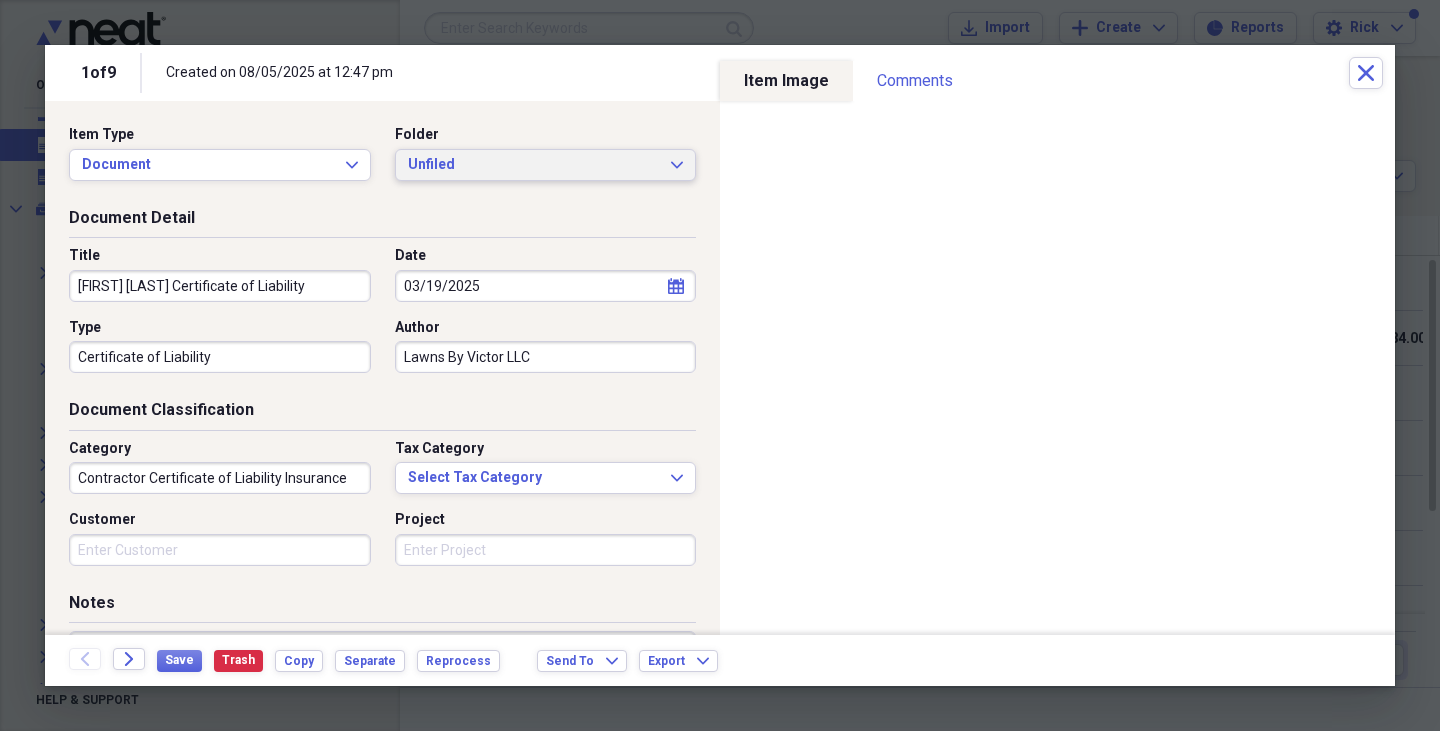 type on "Certificate of Liability" 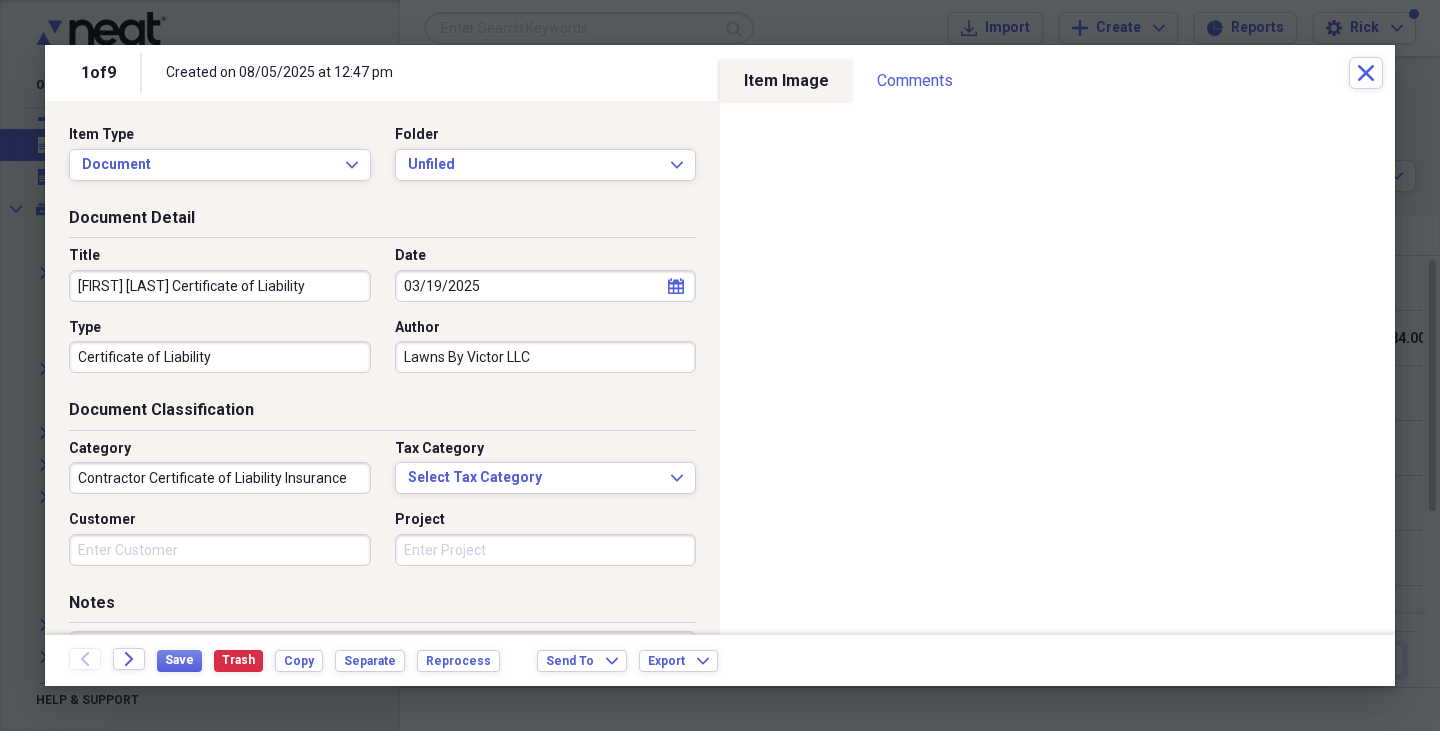 click on "Category Contractor Certificate of Liability Insurance Tax Category Select Tax Category Expand Customer Project" at bounding box center (382, 510) 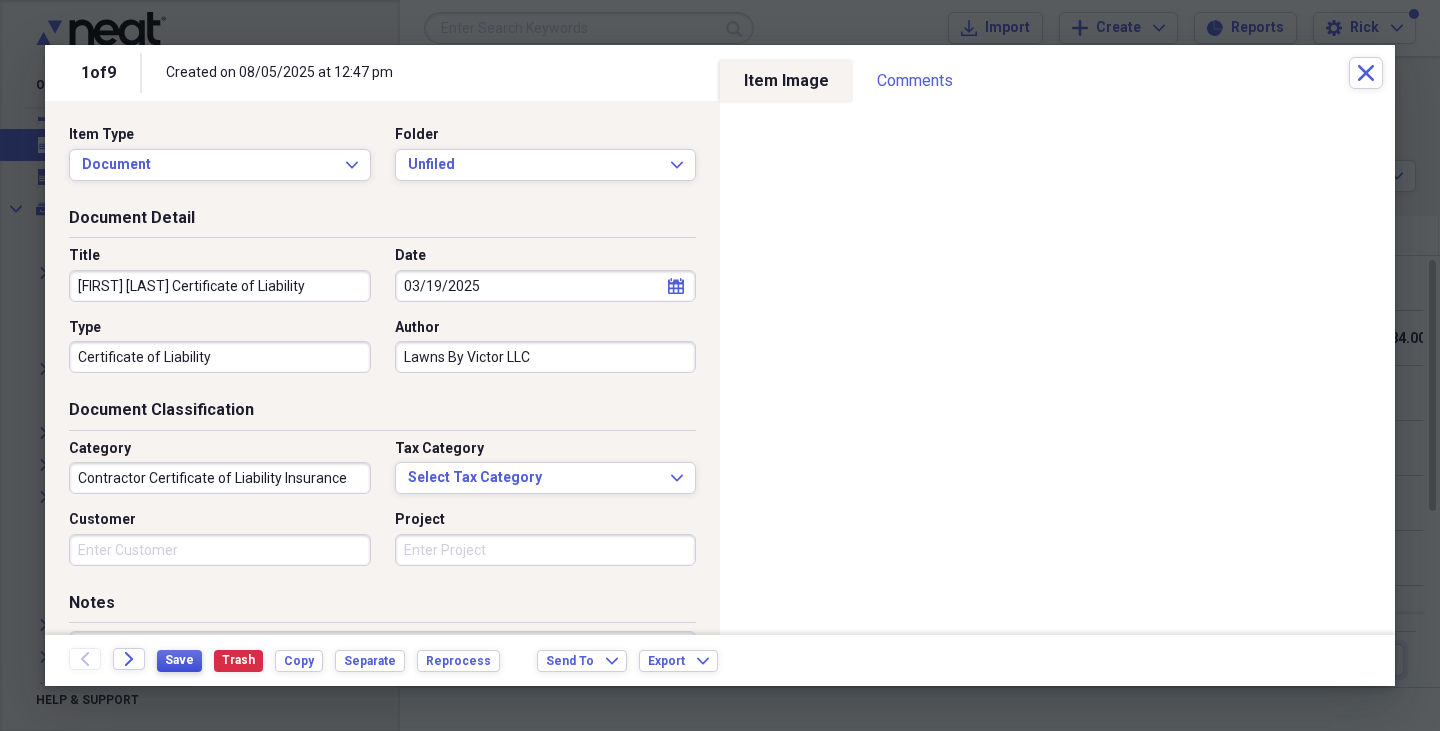 click on "Save" at bounding box center [179, 660] 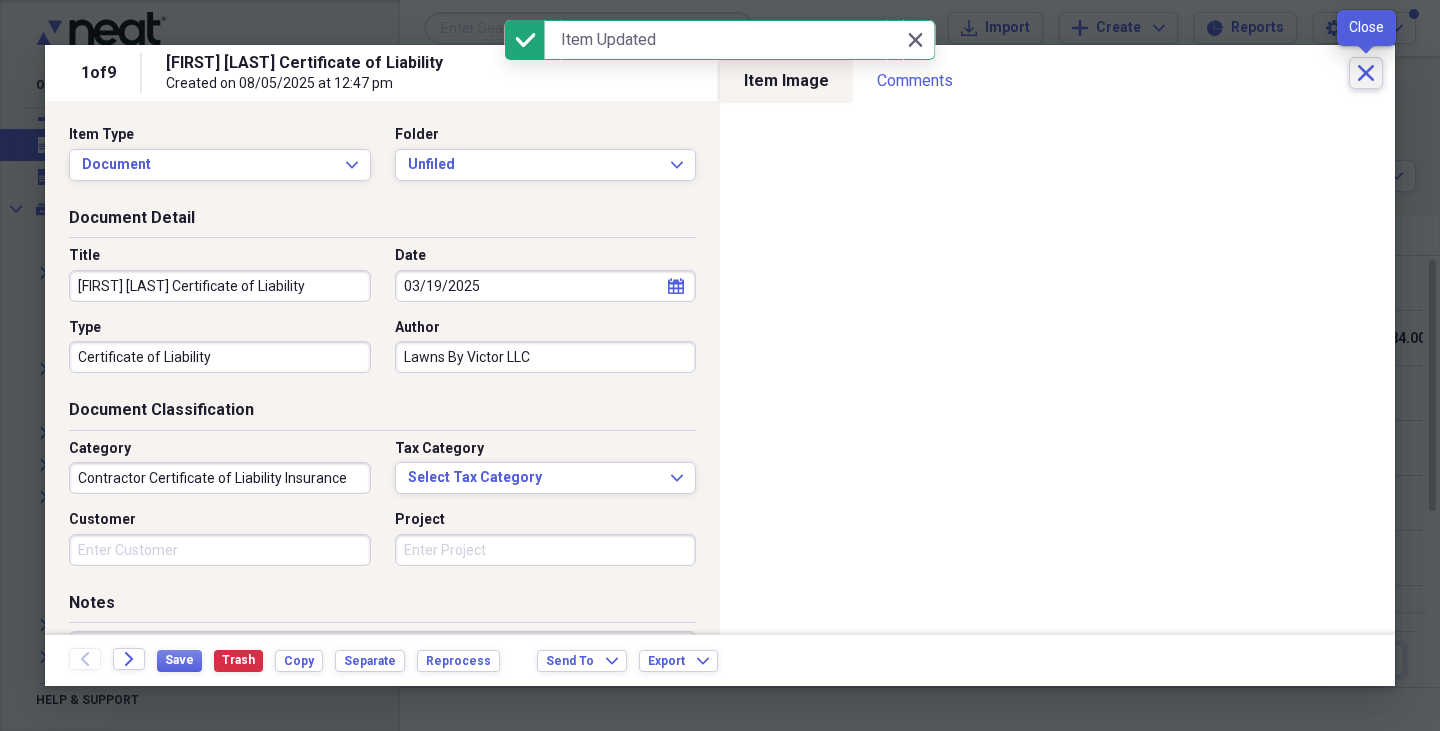 click 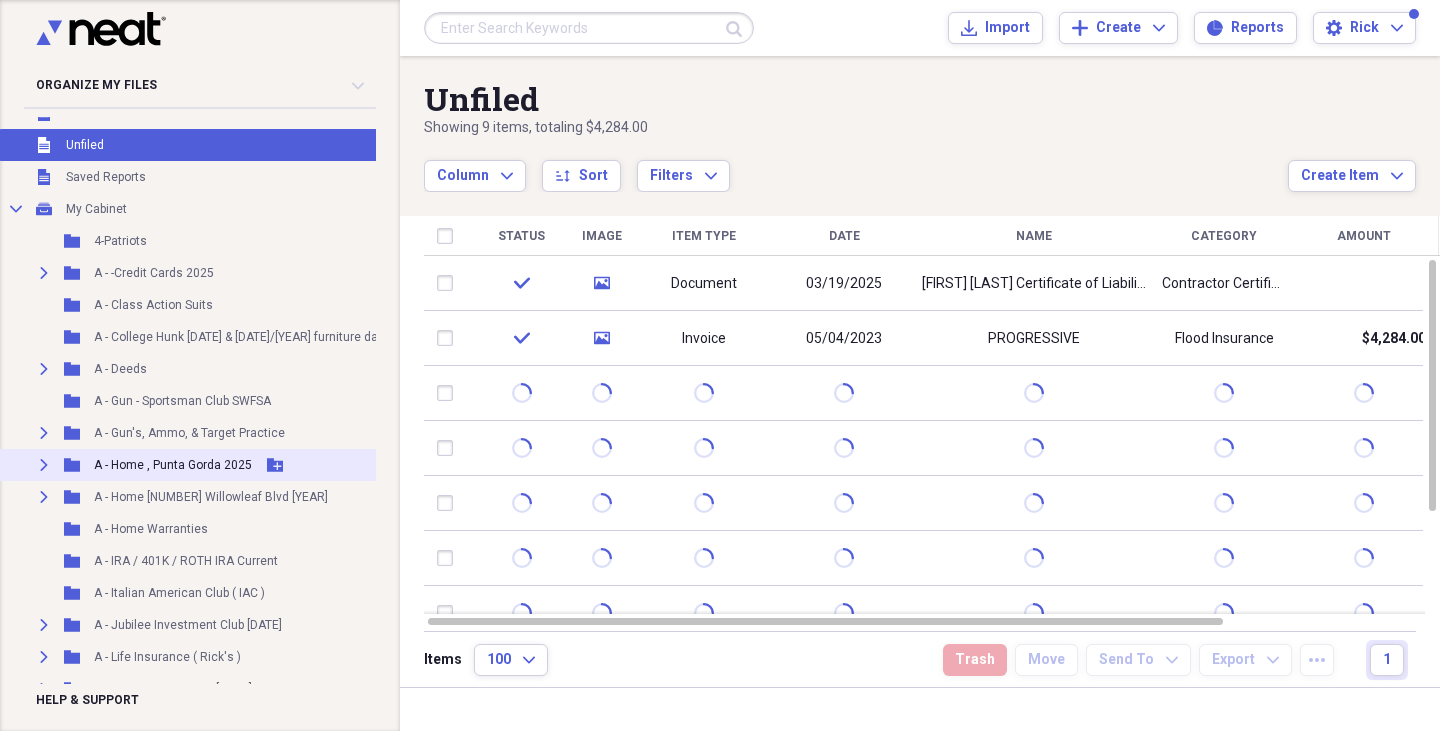 click on "Expand" at bounding box center (44, 465) 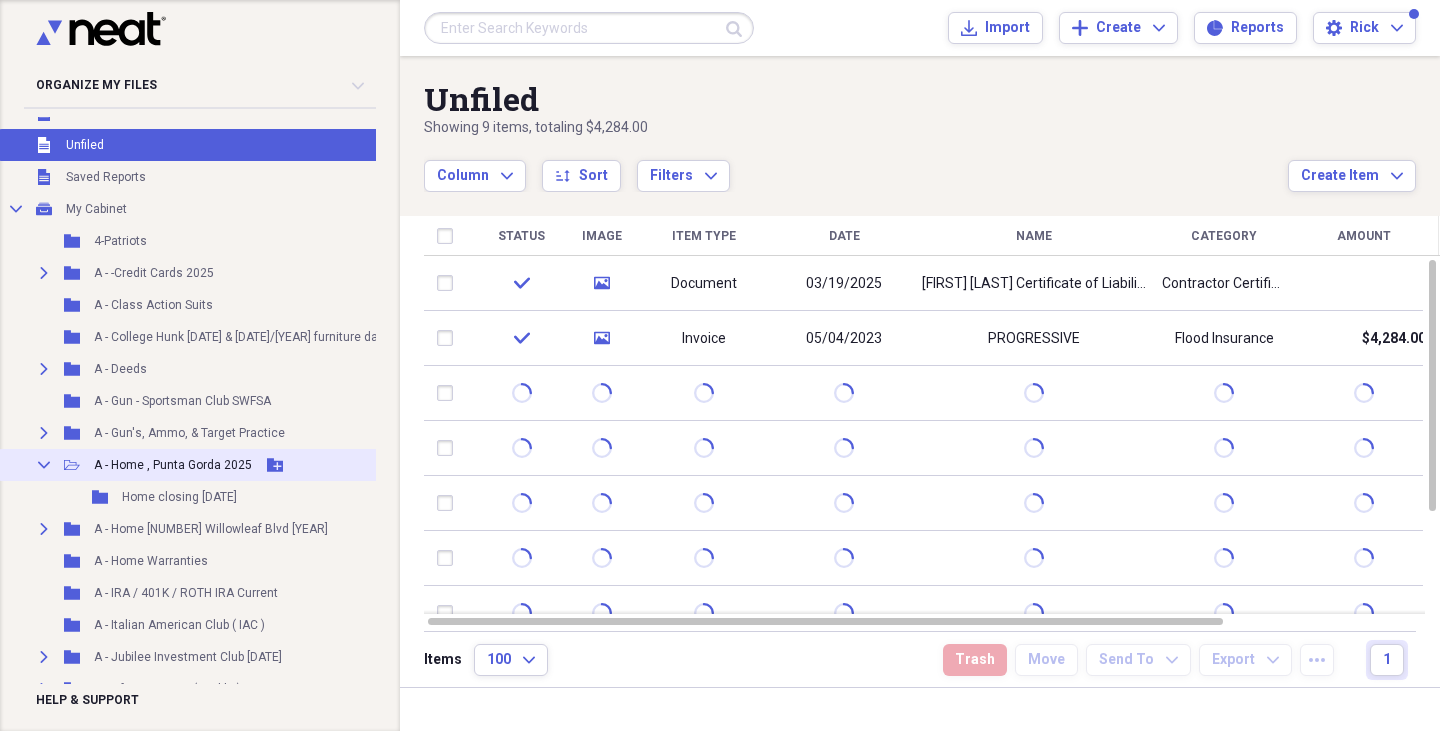 click on "Collapse" 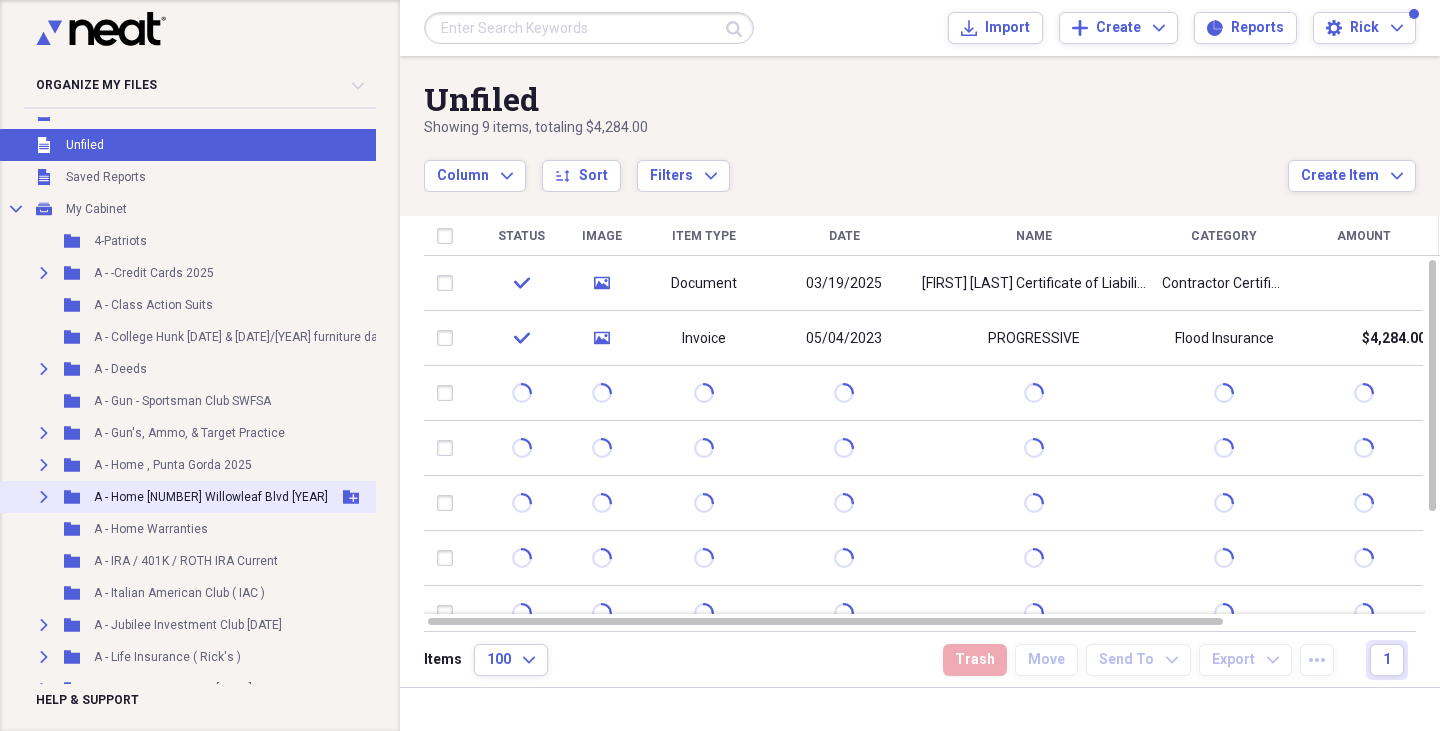 click on "Expand" 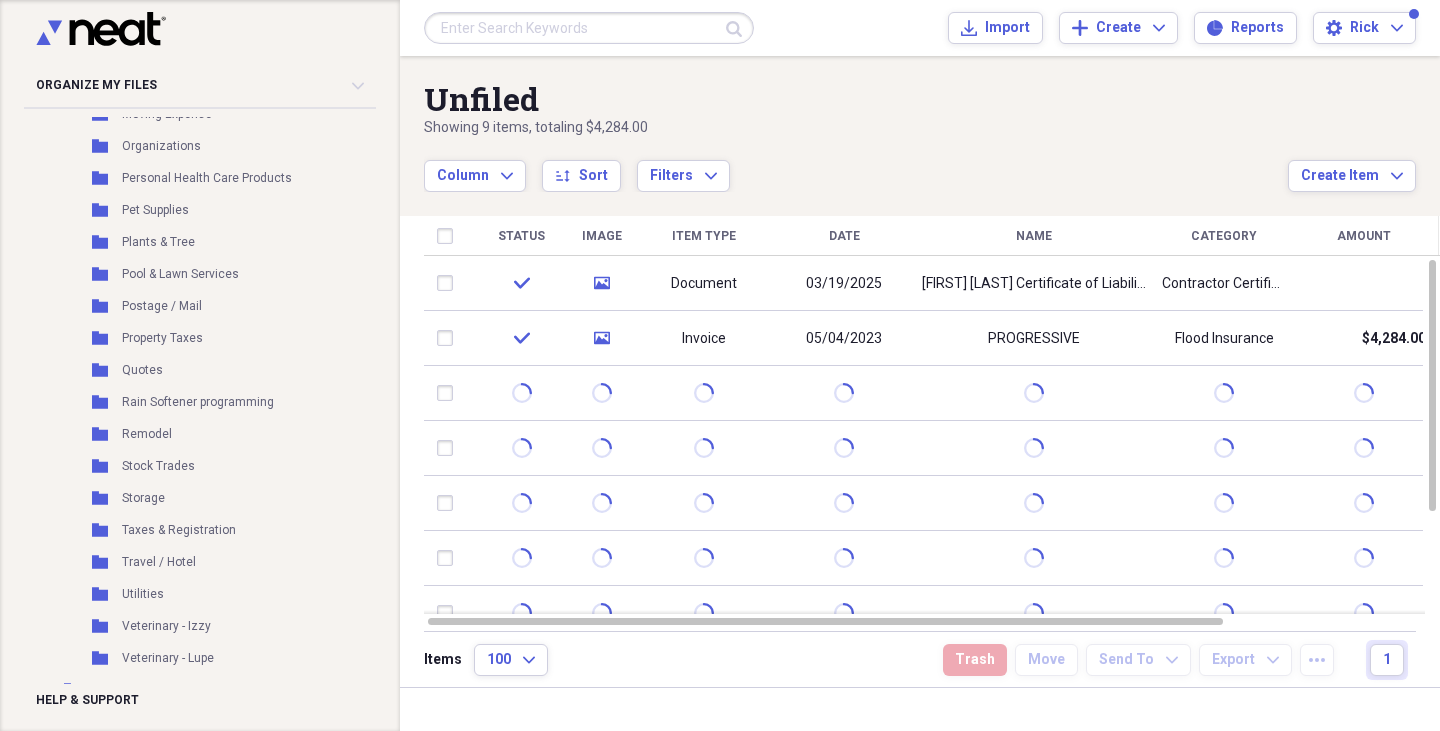 scroll, scrollTop: 1268, scrollLeft: 0, axis: vertical 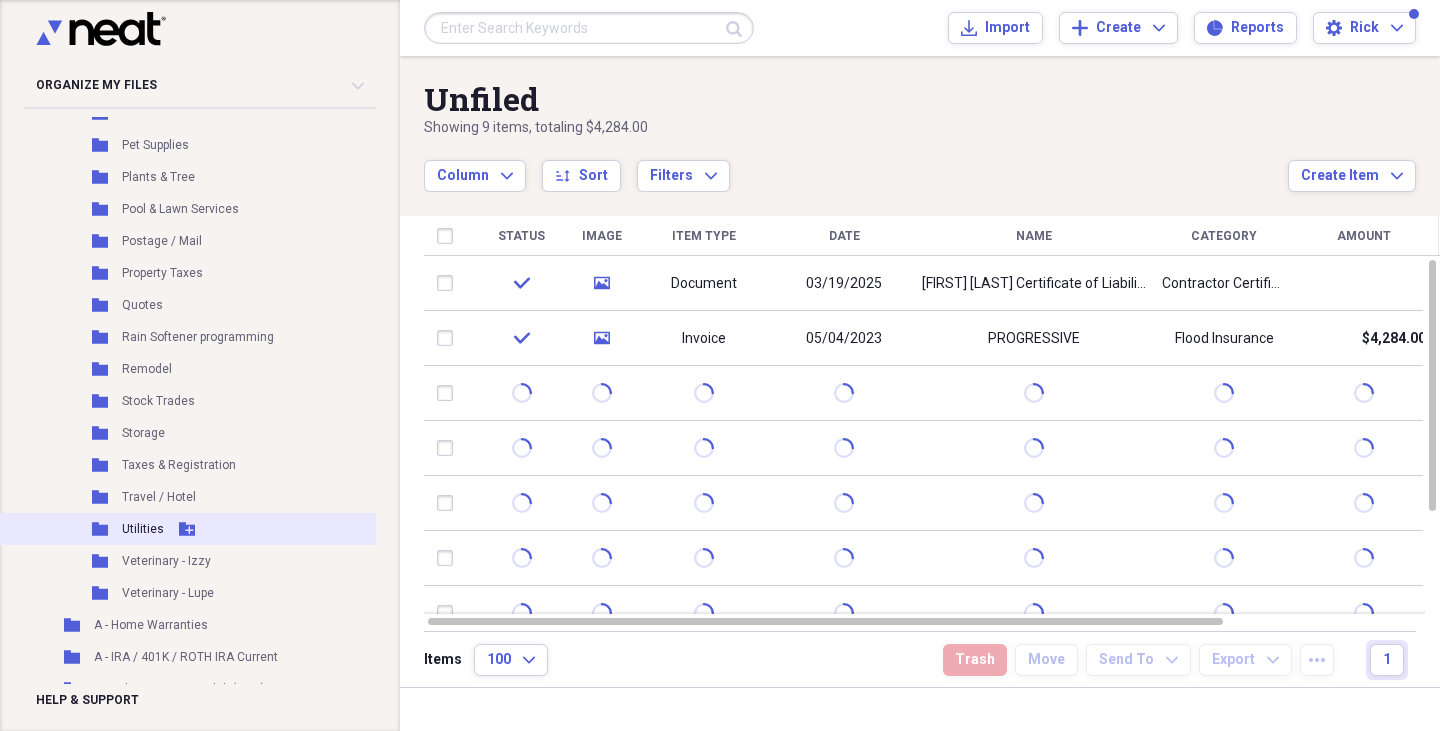 click on "Utilities" at bounding box center (143, 529) 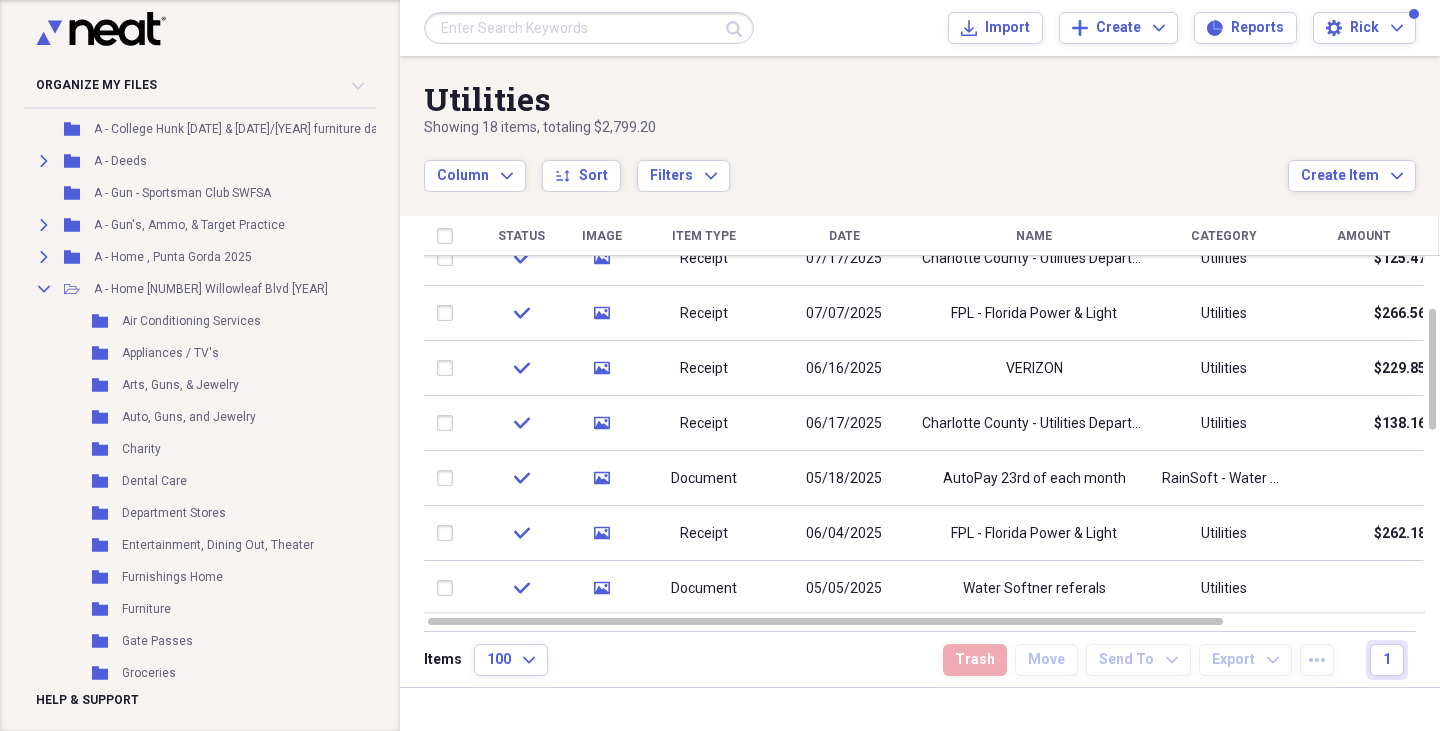 scroll, scrollTop: 253, scrollLeft: 0, axis: vertical 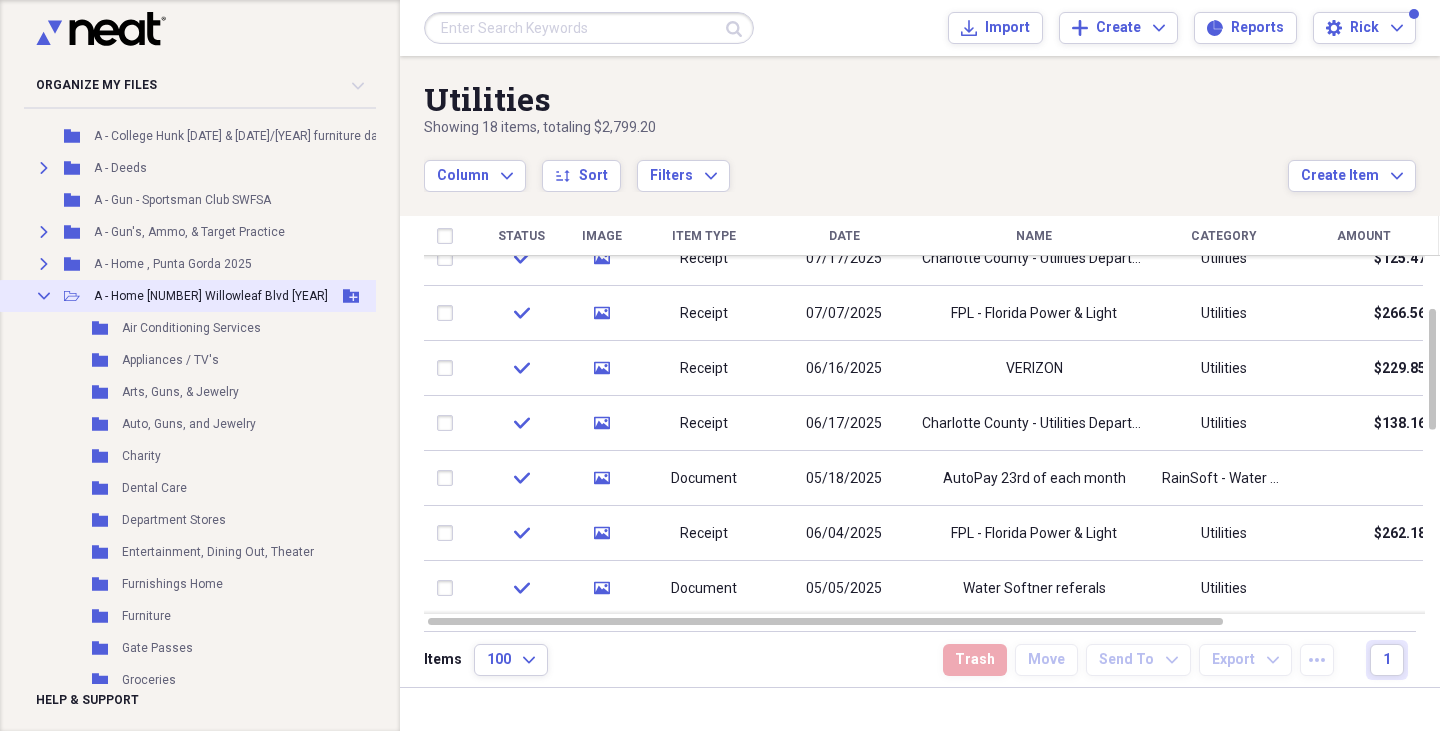 click on "Collapse" 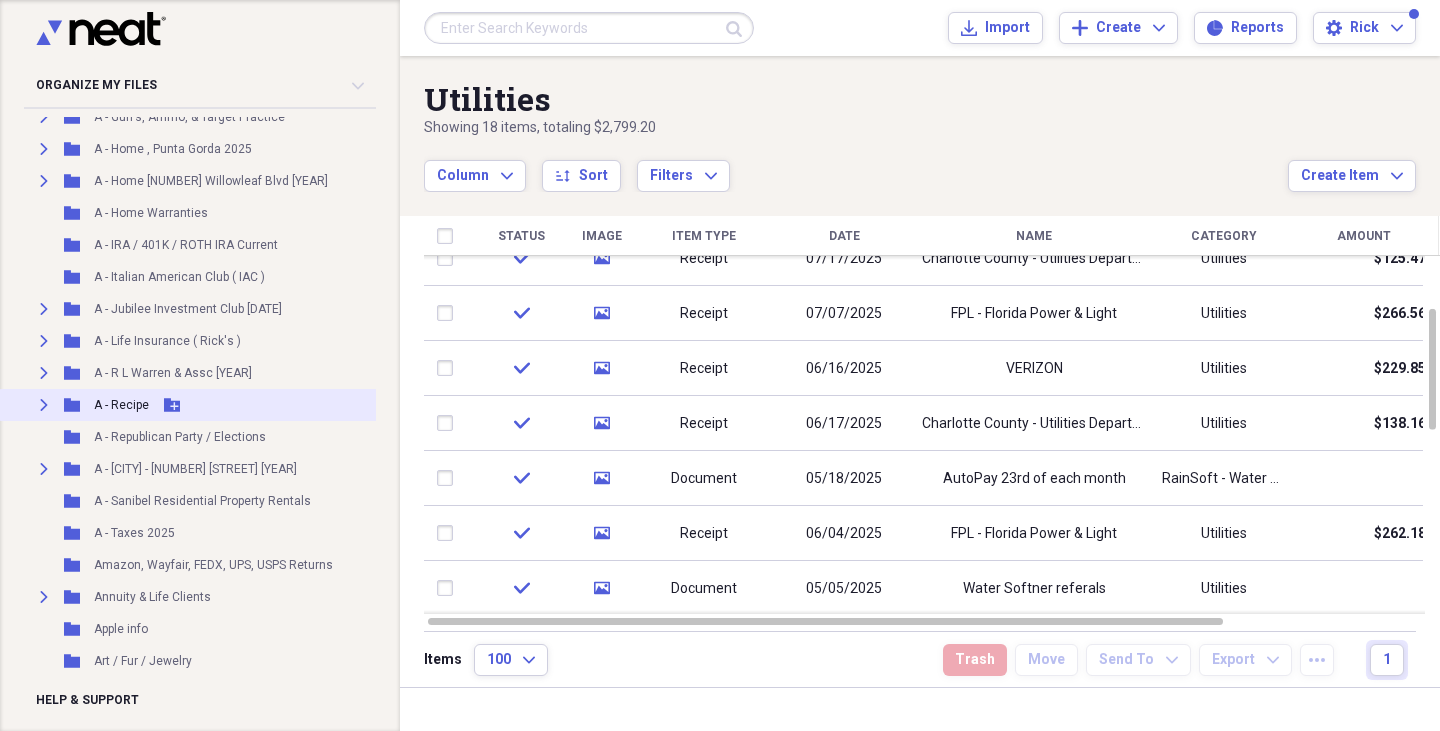 scroll, scrollTop: 367, scrollLeft: 0, axis: vertical 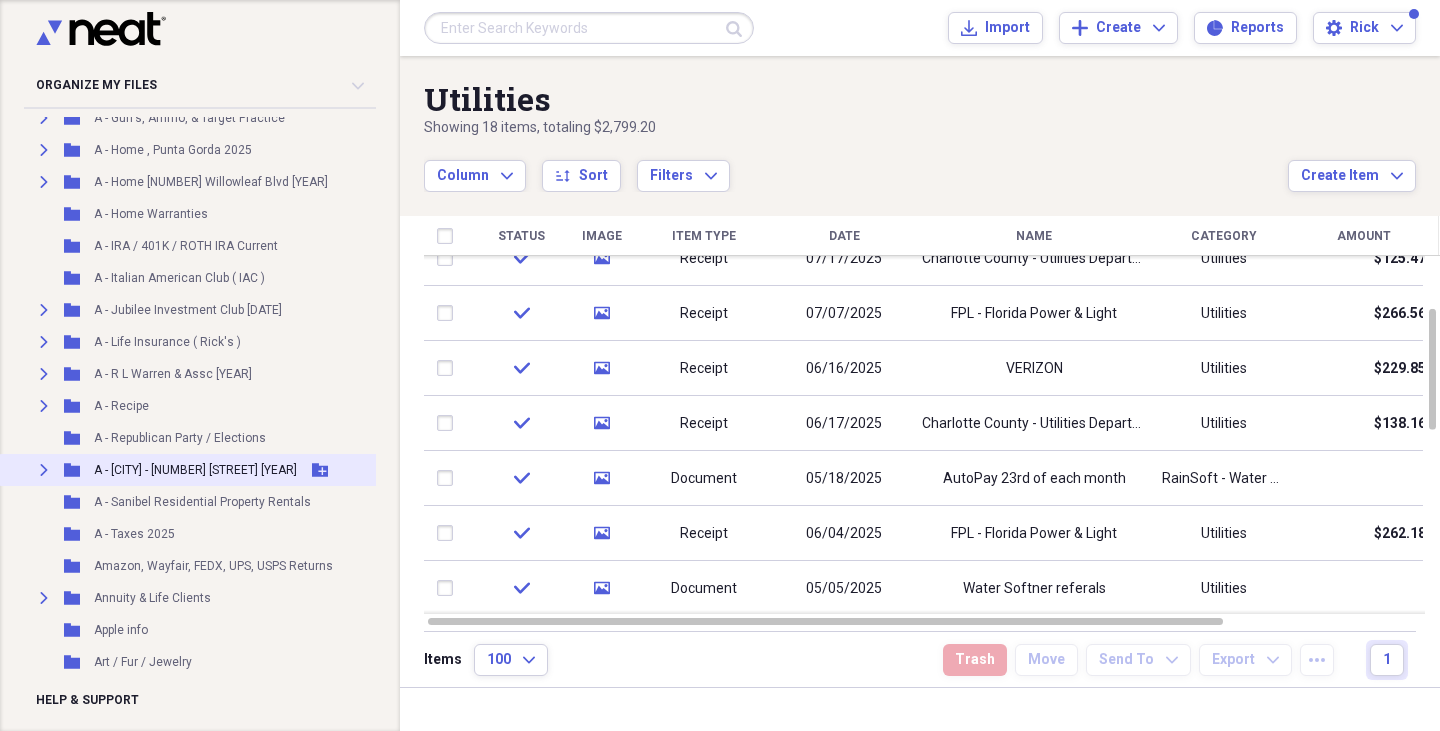 click on "Expand" 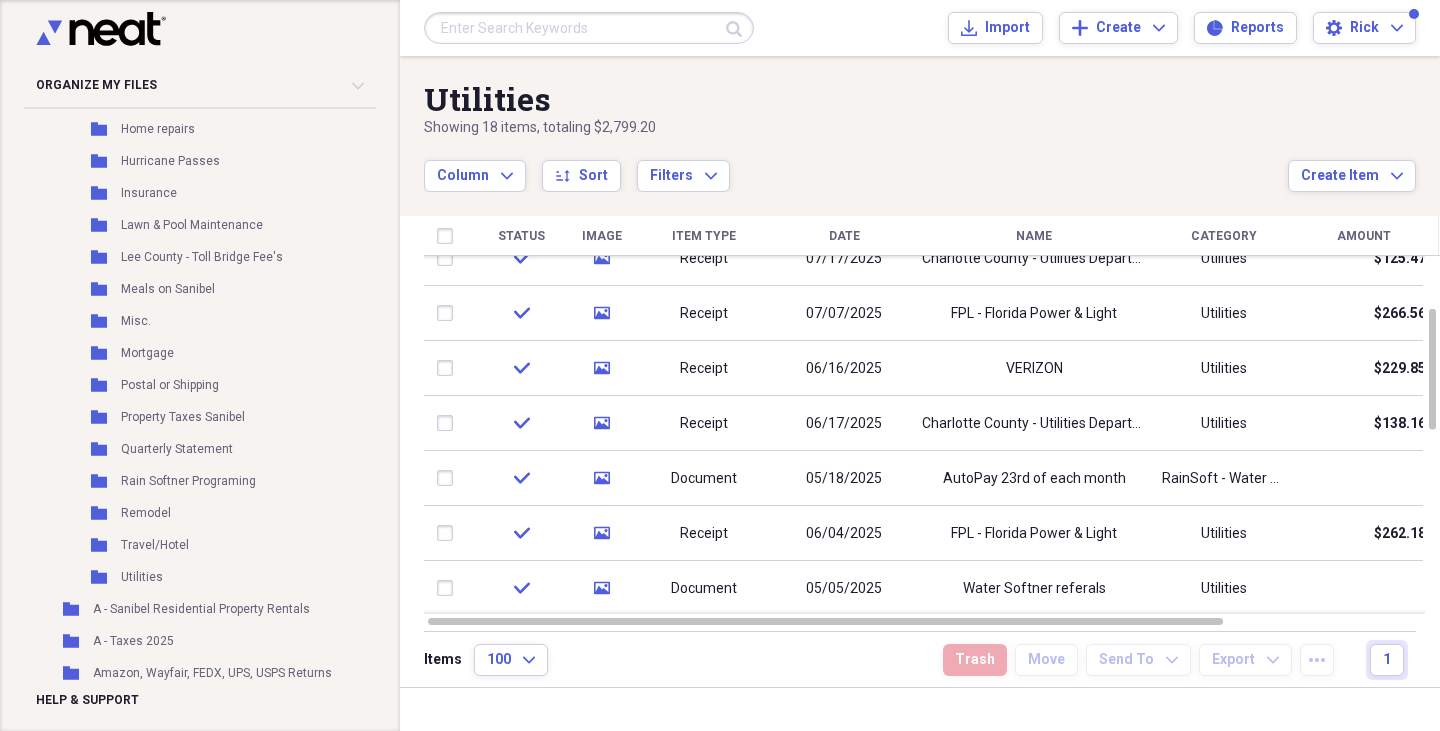 scroll, scrollTop: 959, scrollLeft: 1, axis: both 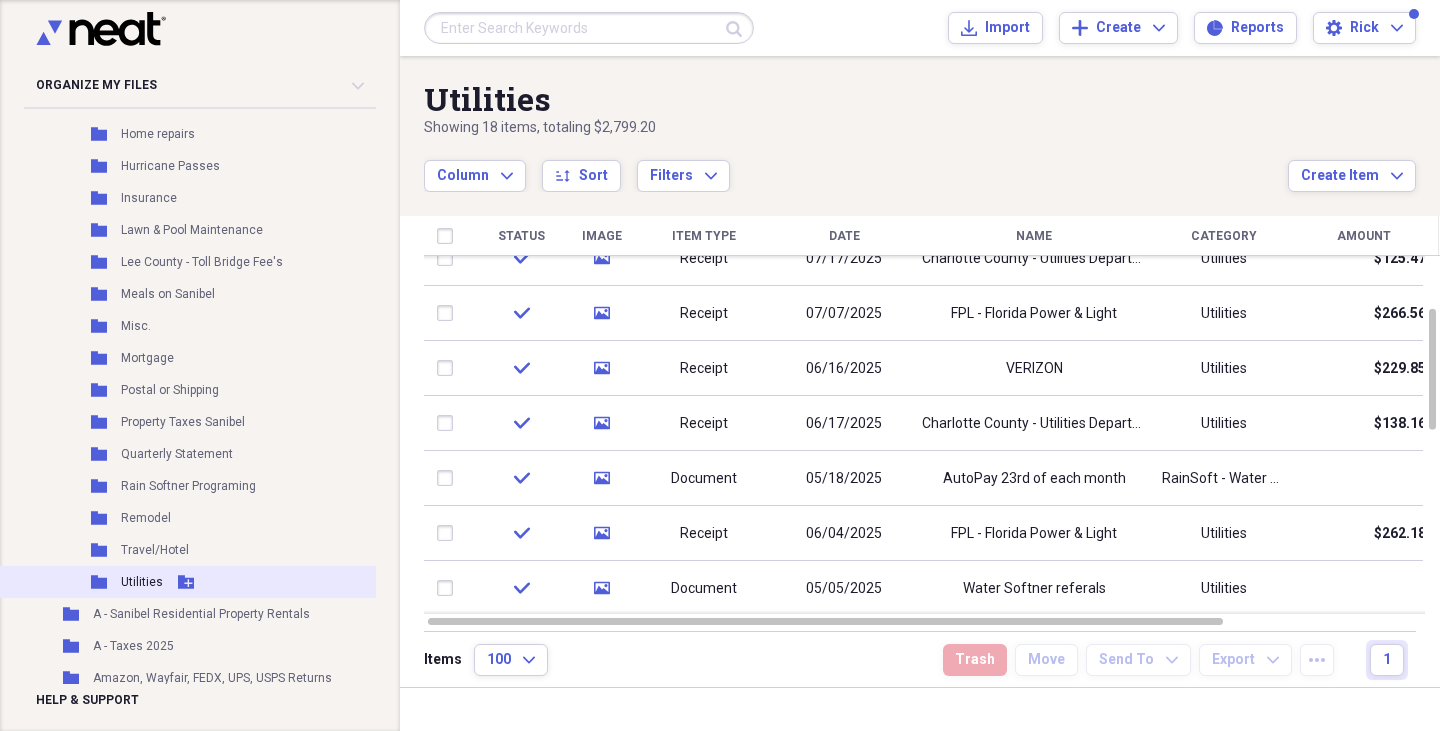 click on "Utilities" at bounding box center (142, 582) 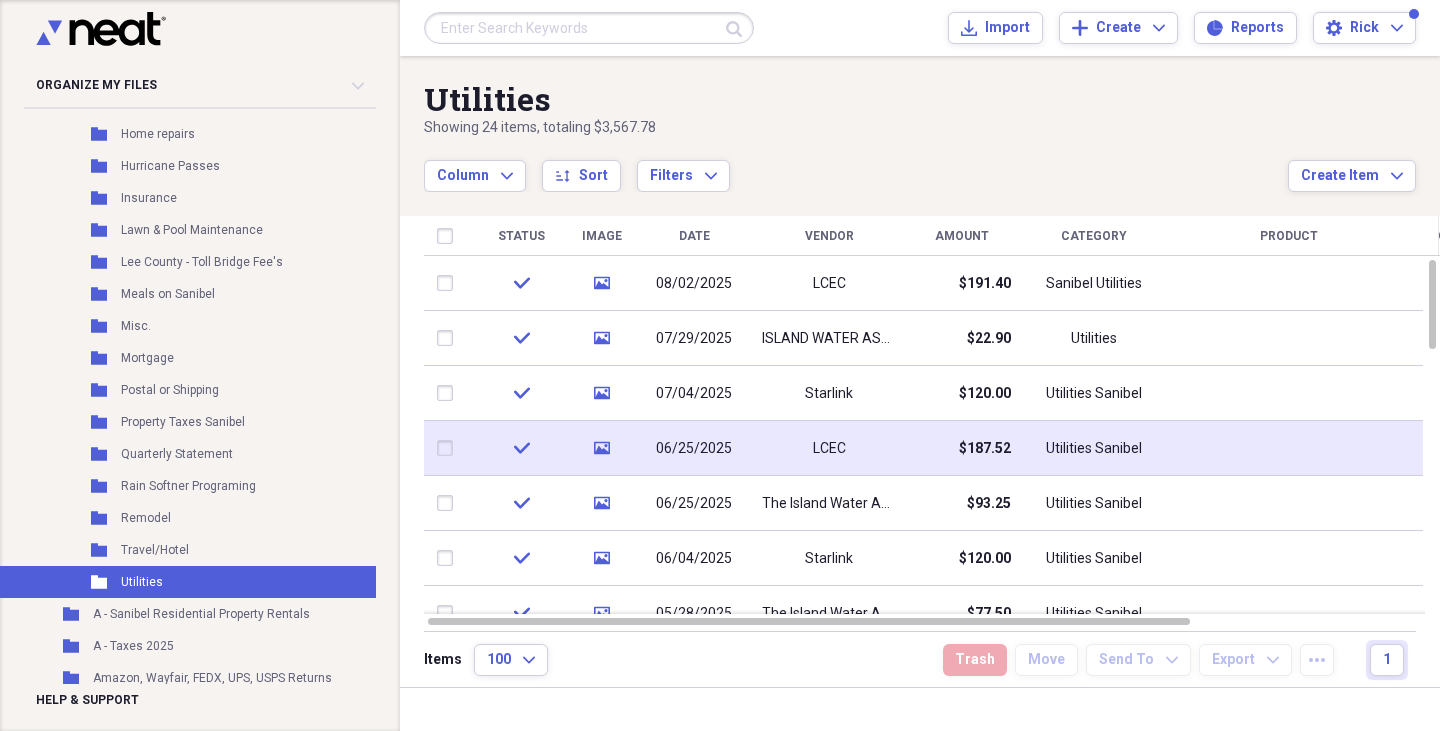 click on "check" at bounding box center [521, 448] 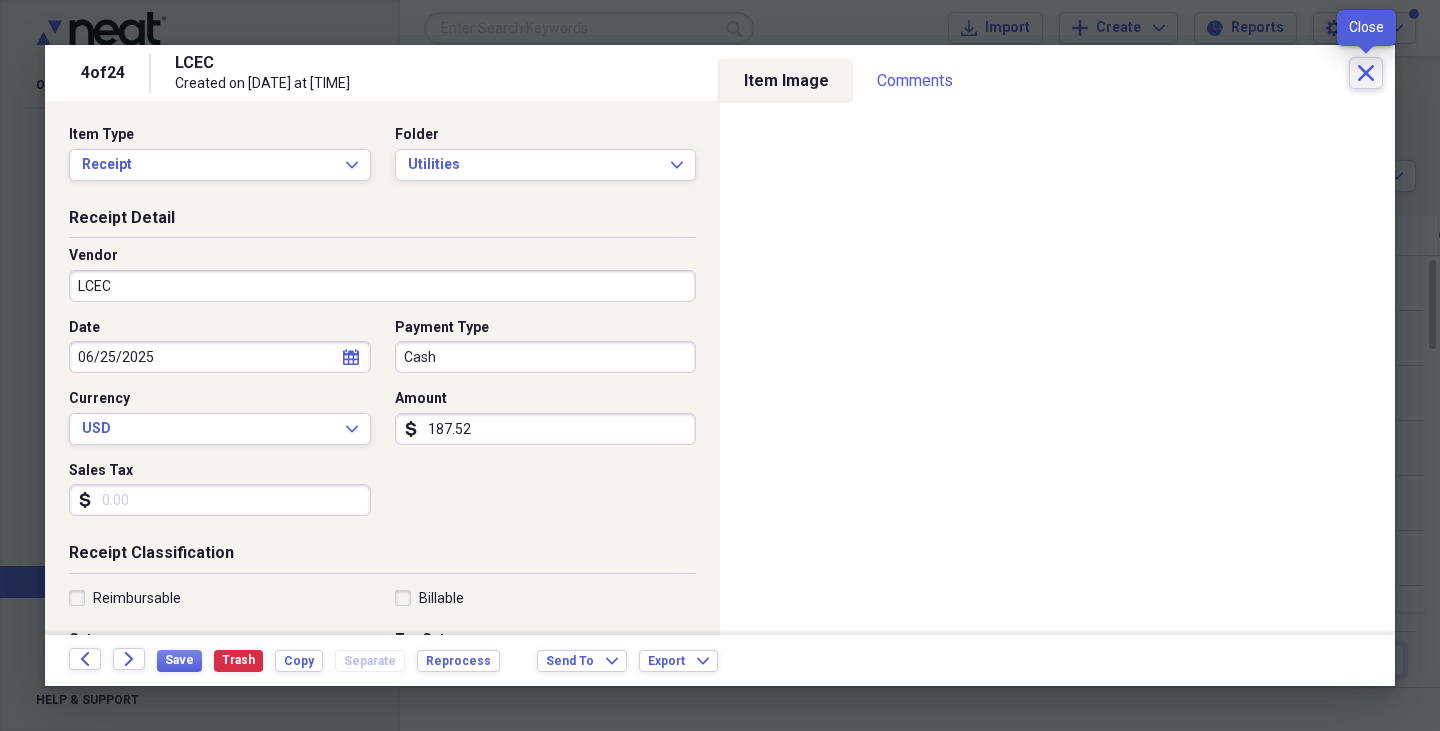 click 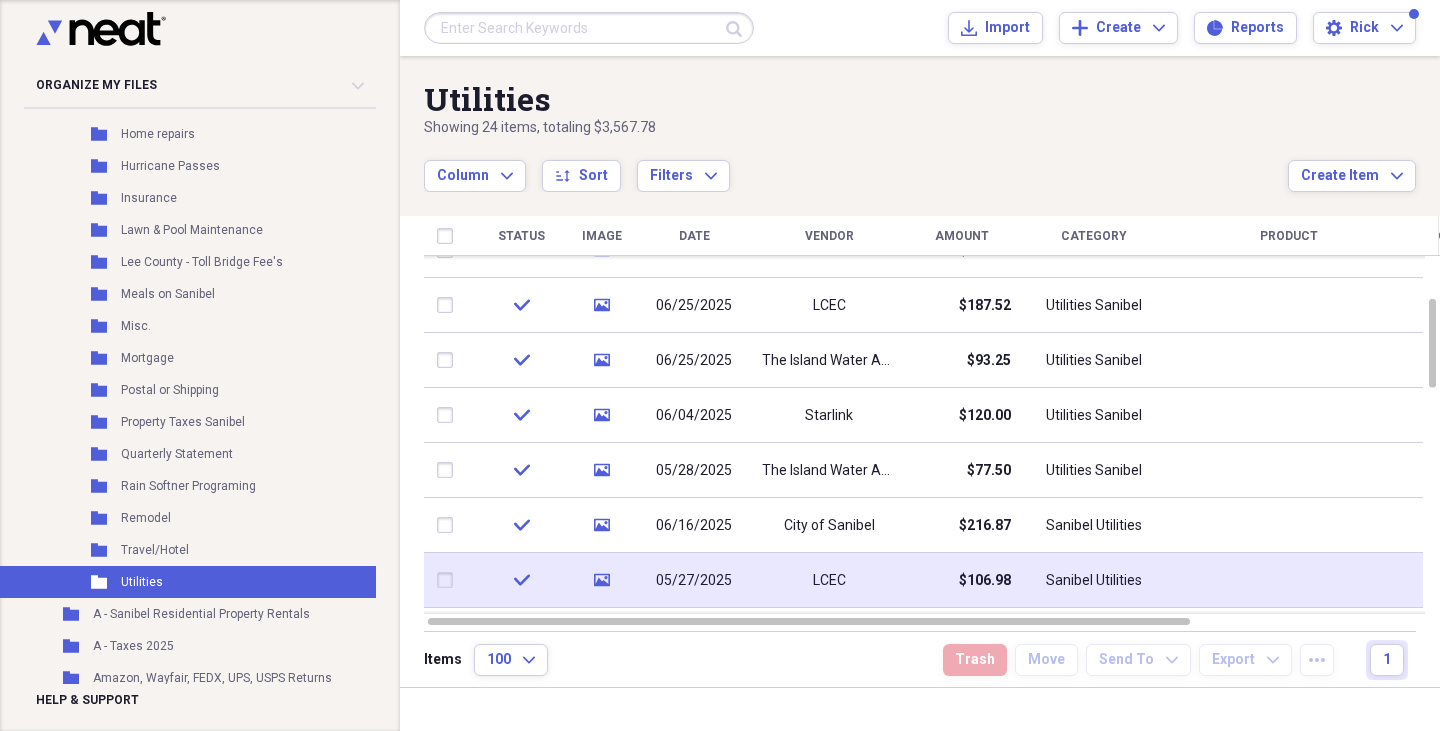 click on "check" at bounding box center [521, 580] 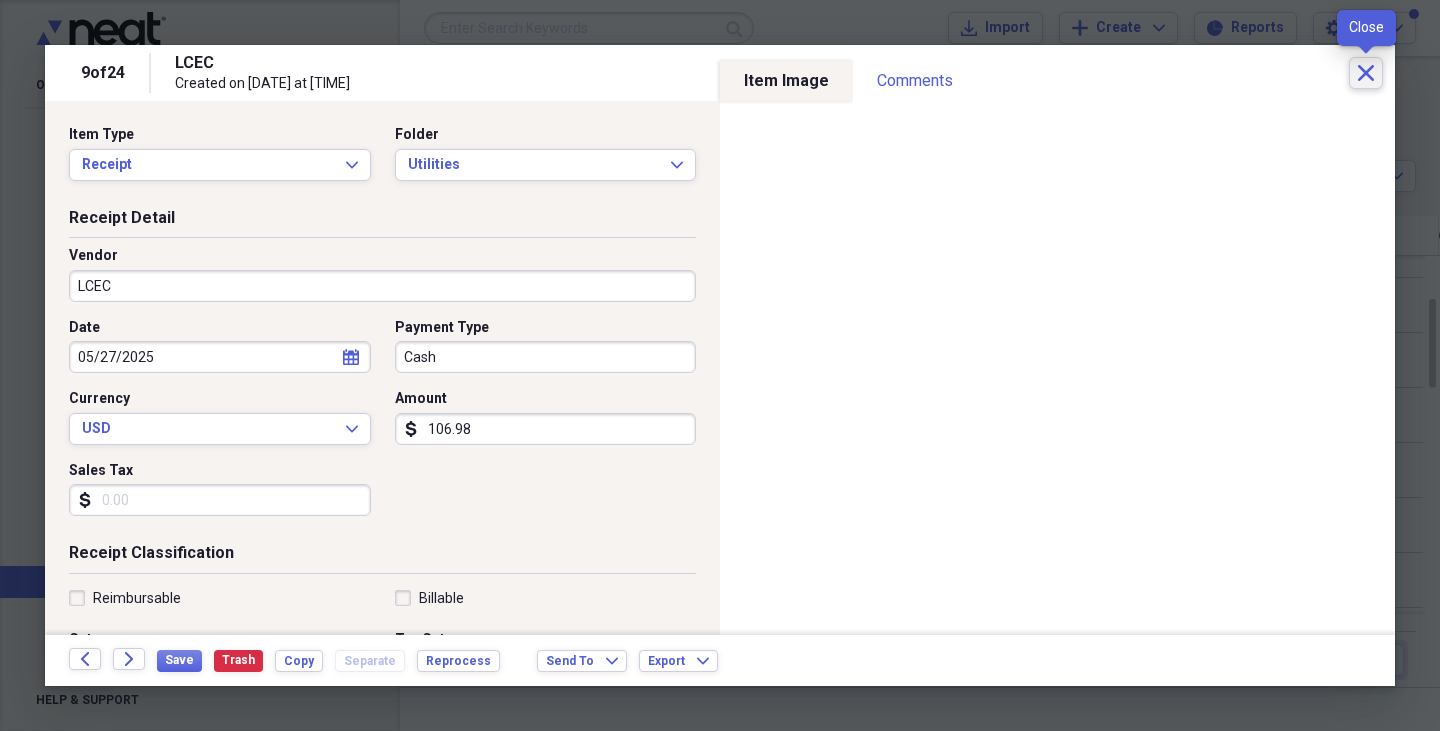 click 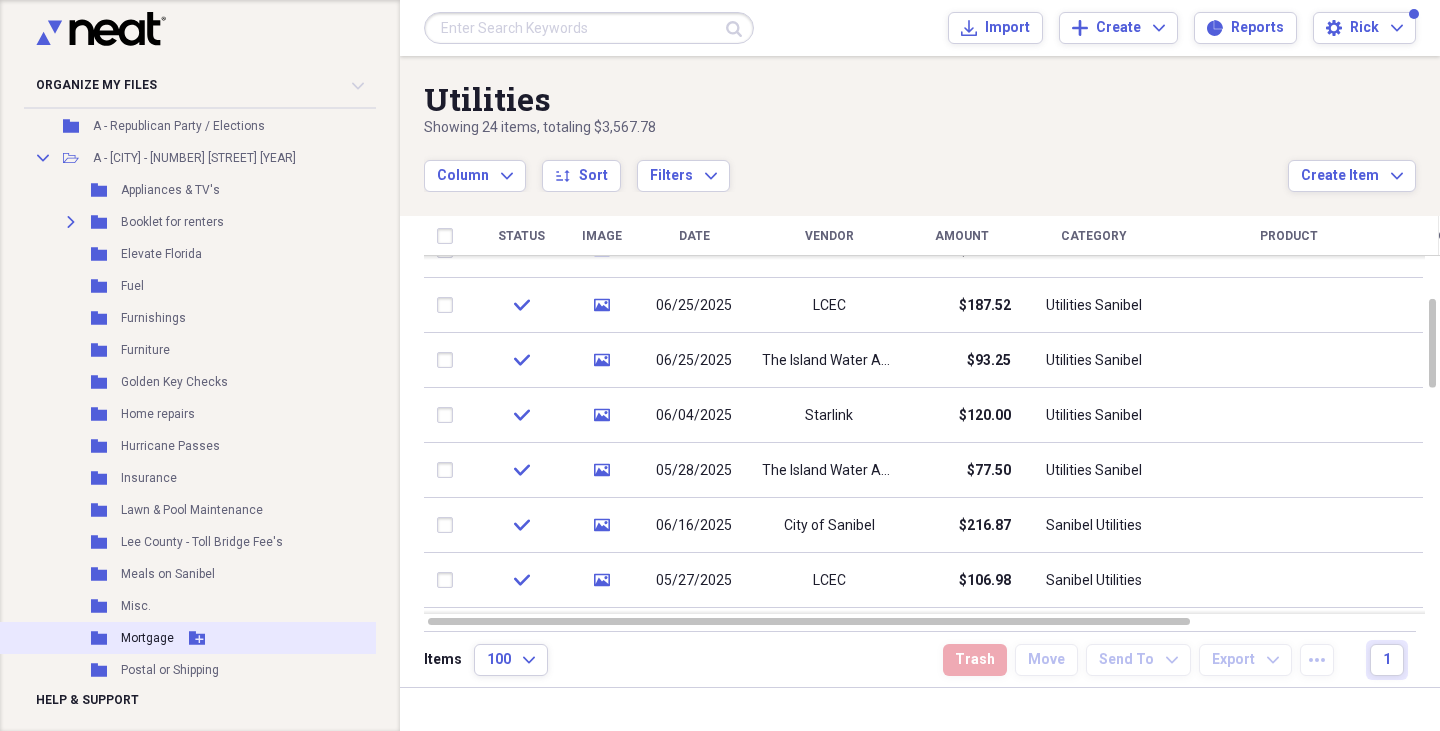 scroll, scrollTop: 675, scrollLeft: 1, axis: both 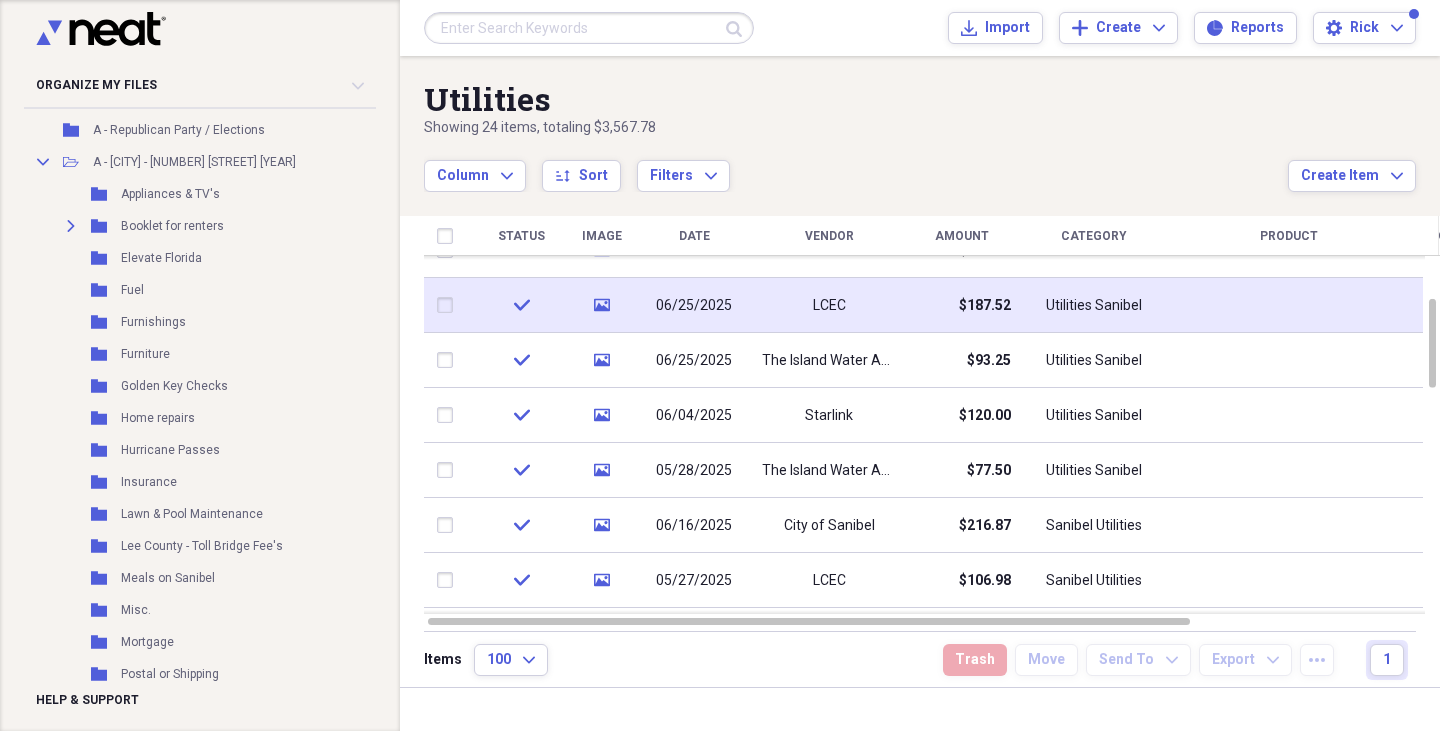 click on "check" at bounding box center [521, 305] 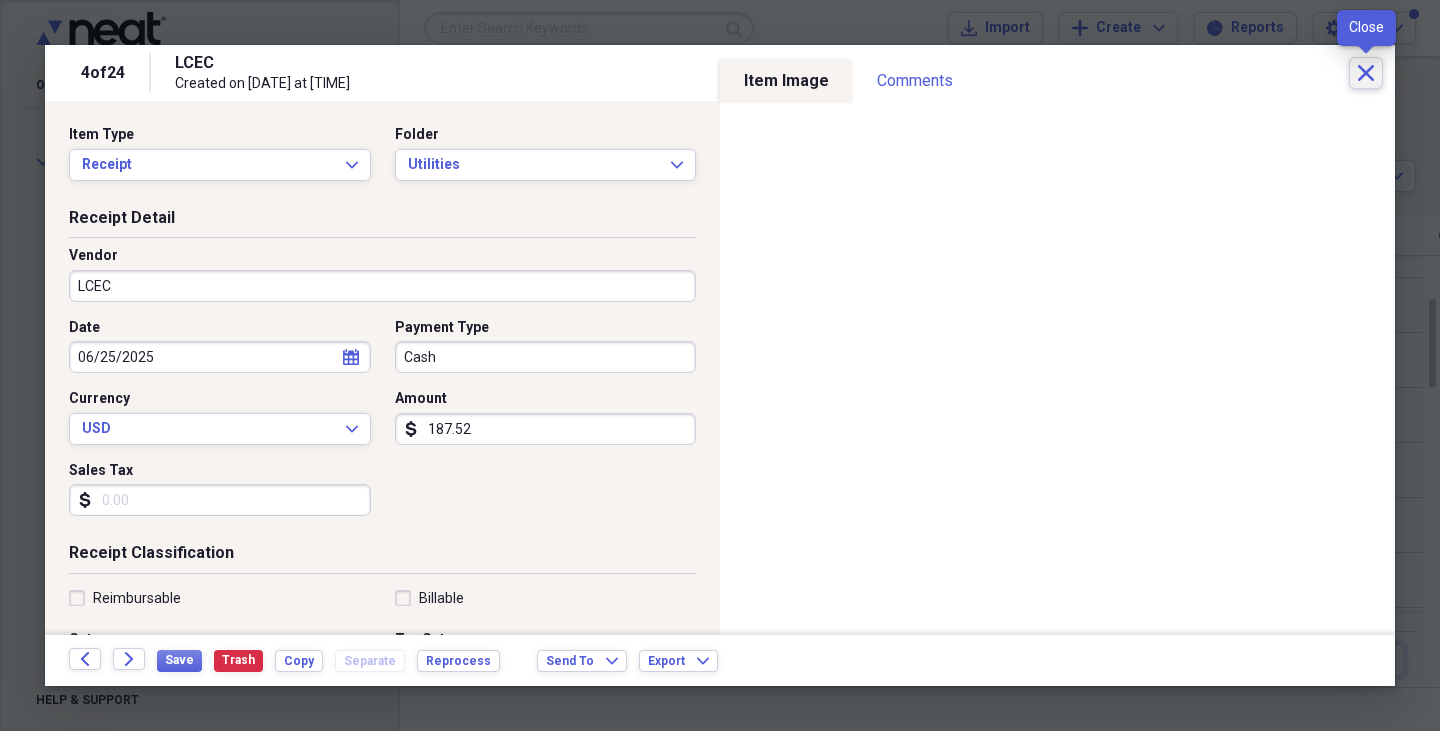 click 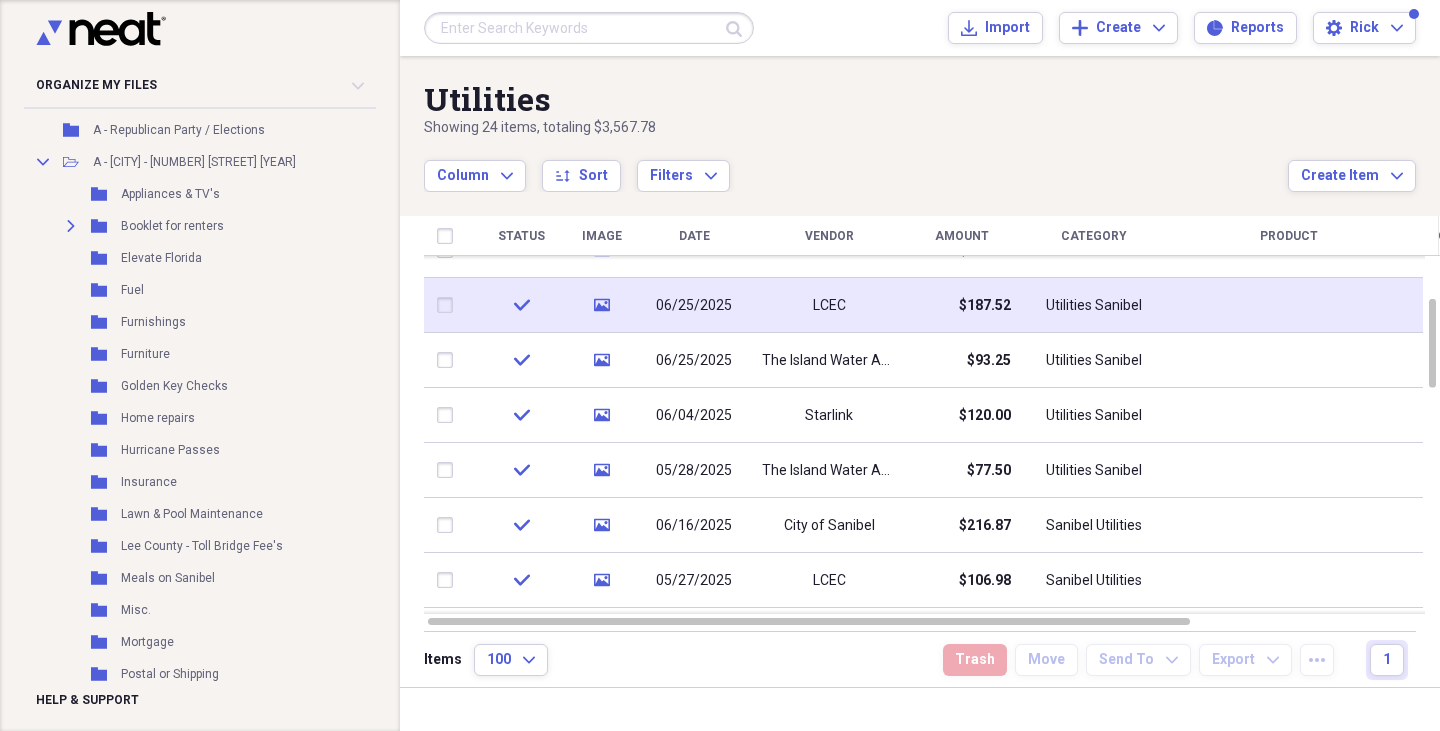click on "check" at bounding box center (521, 305) 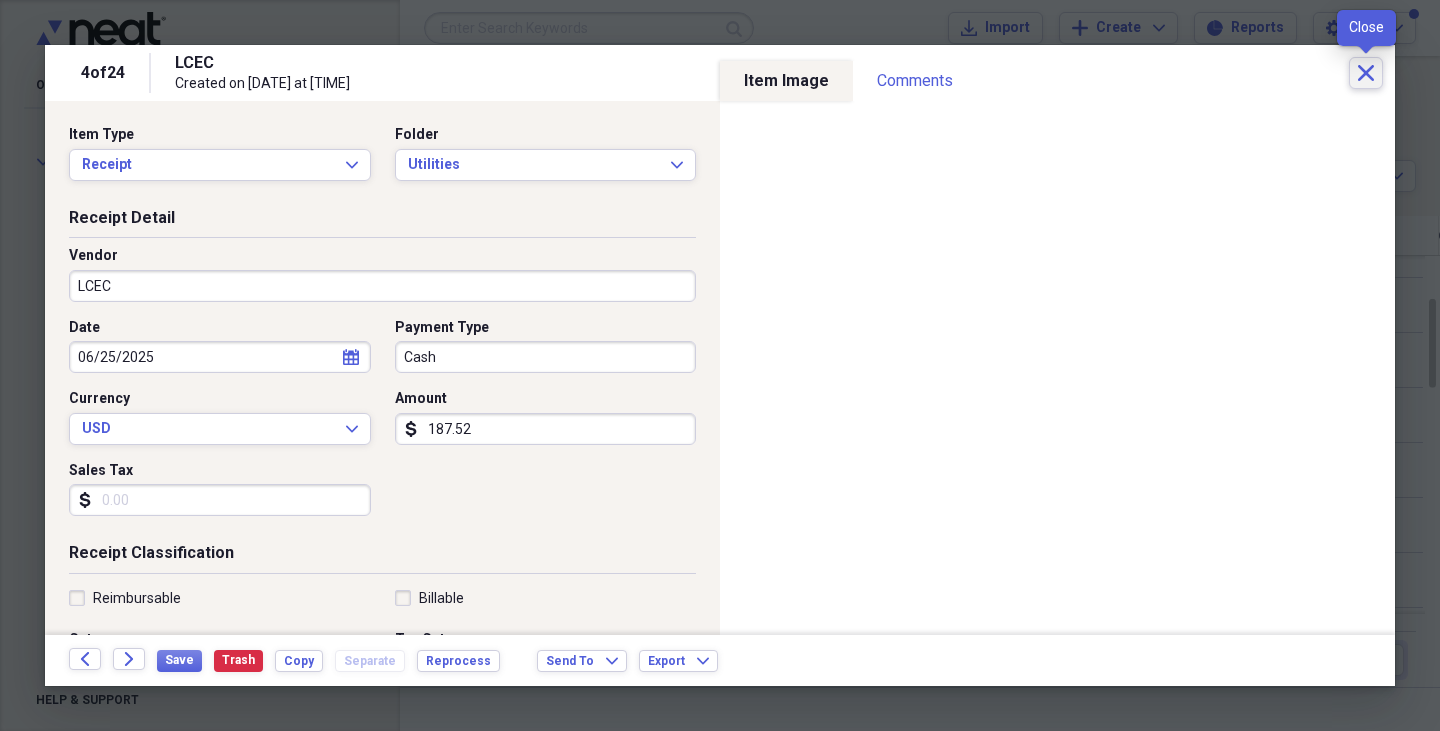 click 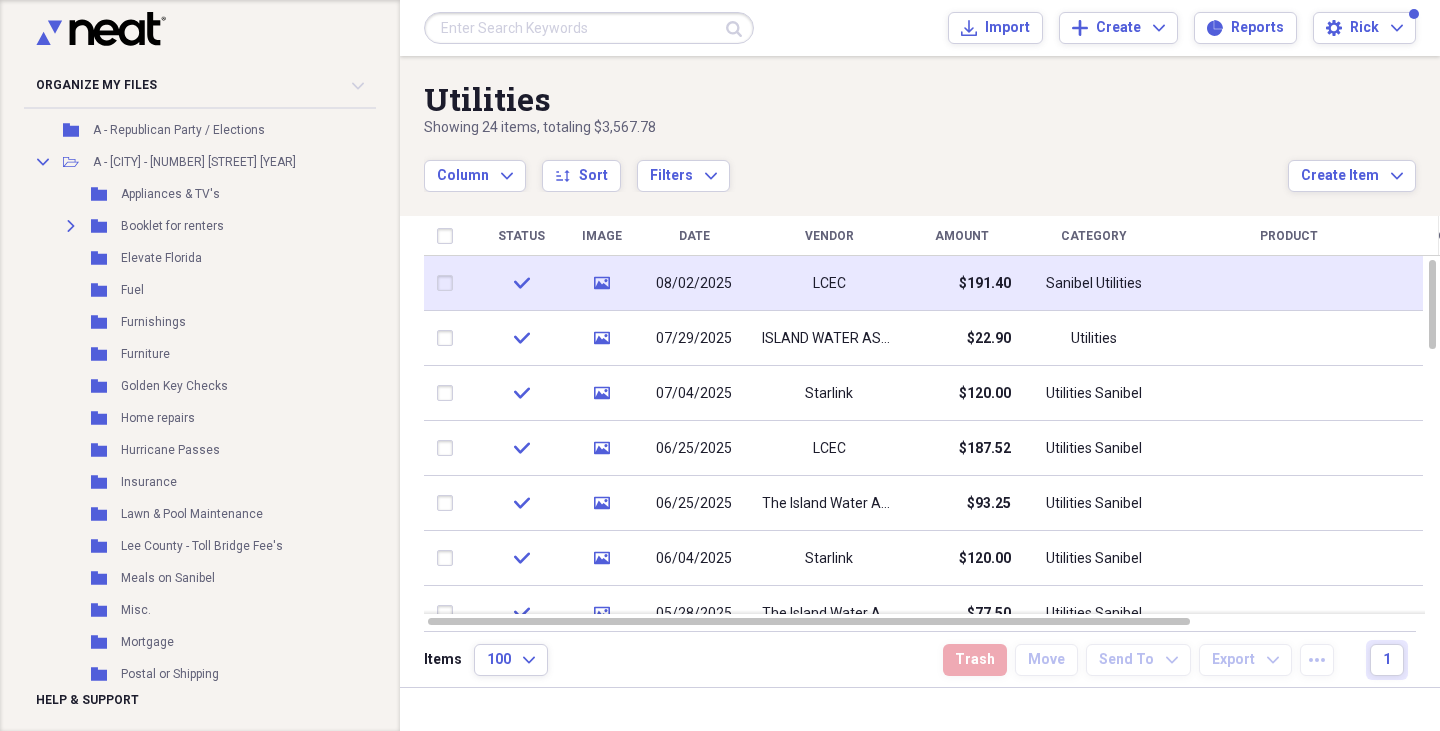 click on "check" at bounding box center [521, 283] 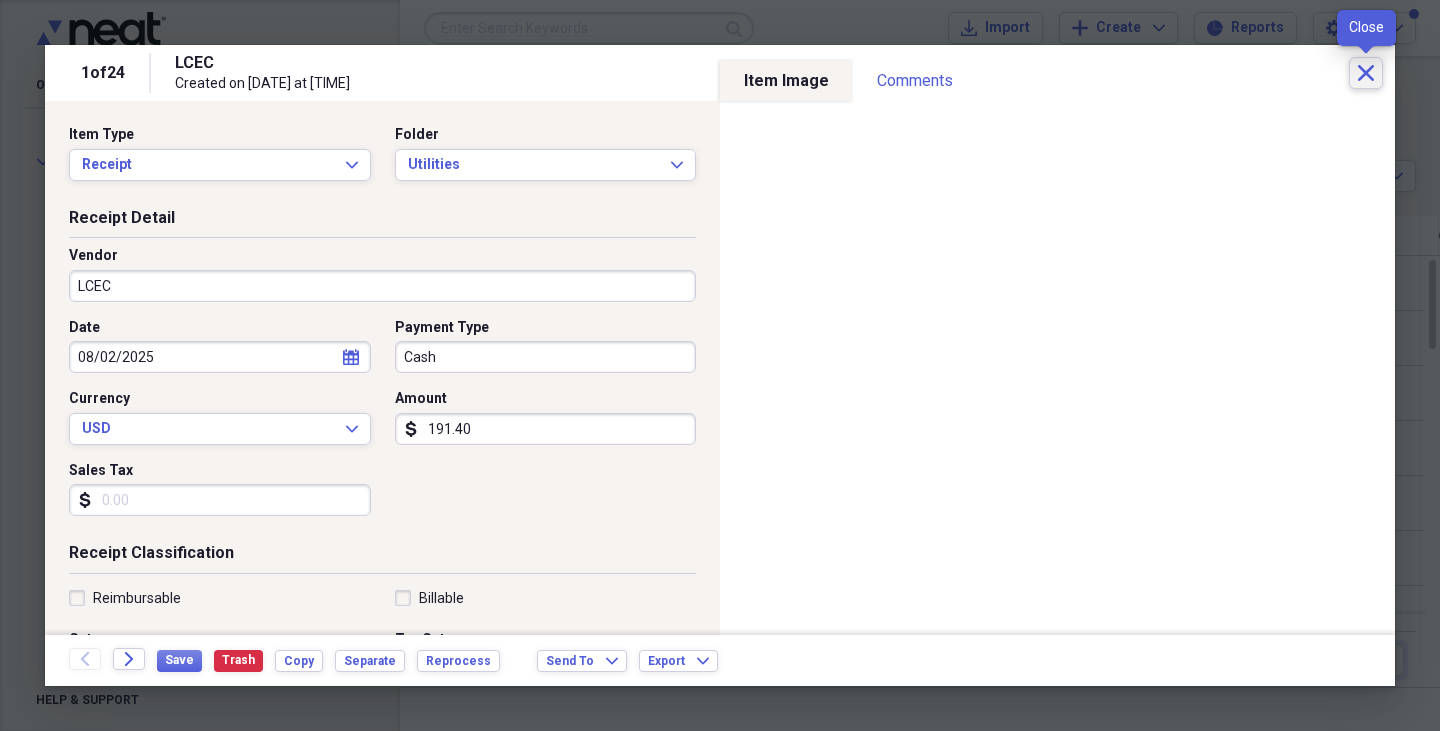 click 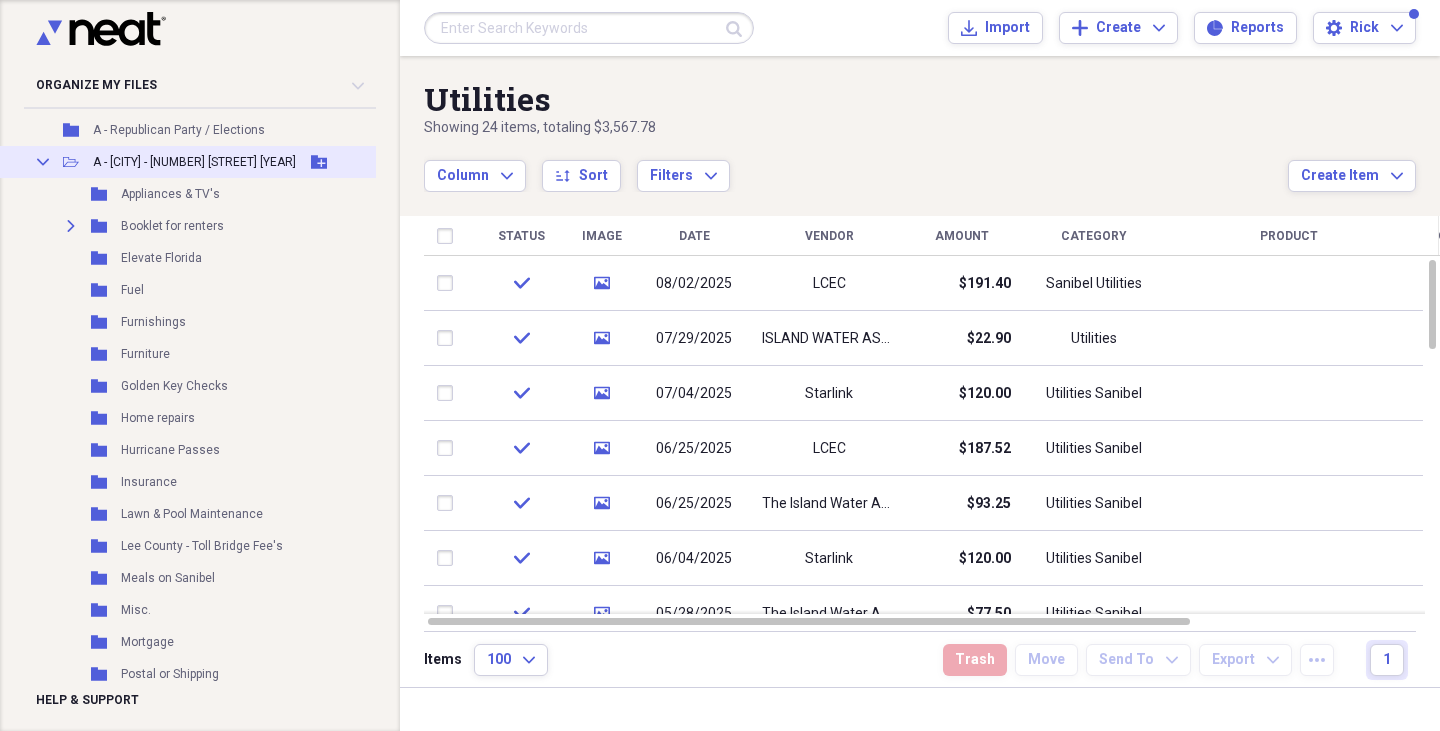 click on "Collapse" 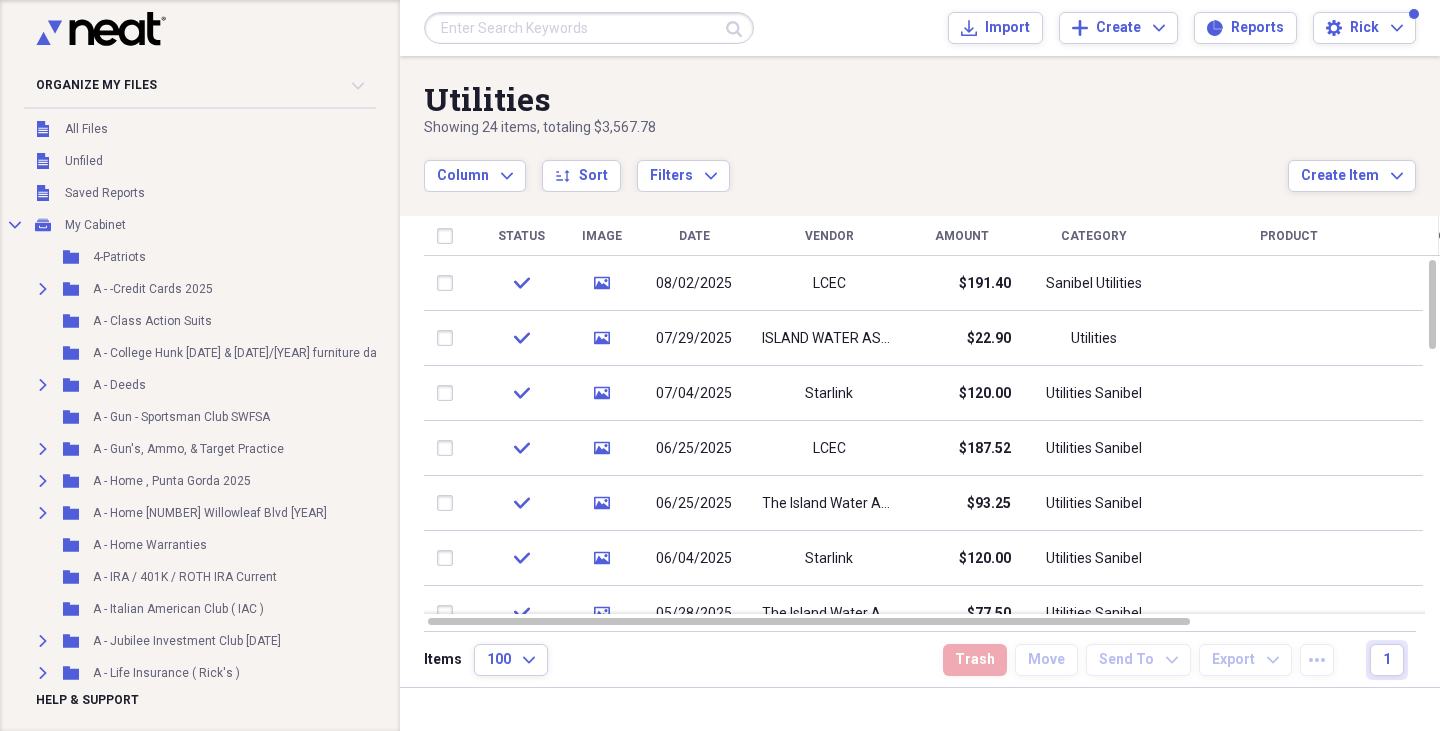 scroll, scrollTop: 0, scrollLeft: 1, axis: horizontal 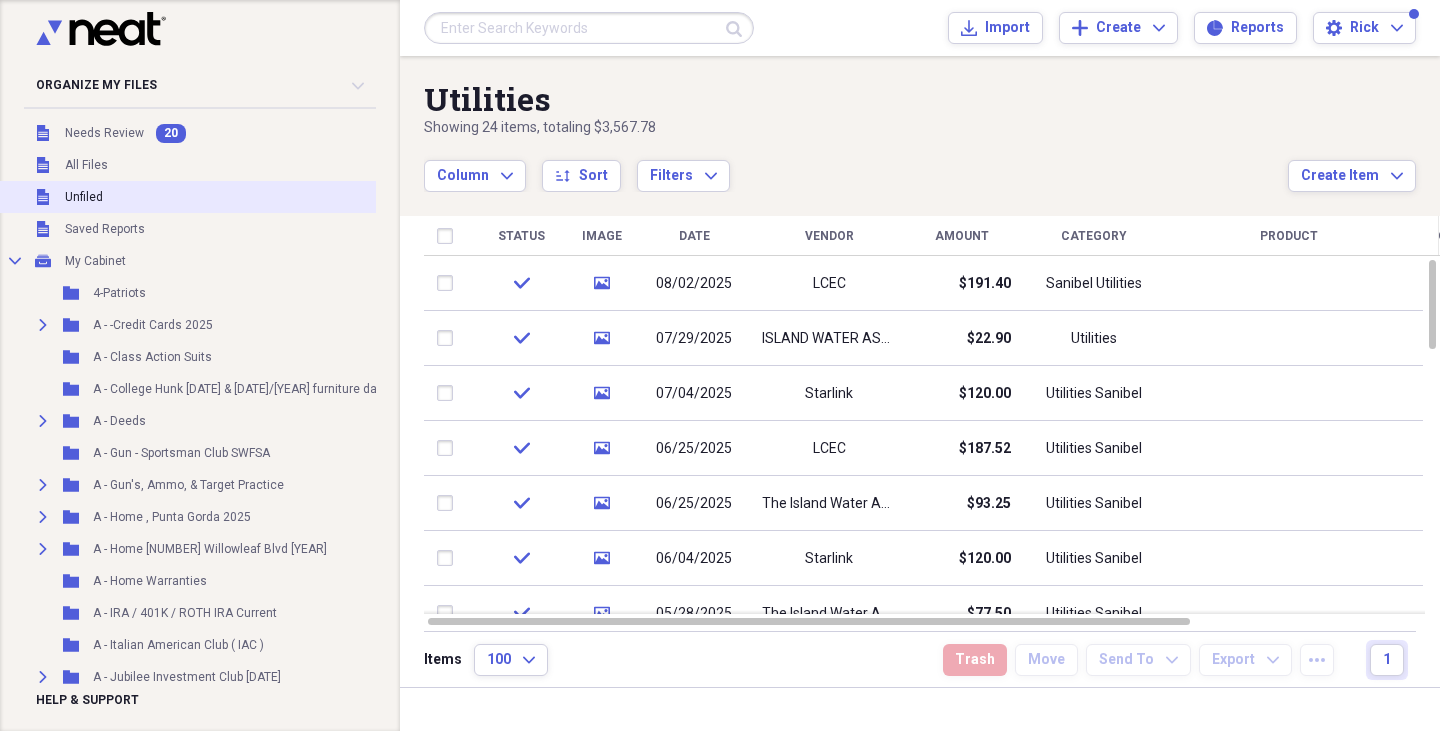 click on "Unfiled" at bounding box center (84, 197) 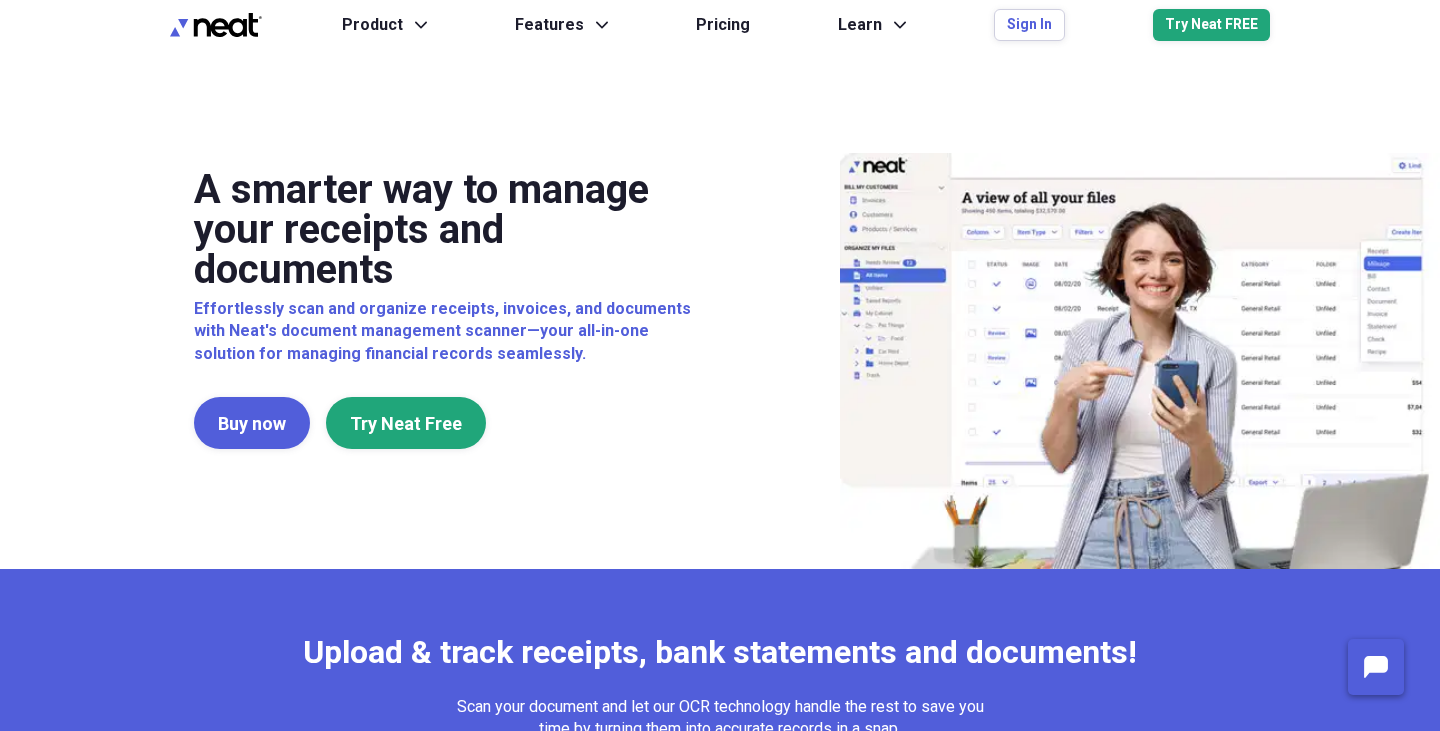 scroll, scrollTop: 0, scrollLeft: 0, axis: both 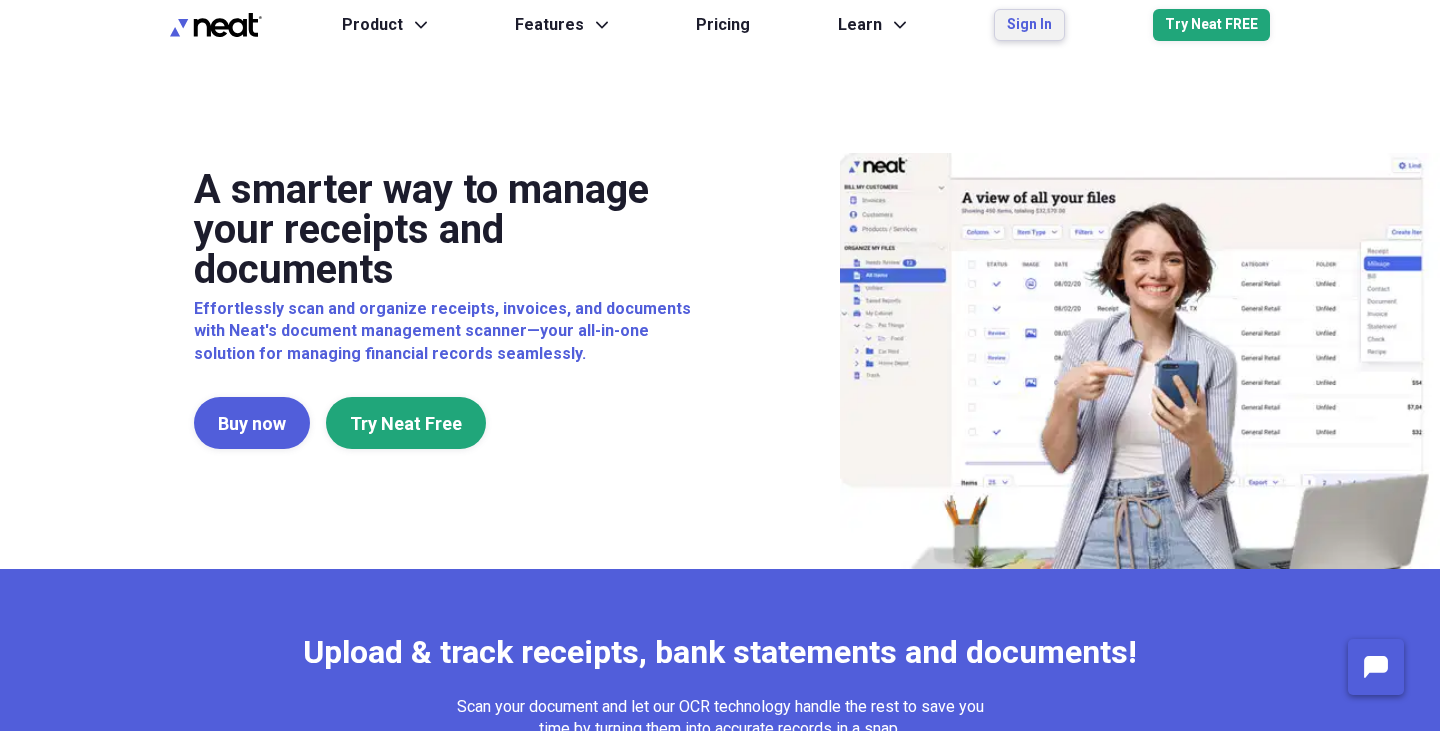 click on "Sign In" at bounding box center [1029, 25] 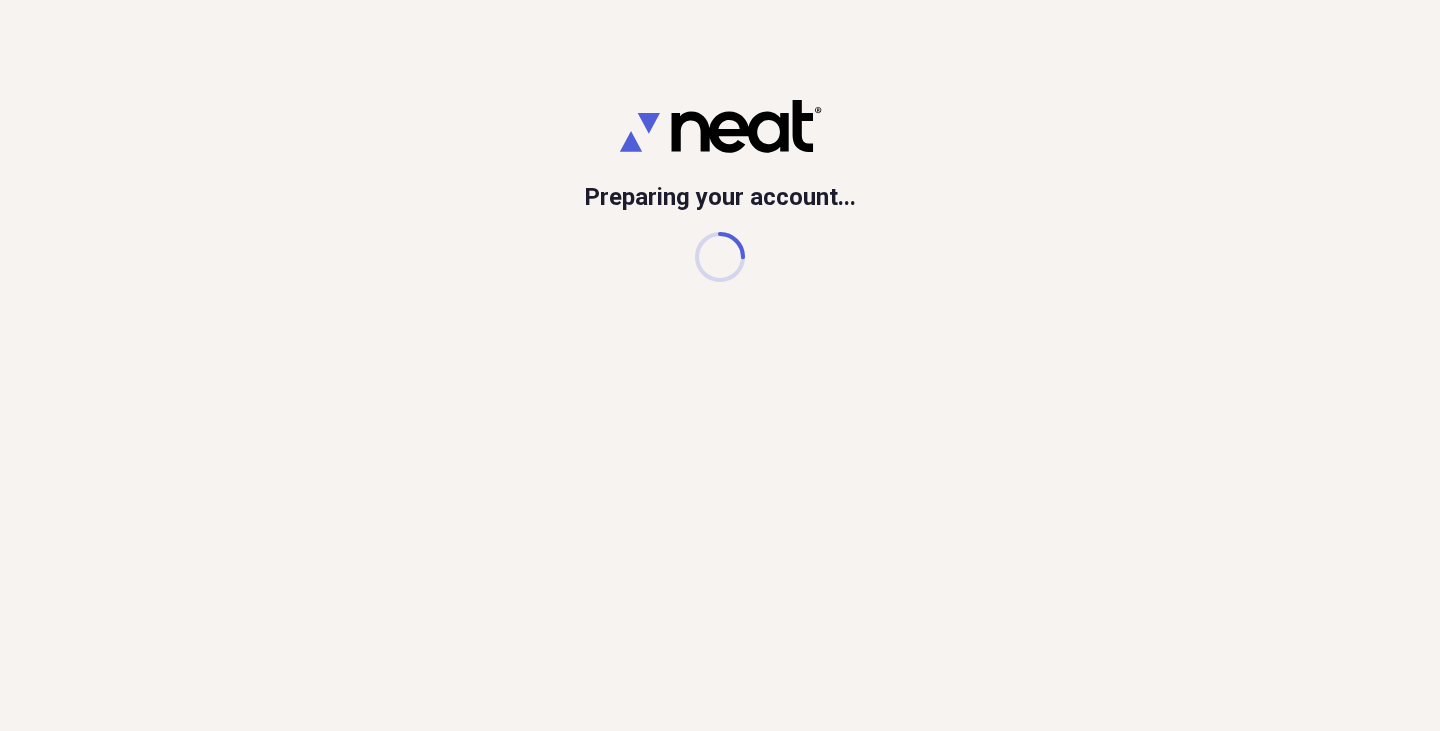 scroll, scrollTop: 0, scrollLeft: 0, axis: both 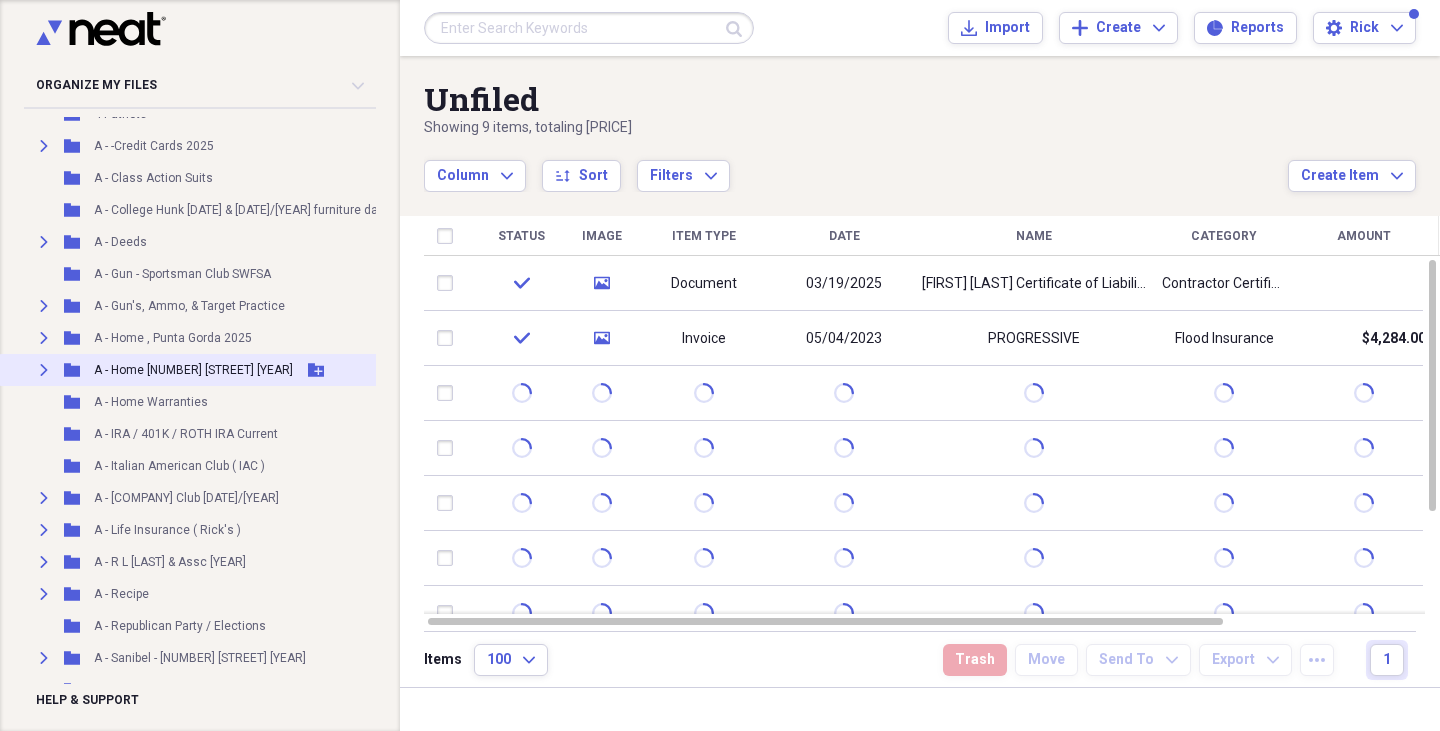 click on "Expand" 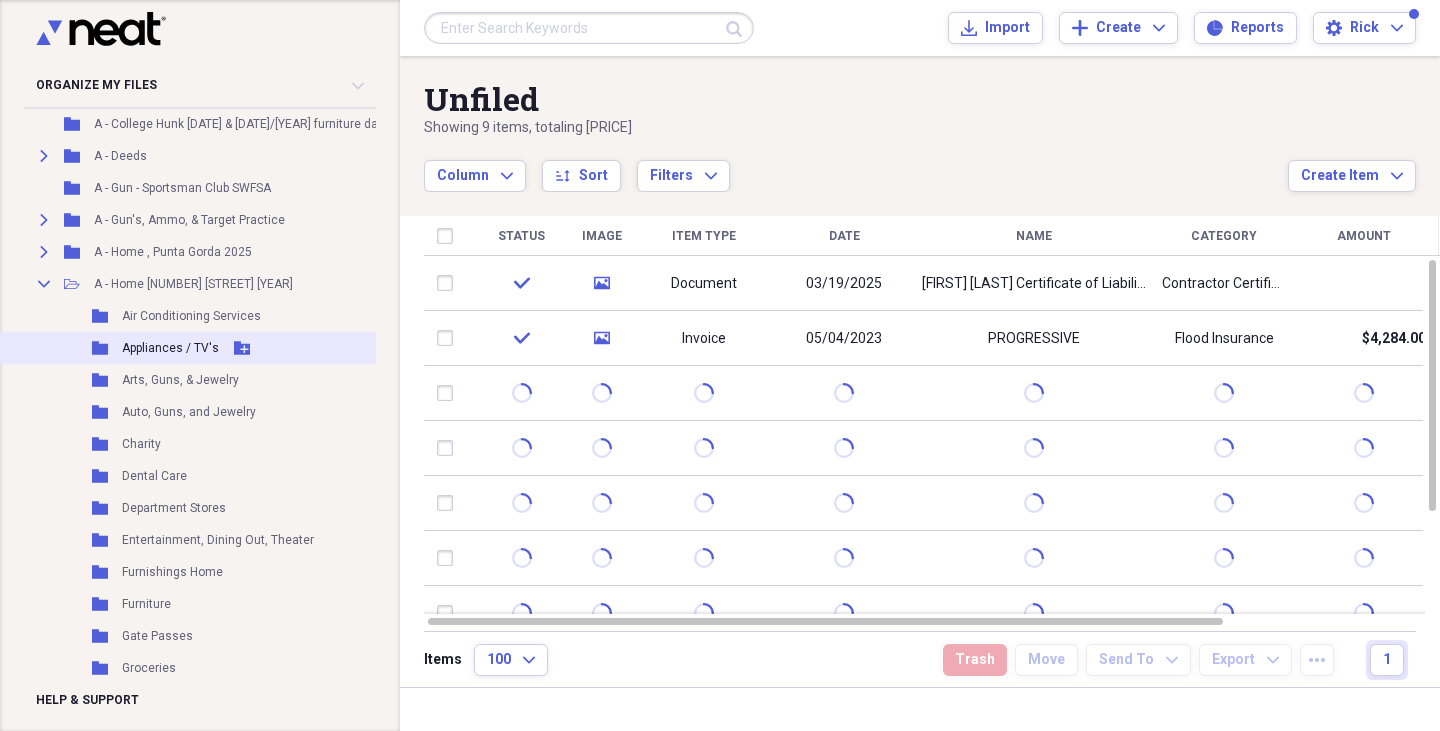 scroll, scrollTop: 275, scrollLeft: 0, axis: vertical 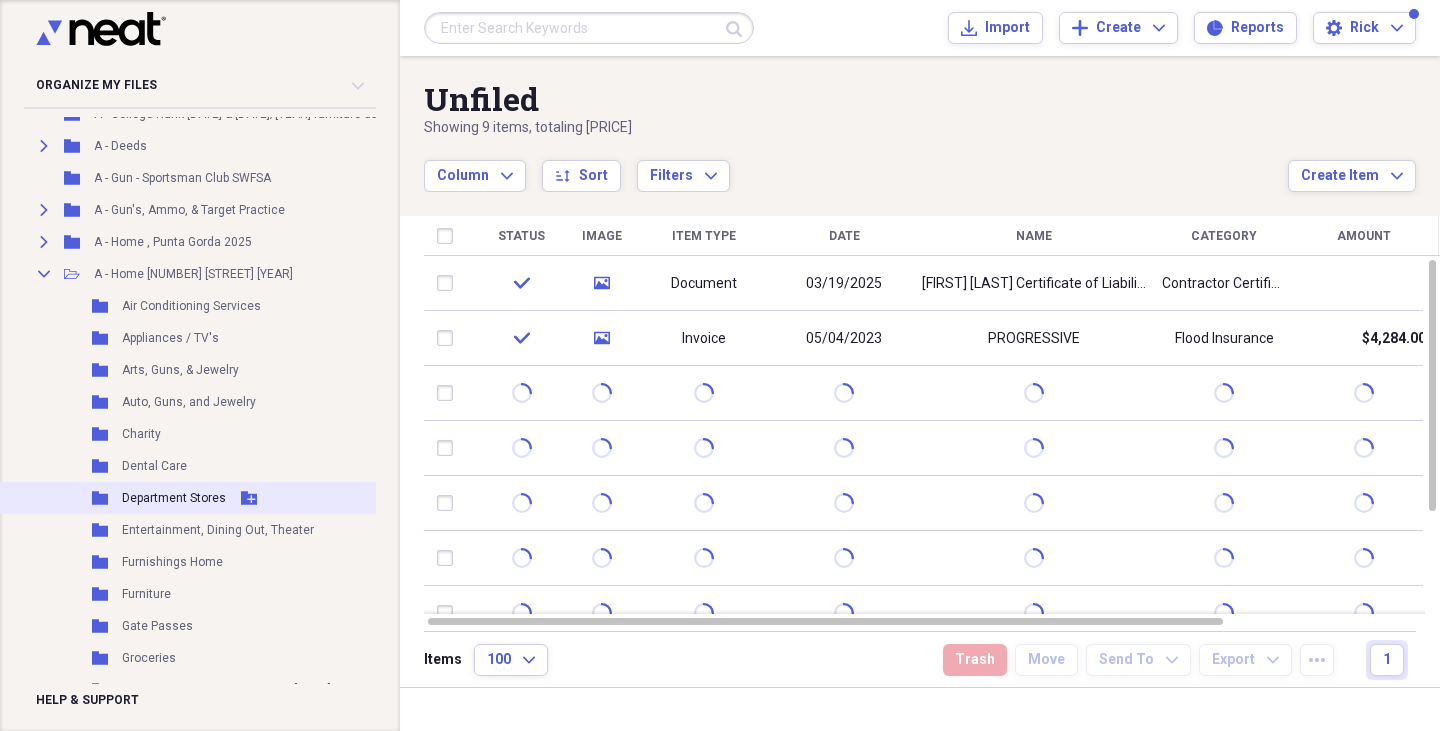 click on "Department Stores" at bounding box center (174, 498) 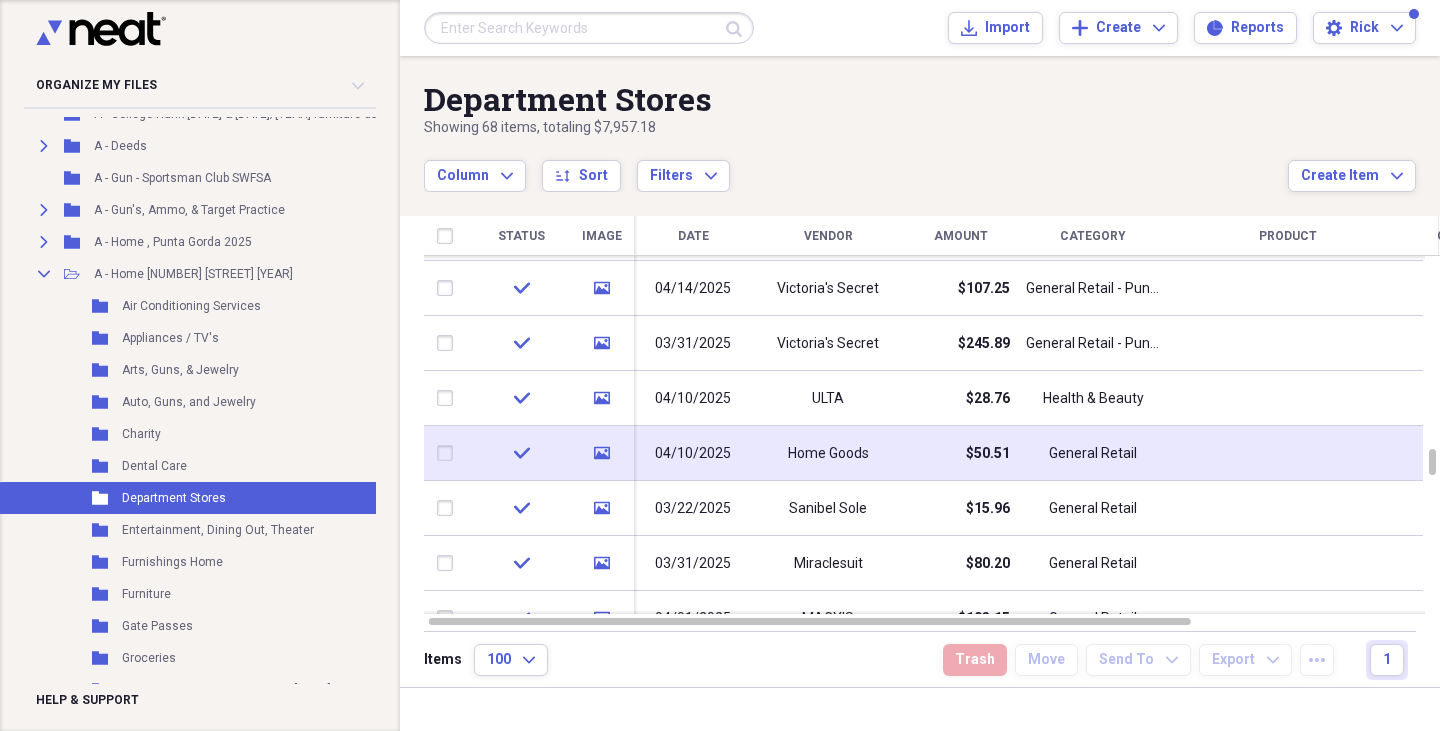 click on "check" at bounding box center [521, 453] 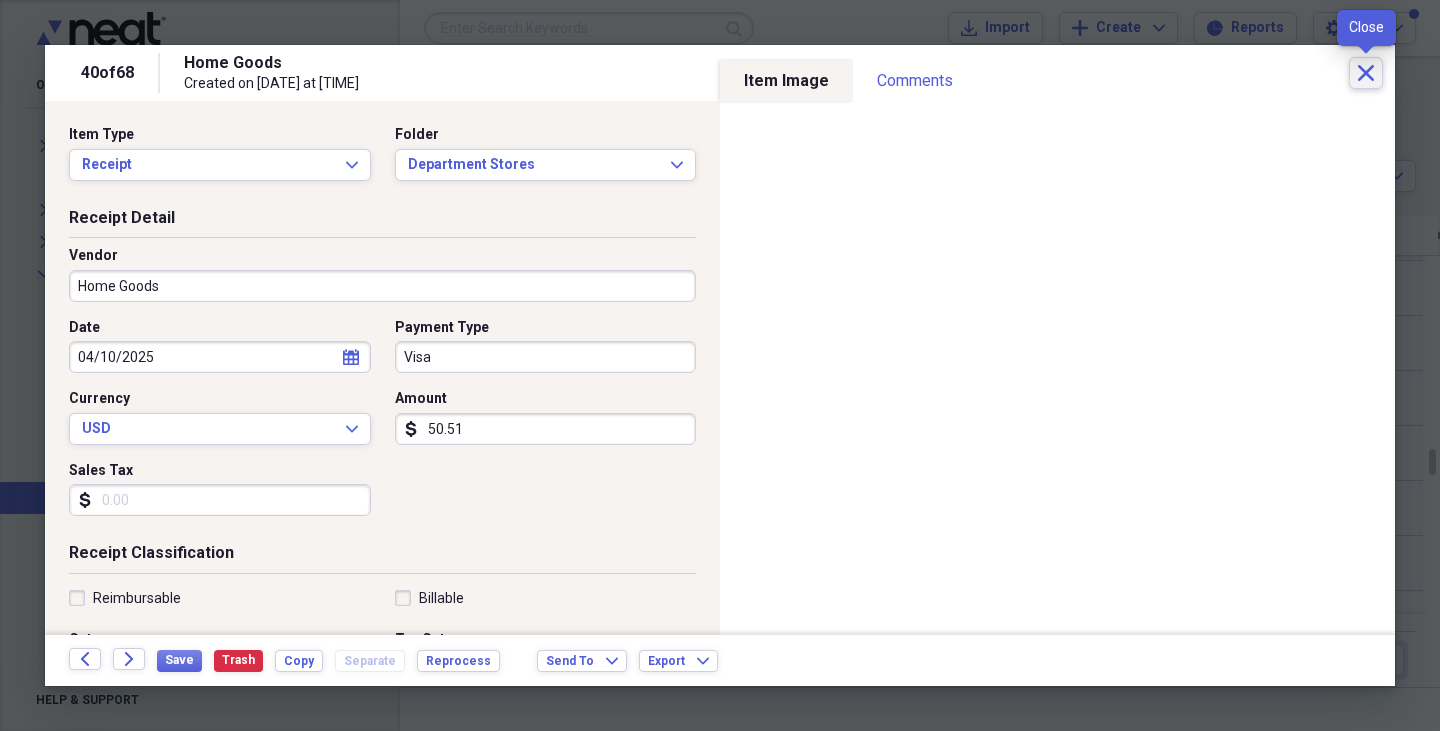 click 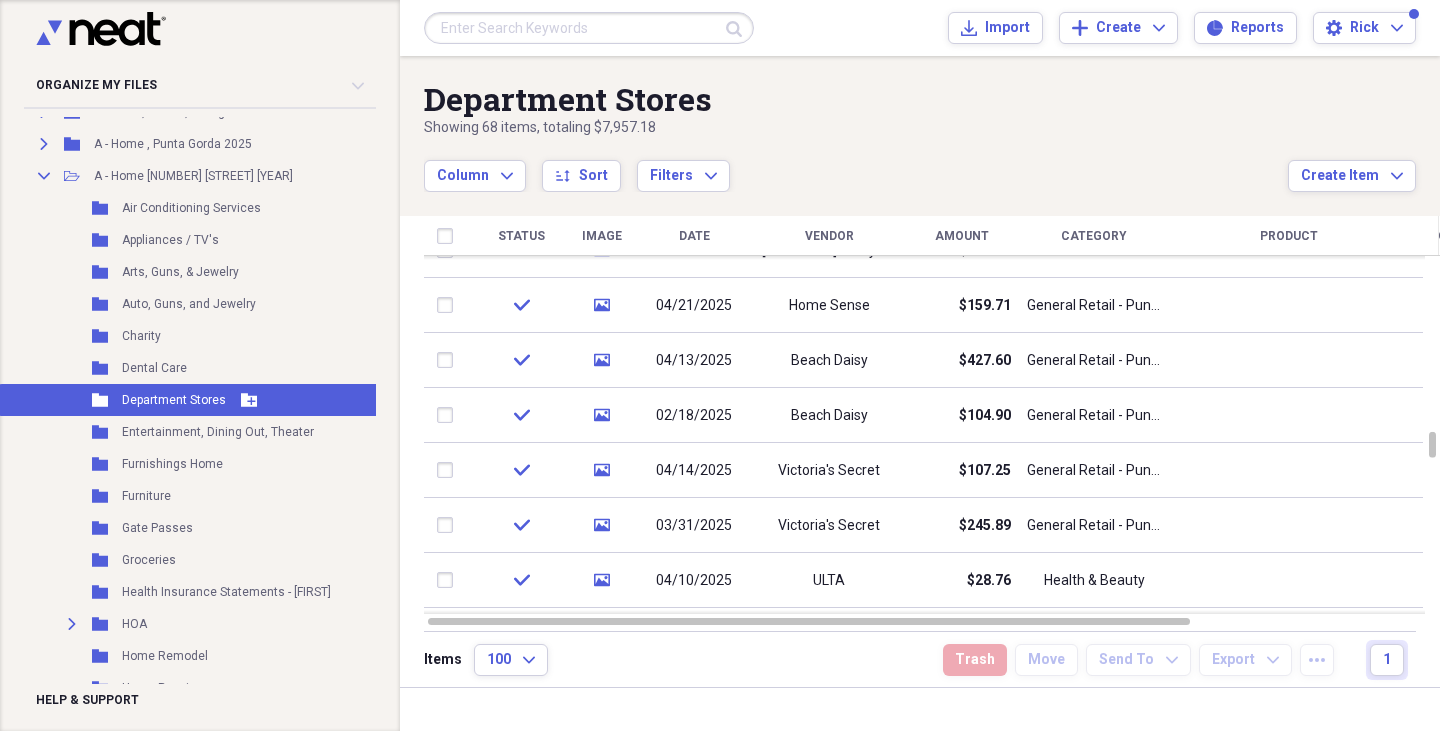 scroll, scrollTop: 402, scrollLeft: 0, axis: vertical 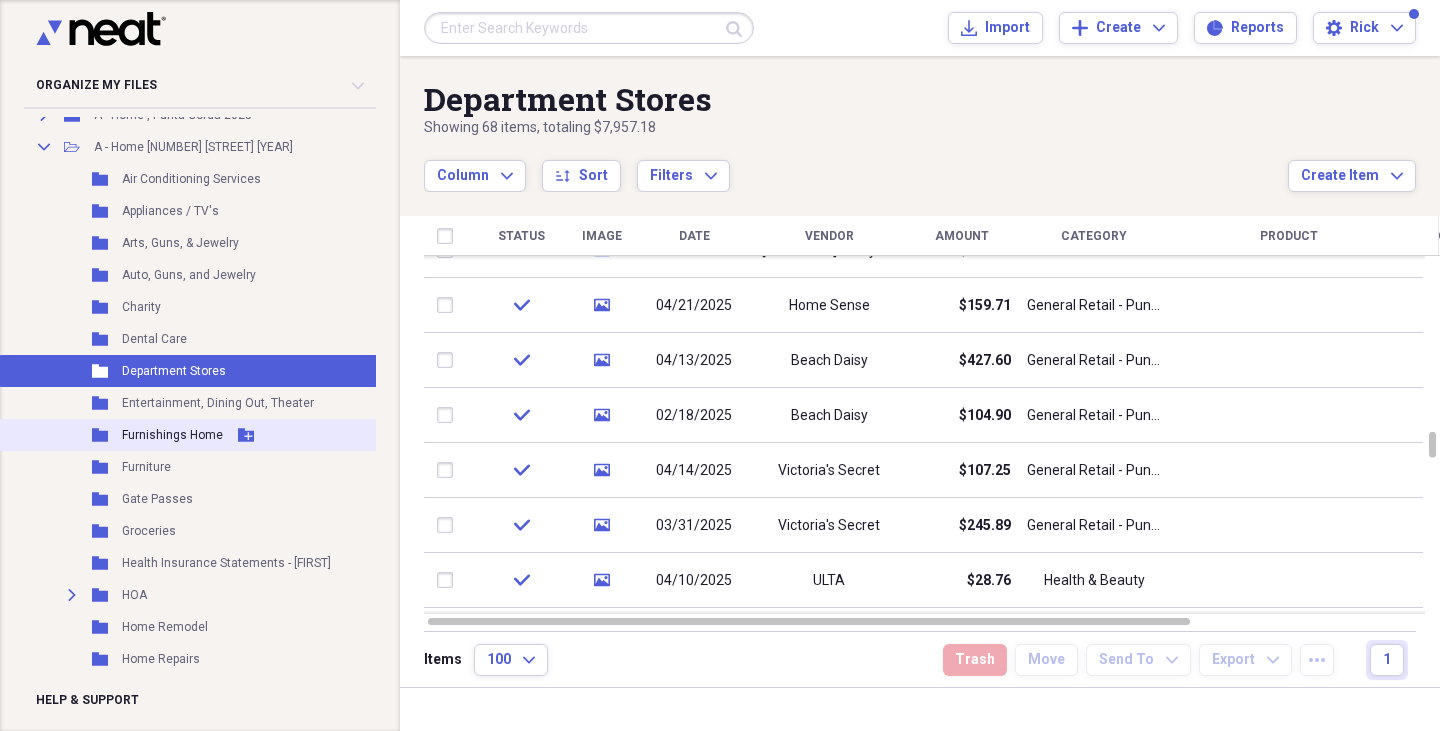 click on "Furnishings Home" at bounding box center (172, 435) 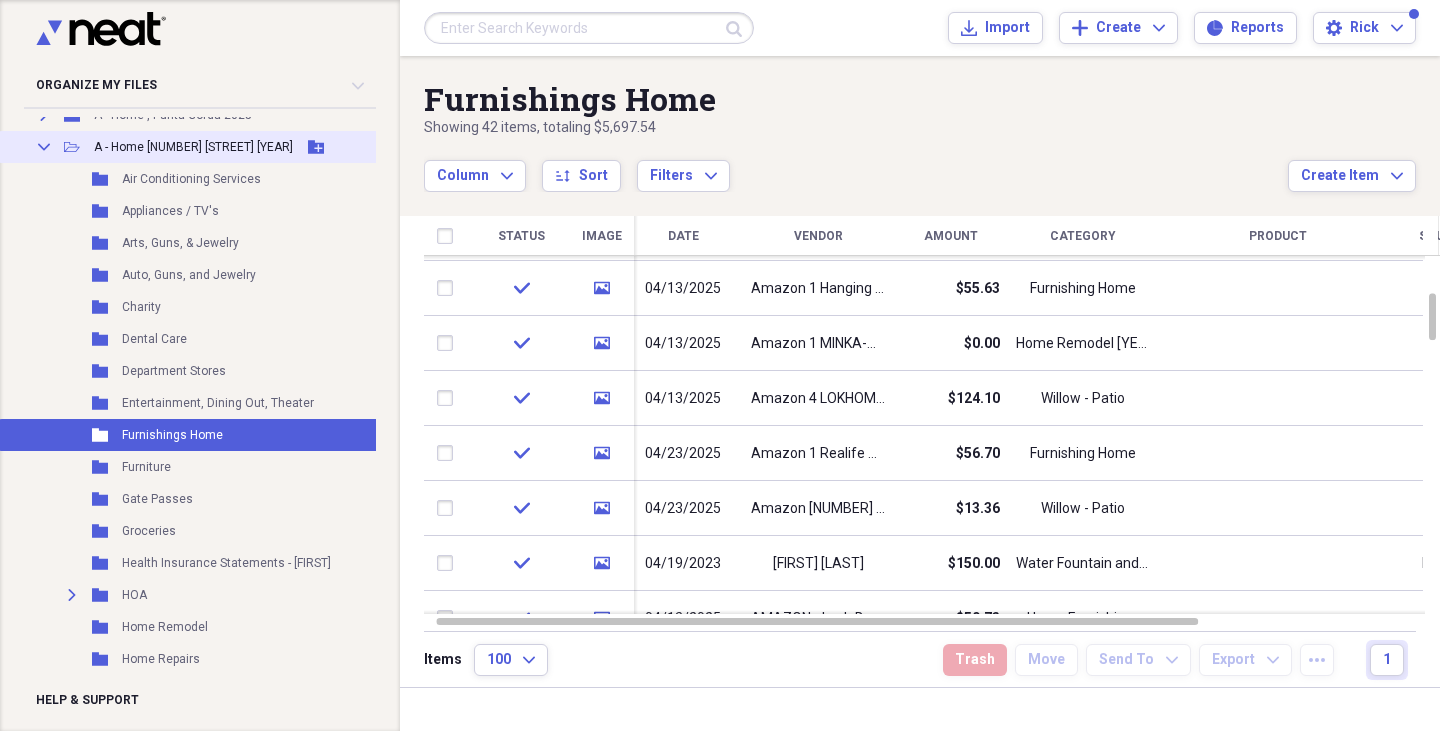 click on "Collapse" 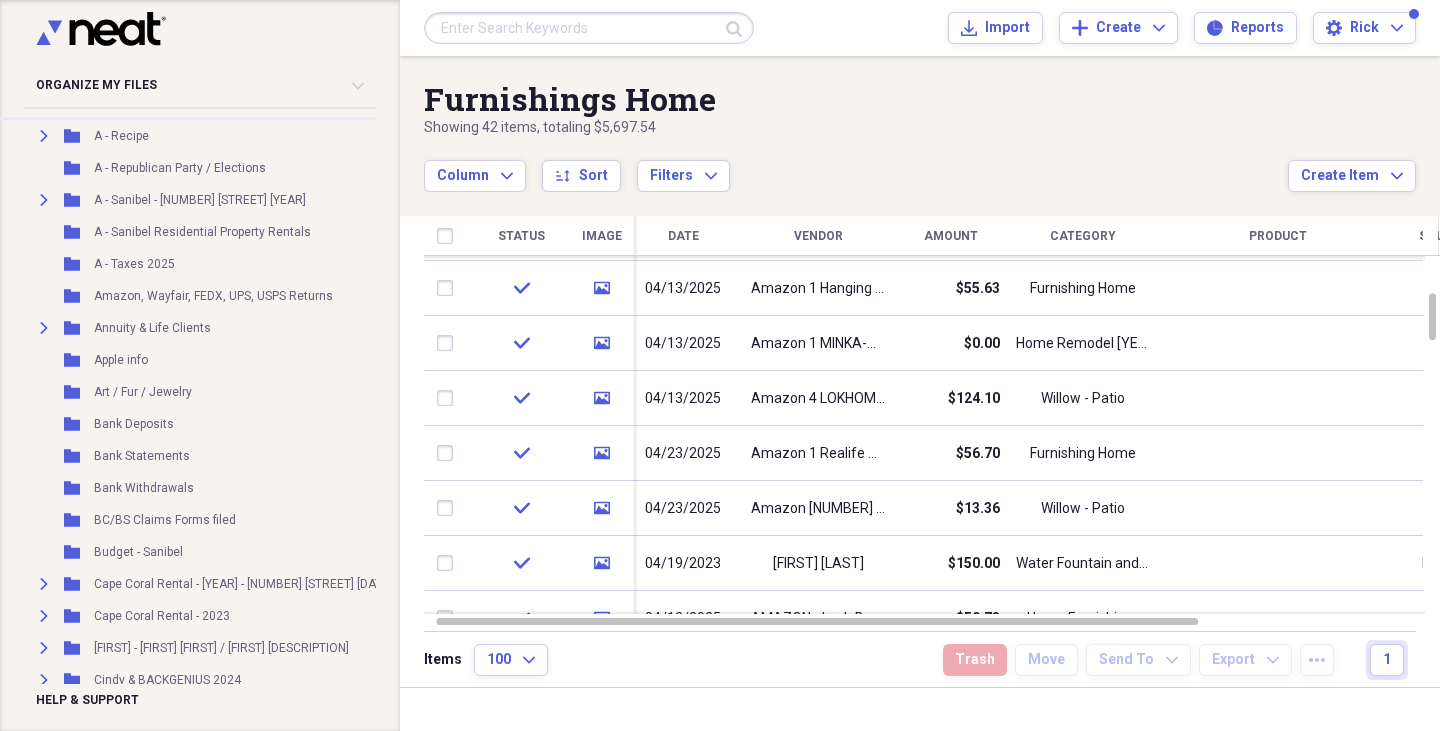 scroll, scrollTop: 639, scrollLeft: 0, axis: vertical 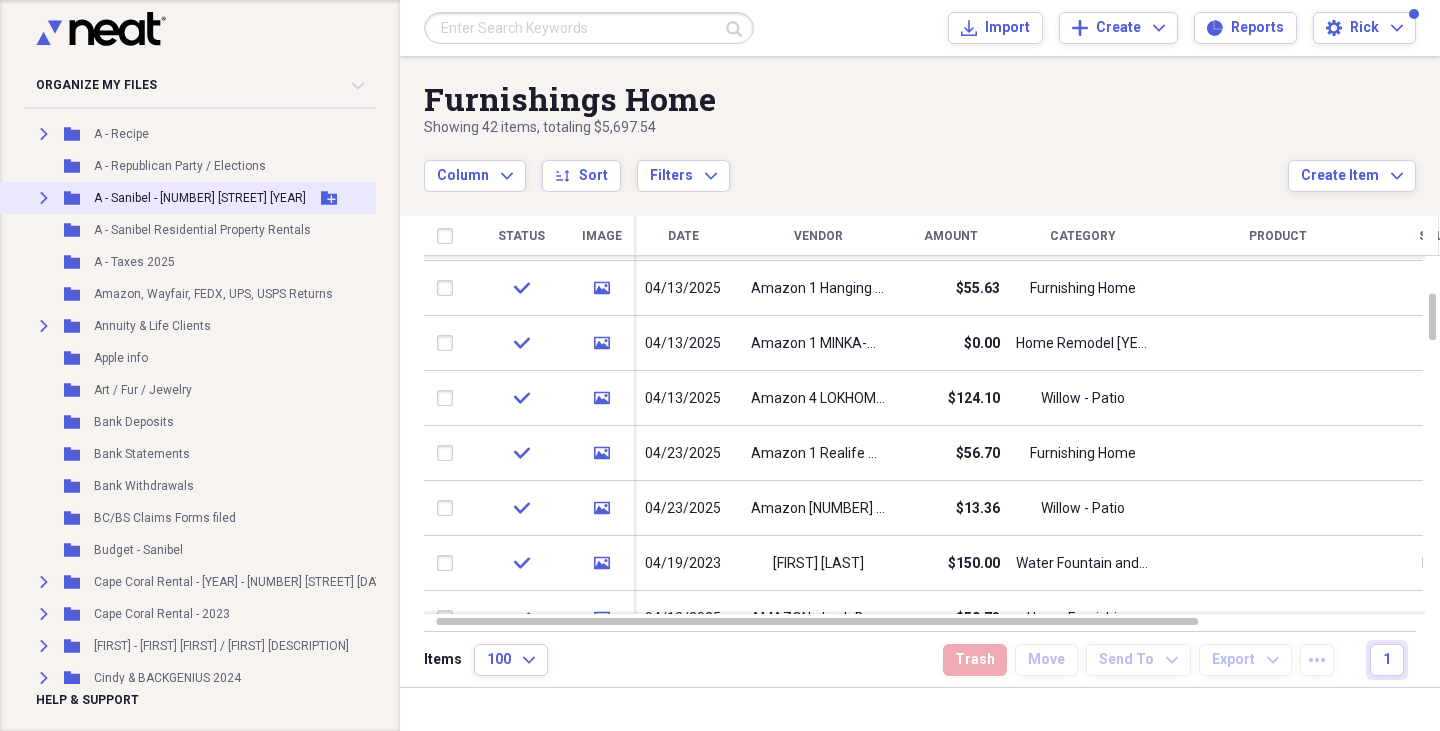 click on "Expand" 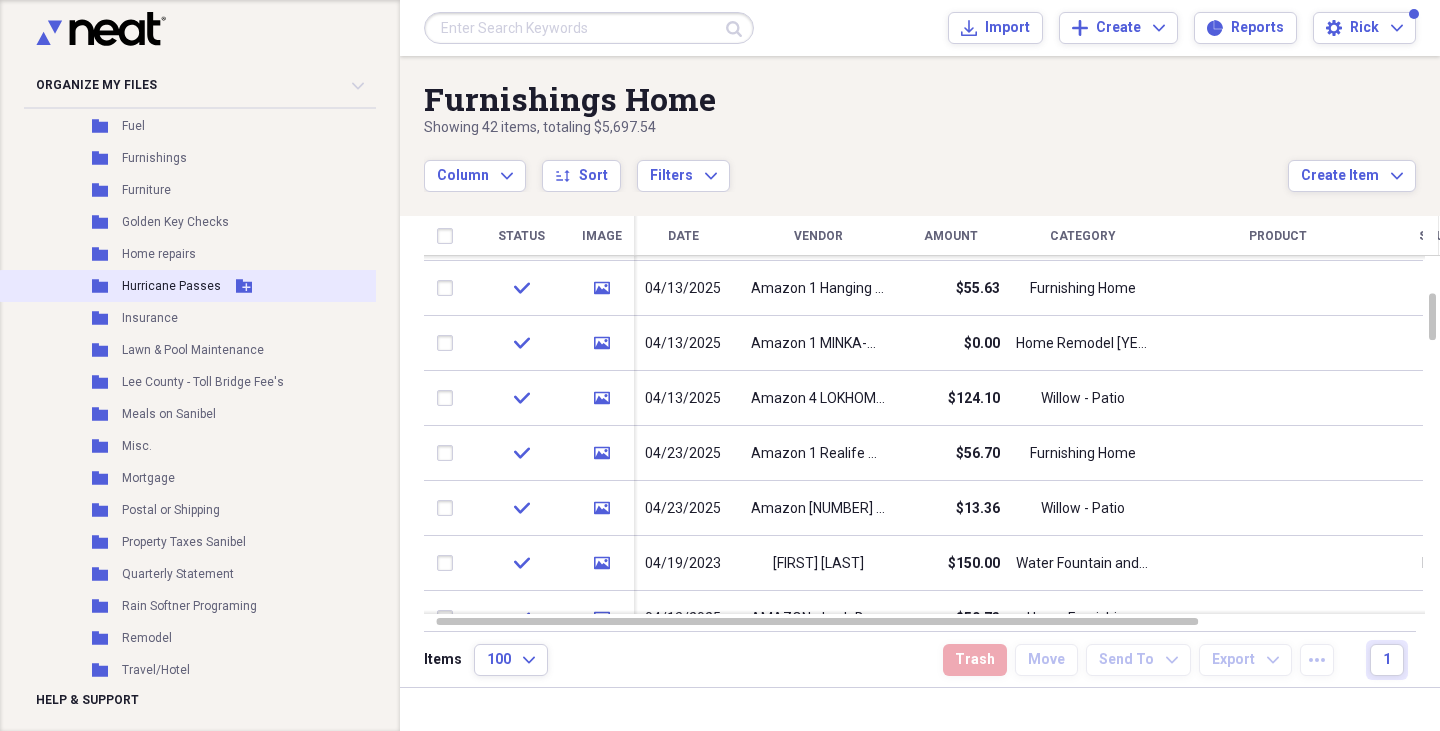 scroll, scrollTop: 837, scrollLeft: 0, axis: vertical 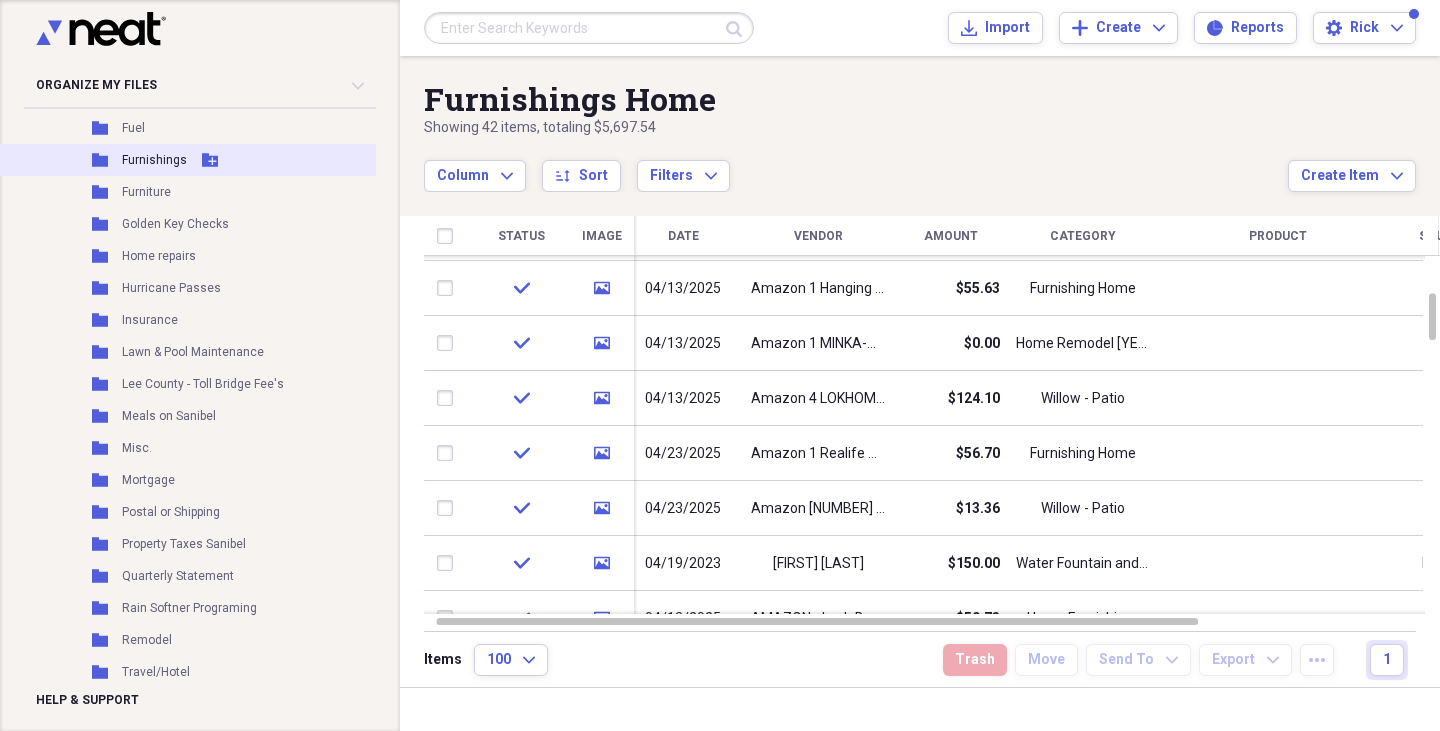 click on "Furnishings" at bounding box center (154, 160) 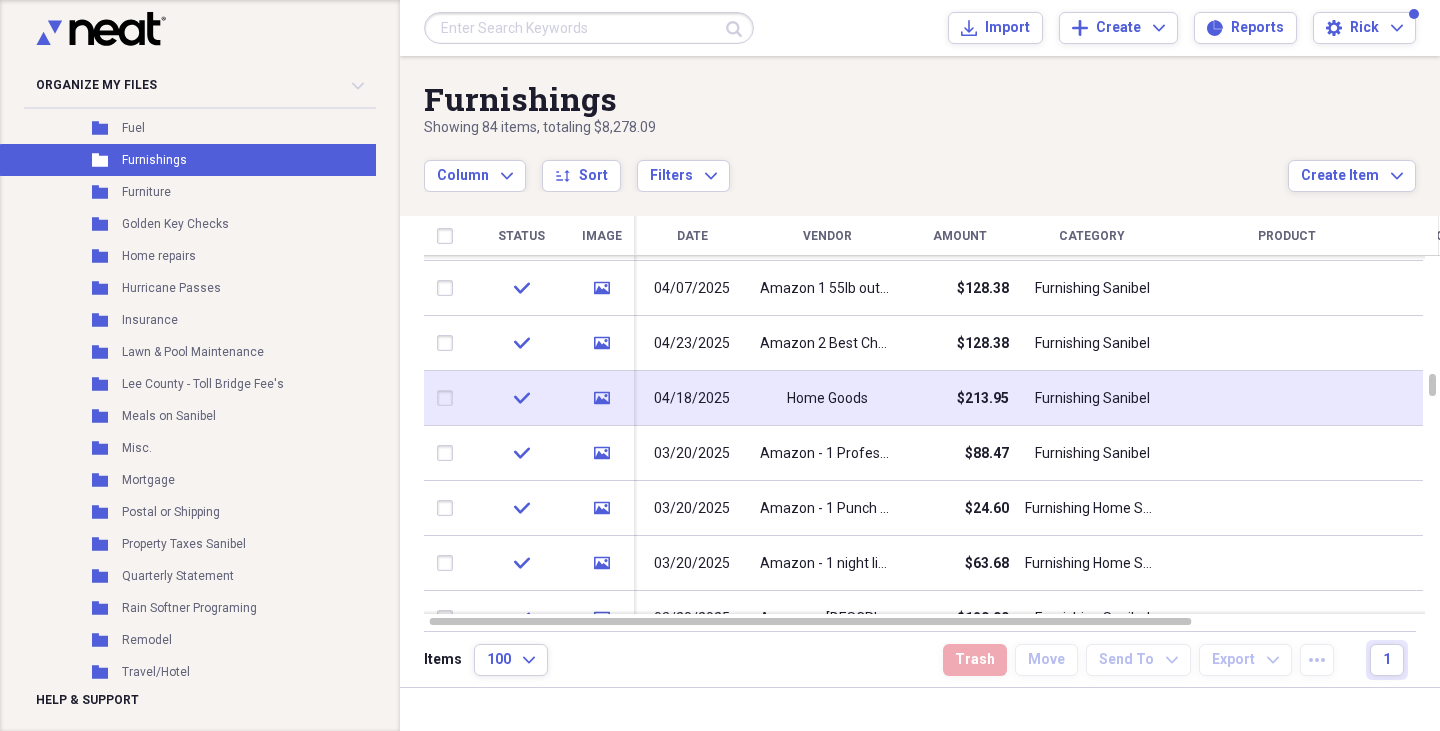 click on "check" at bounding box center (521, 398) 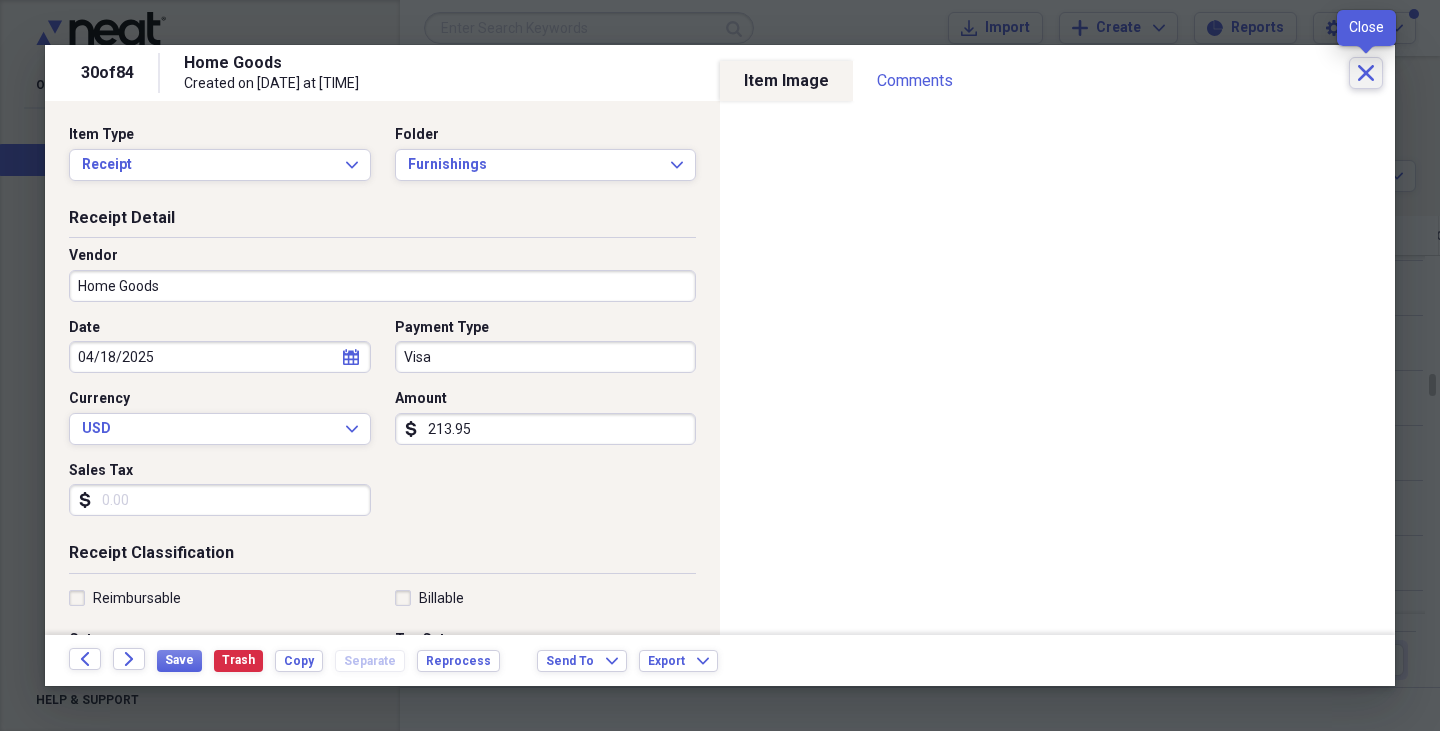 click 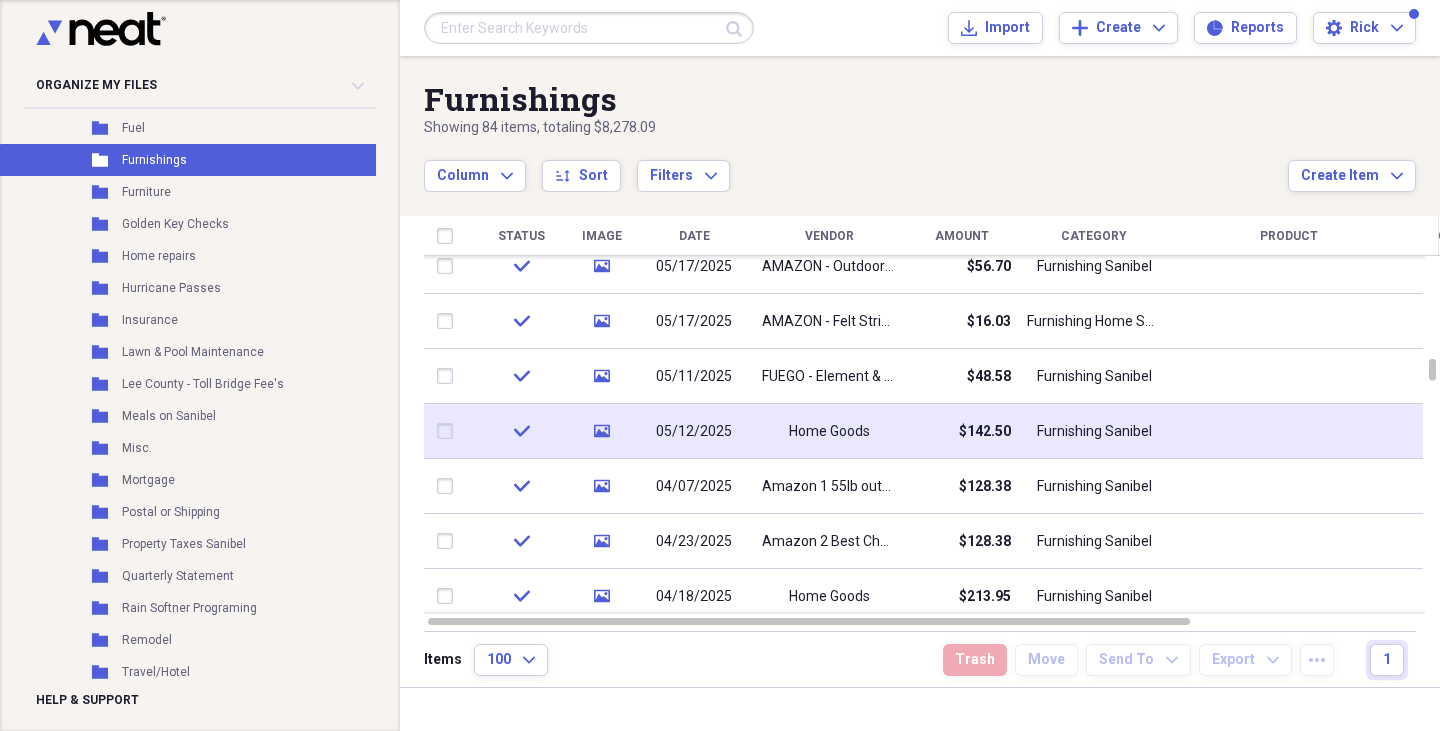 click on "check" at bounding box center (521, 431) 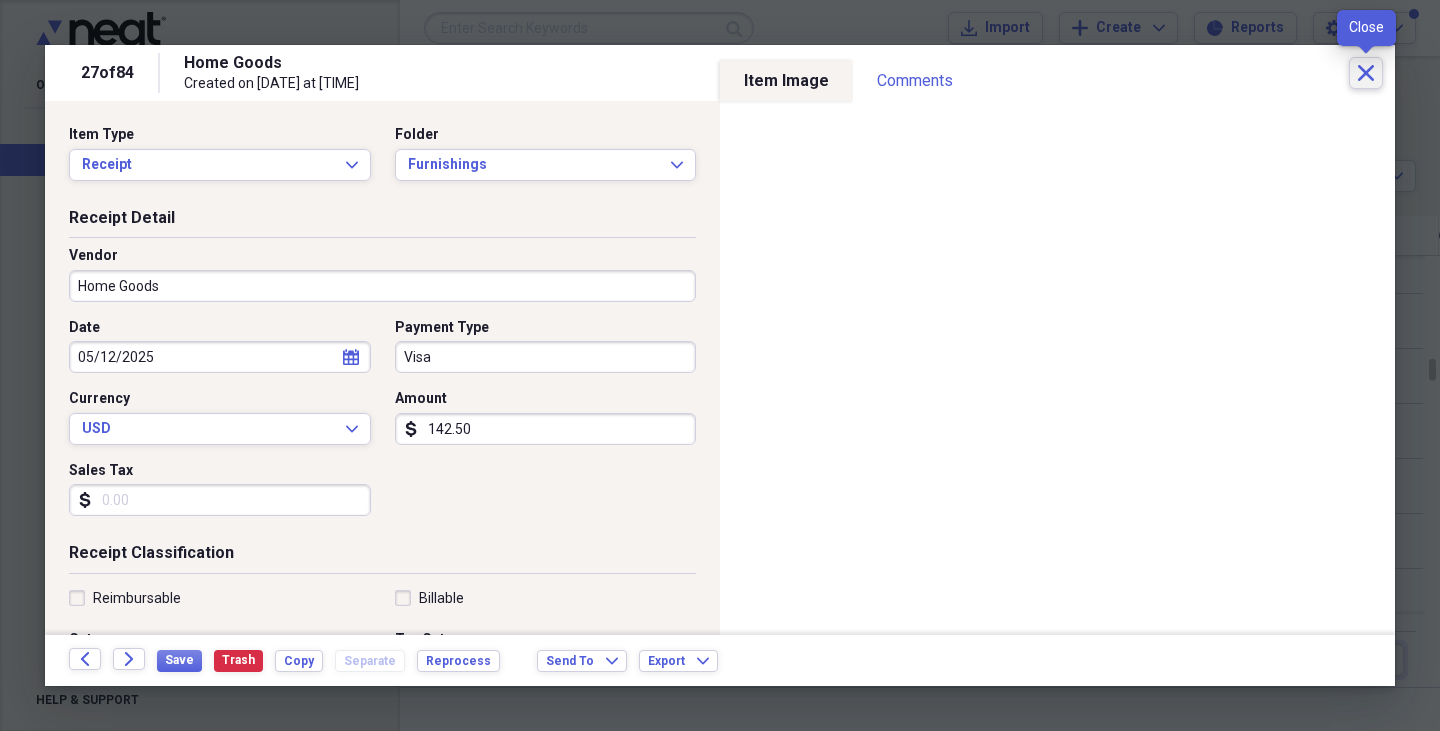 click on "Close" at bounding box center (1366, 73) 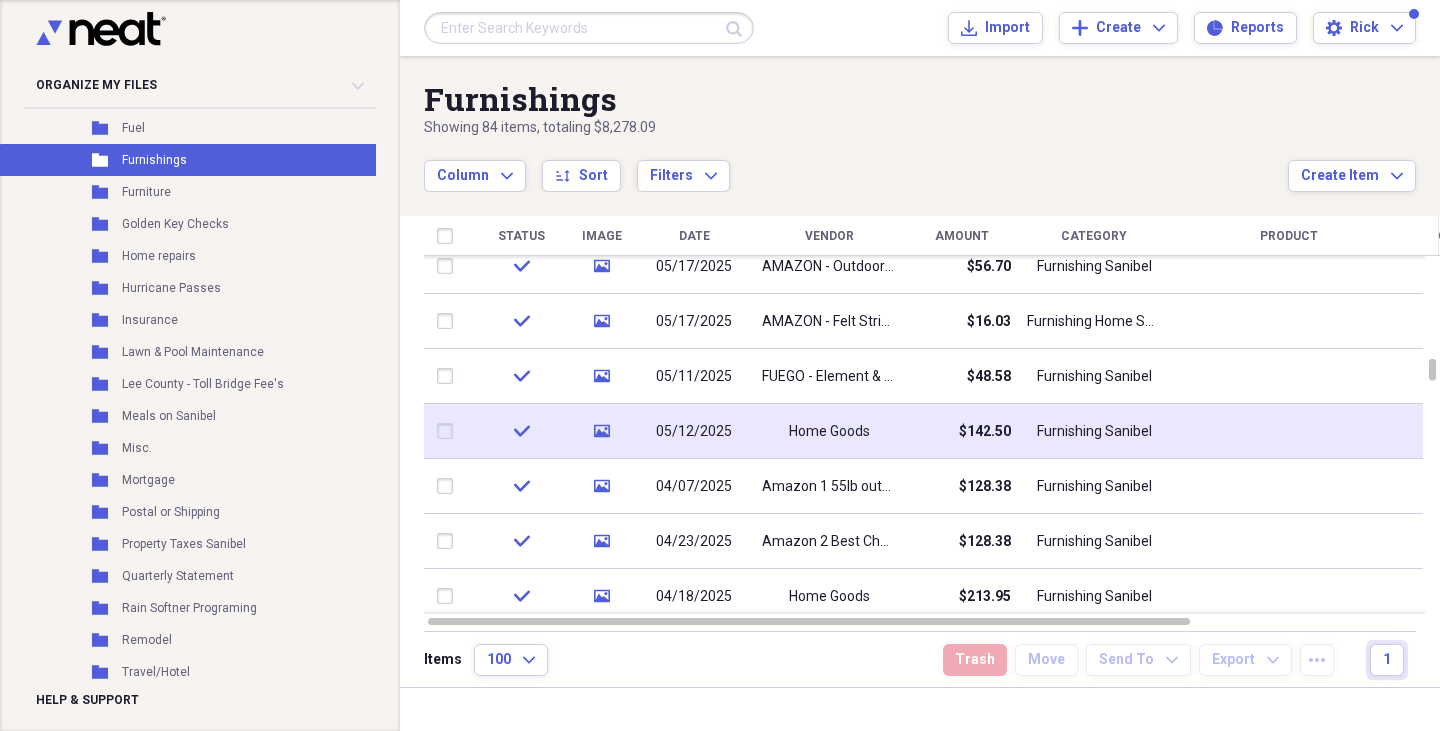 click on "check" at bounding box center [521, 431] 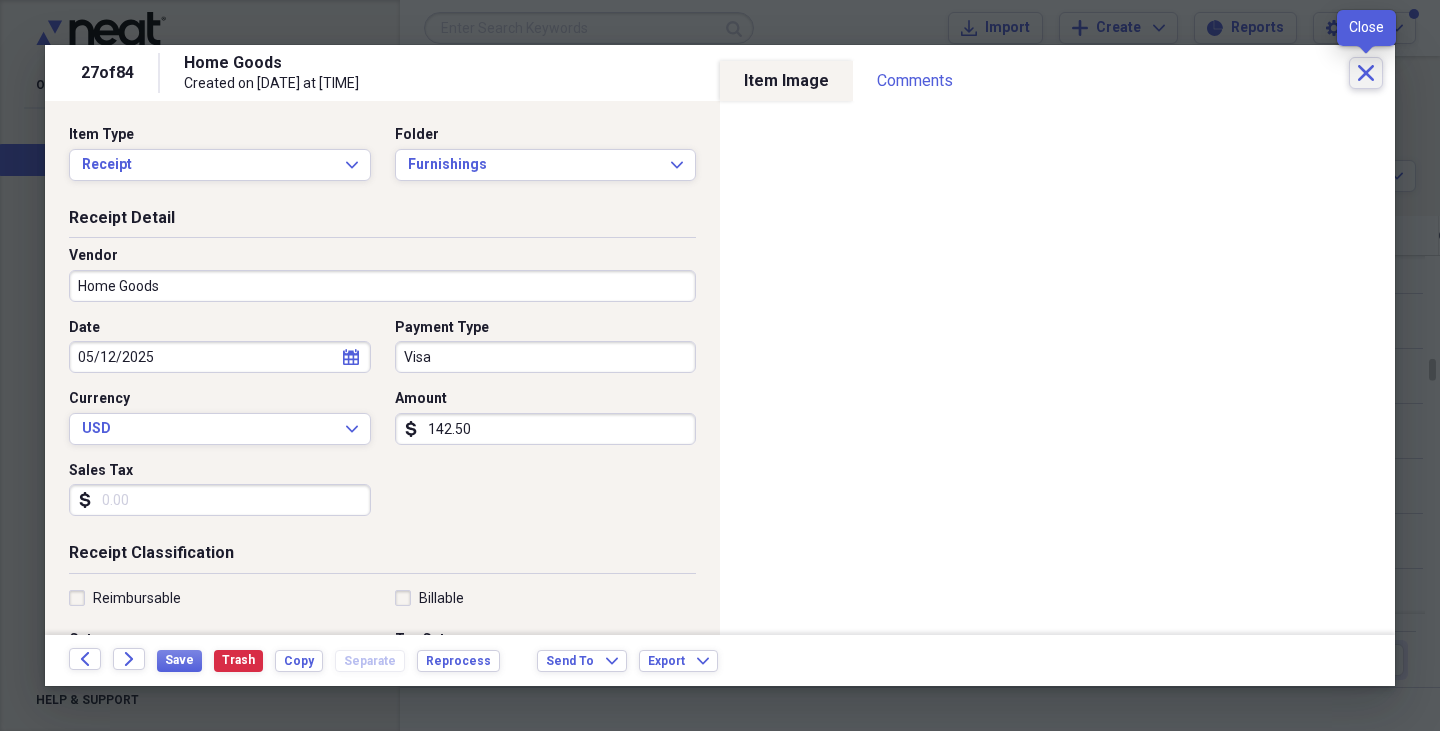 click 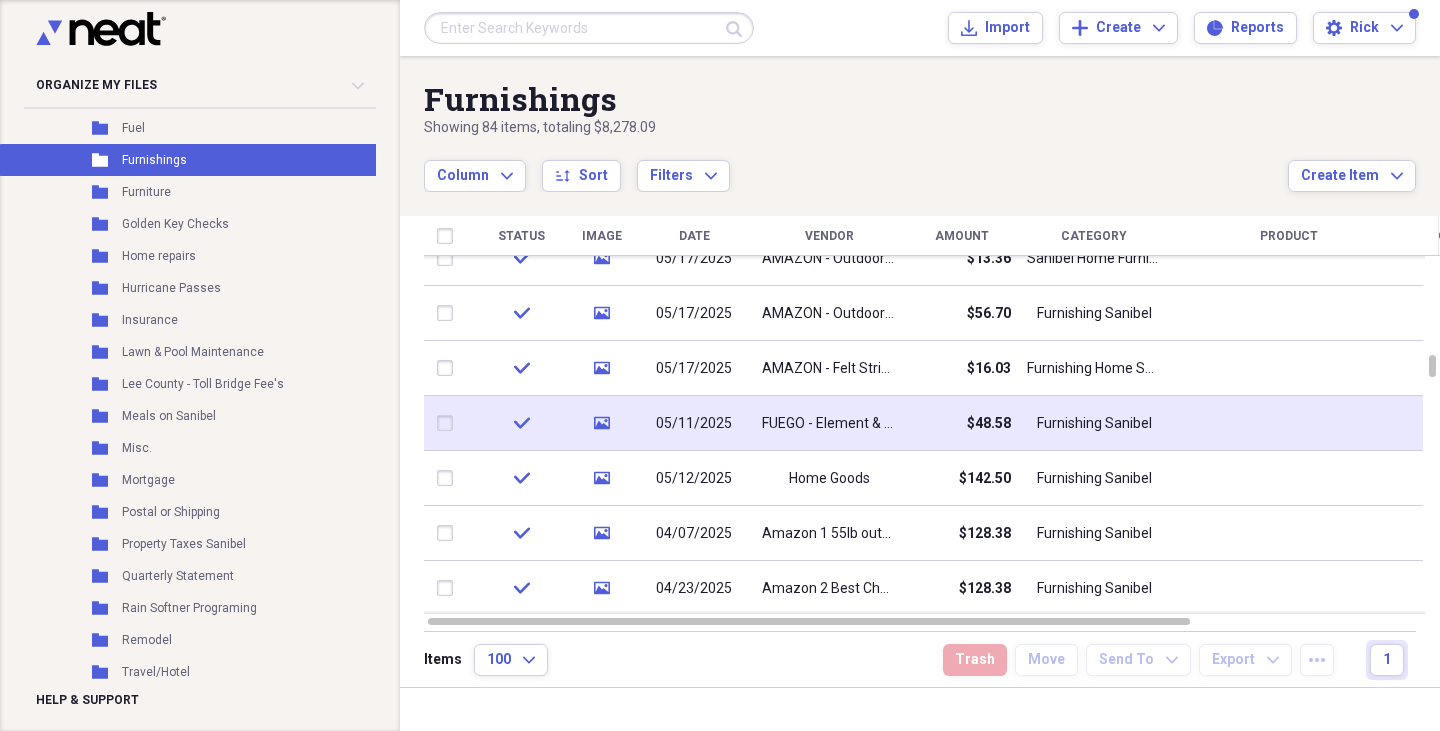 click on "check" at bounding box center [521, 423] 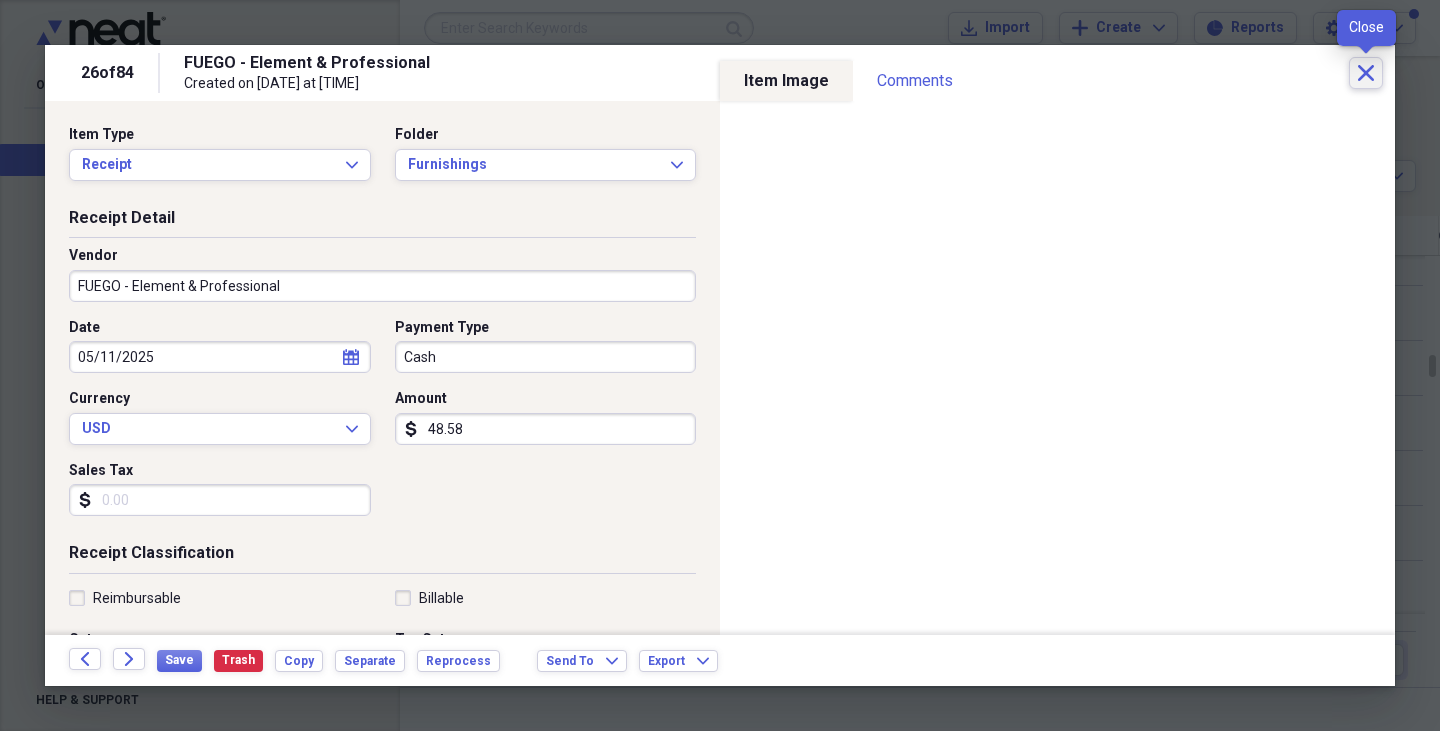 click on "Close" at bounding box center (1366, 73) 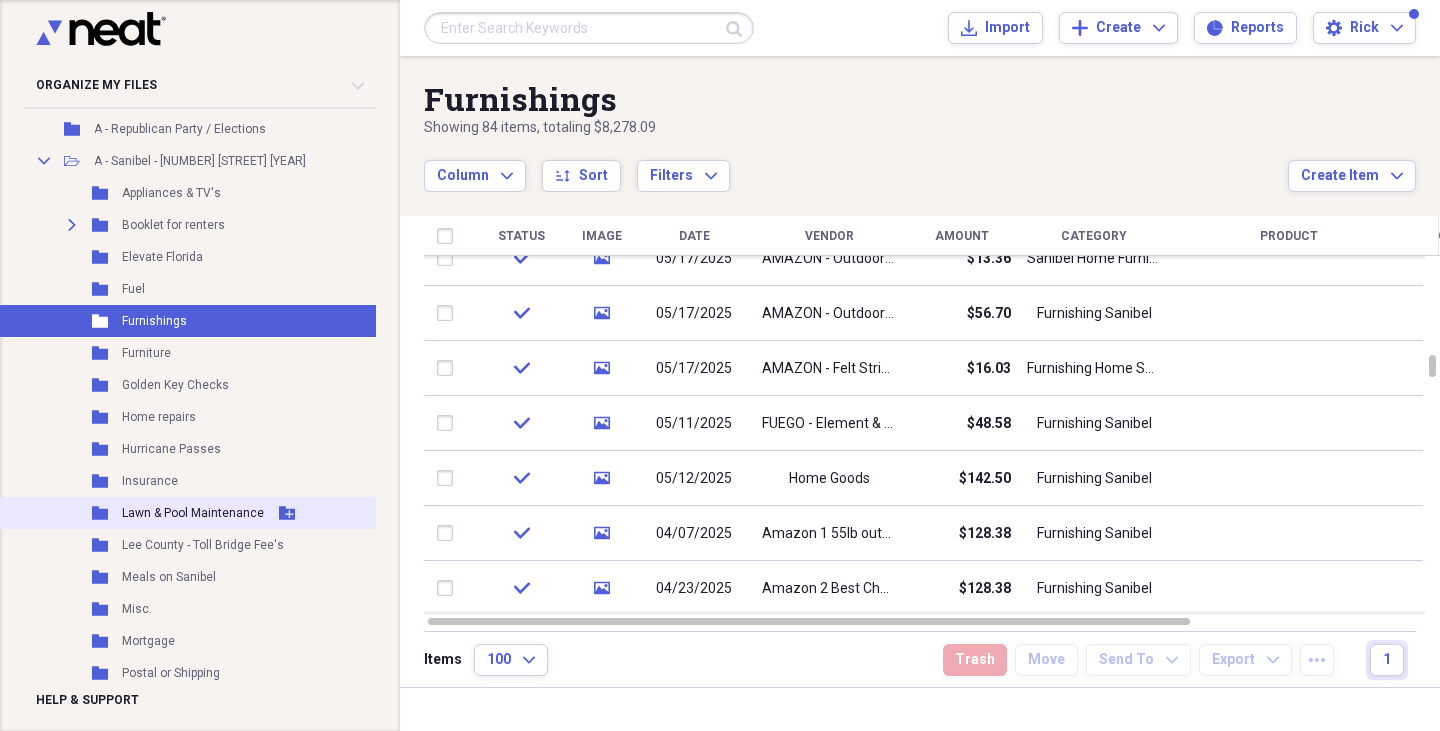 scroll, scrollTop: 567, scrollLeft: 0, axis: vertical 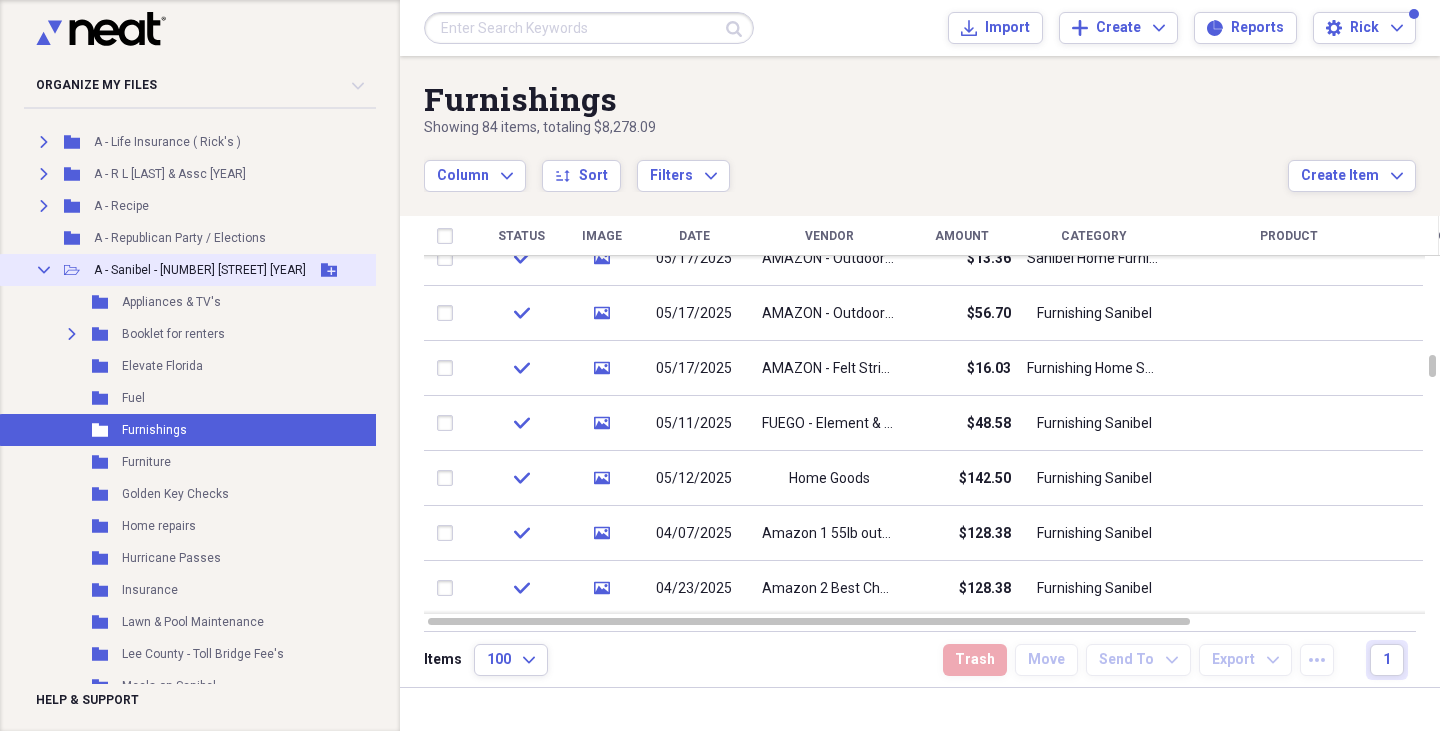 click on "Collapse" at bounding box center [44, 270] 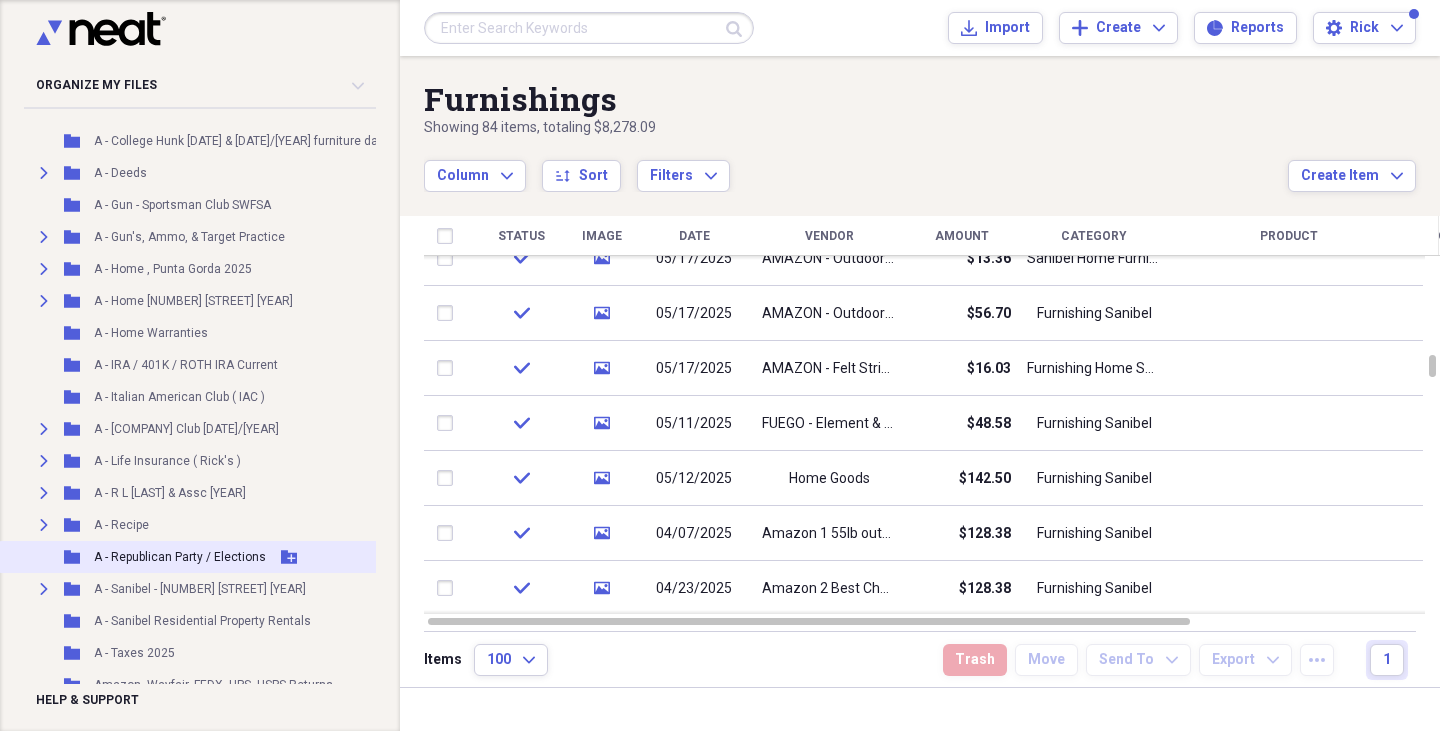 scroll, scrollTop: 246, scrollLeft: 0, axis: vertical 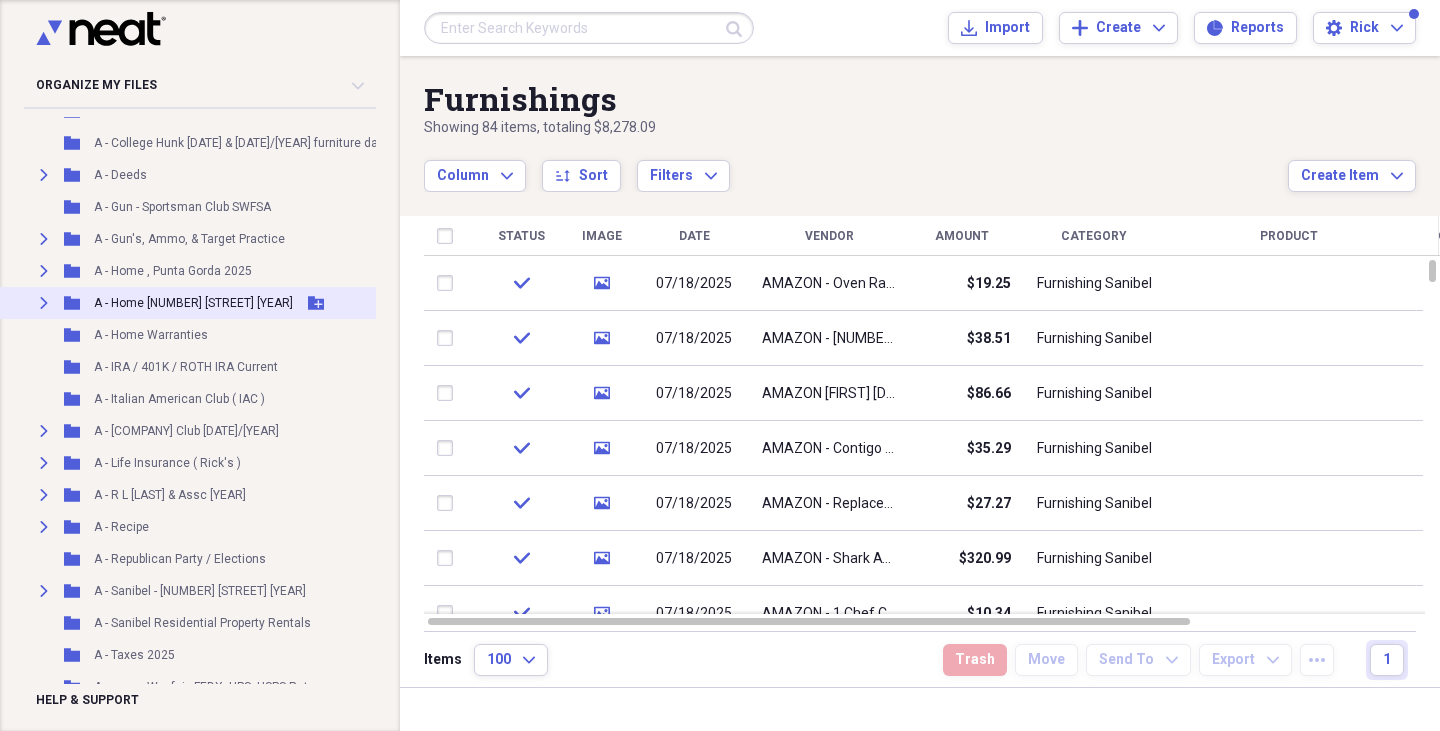 click on "Expand" 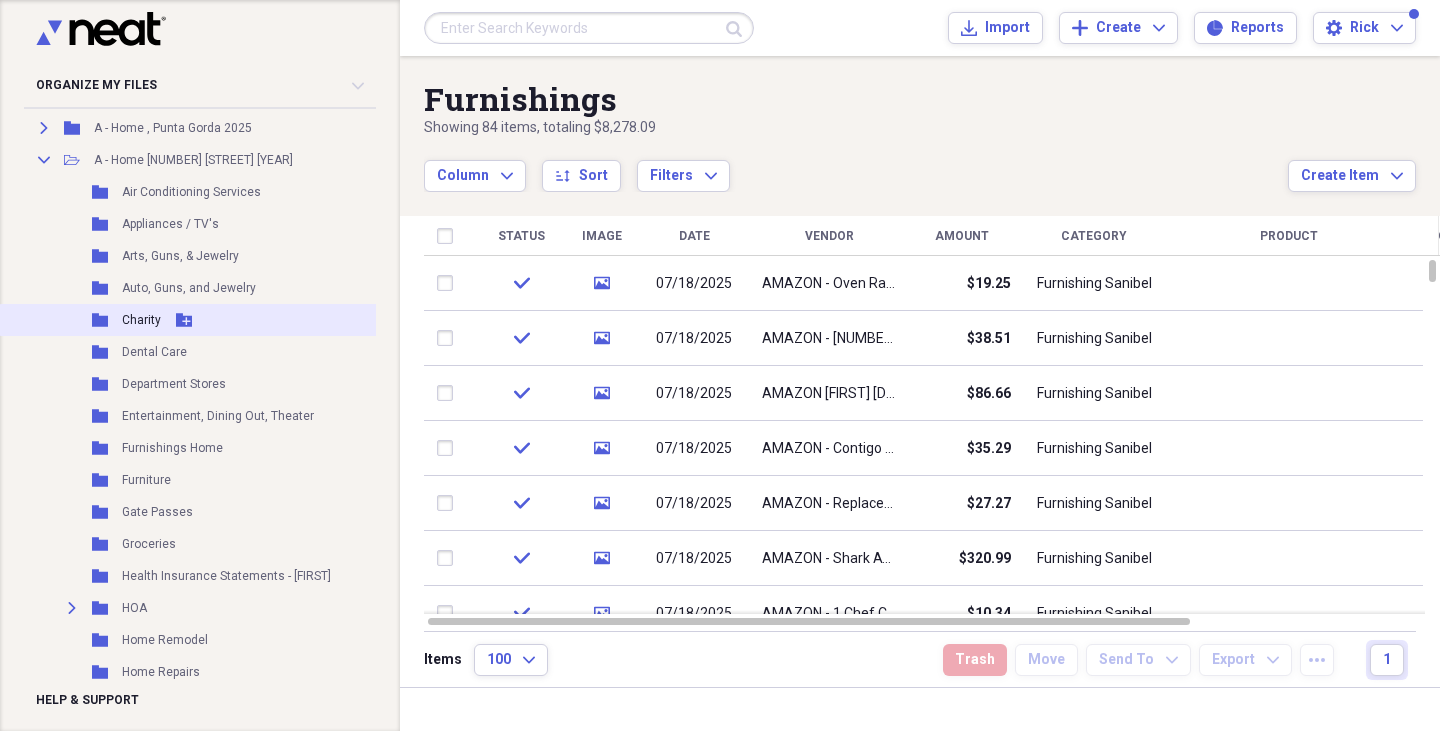 scroll, scrollTop: 400, scrollLeft: 0, axis: vertical 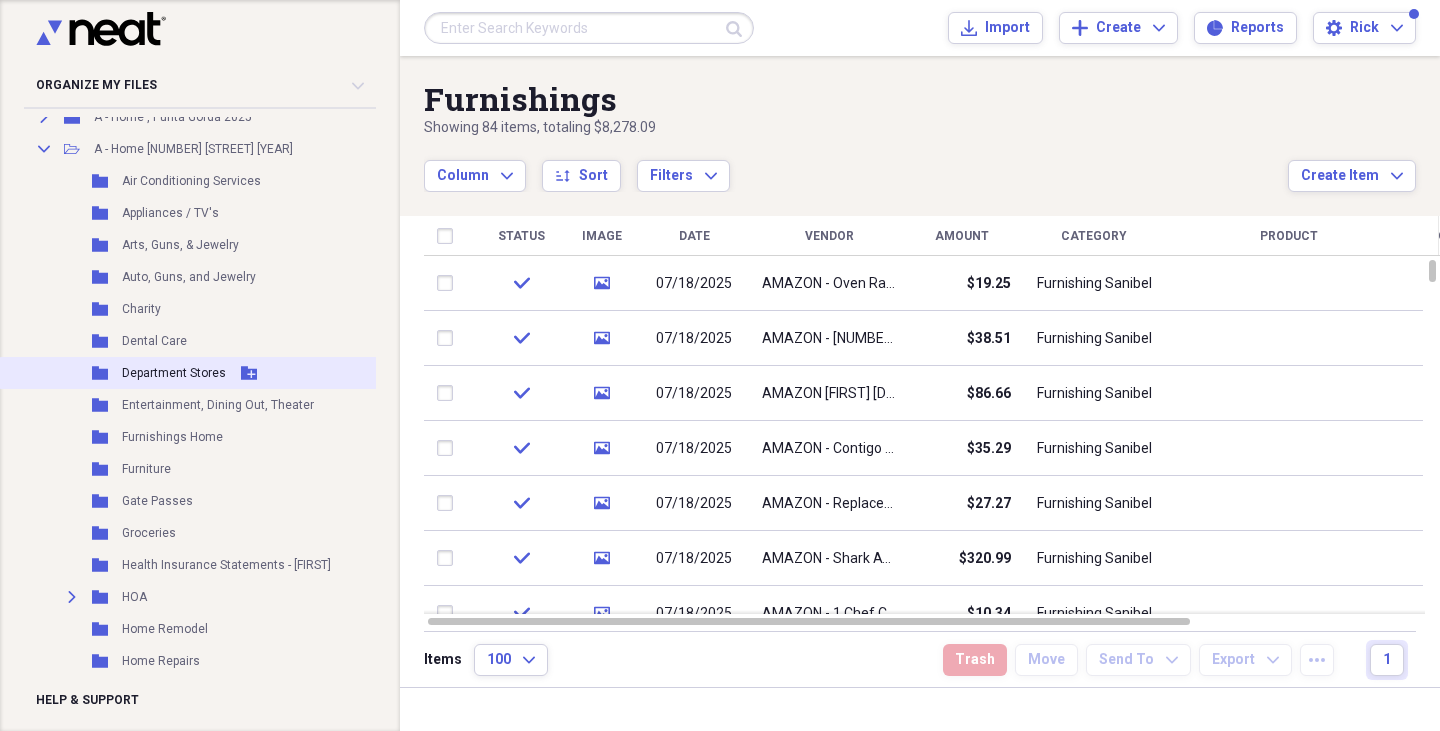 click on "Department Stores" at bounding box center [174, 373] 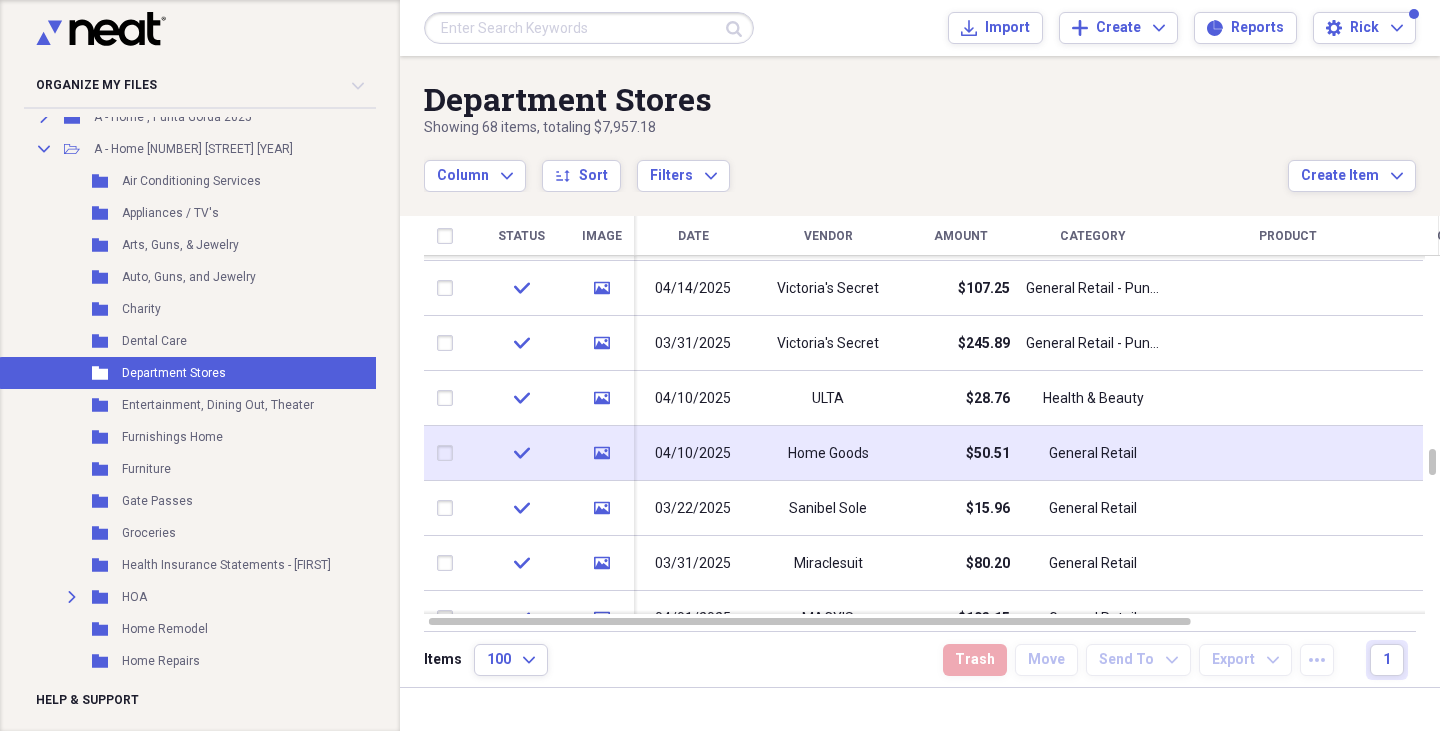 click on "check" at bounding box center (521, 453) 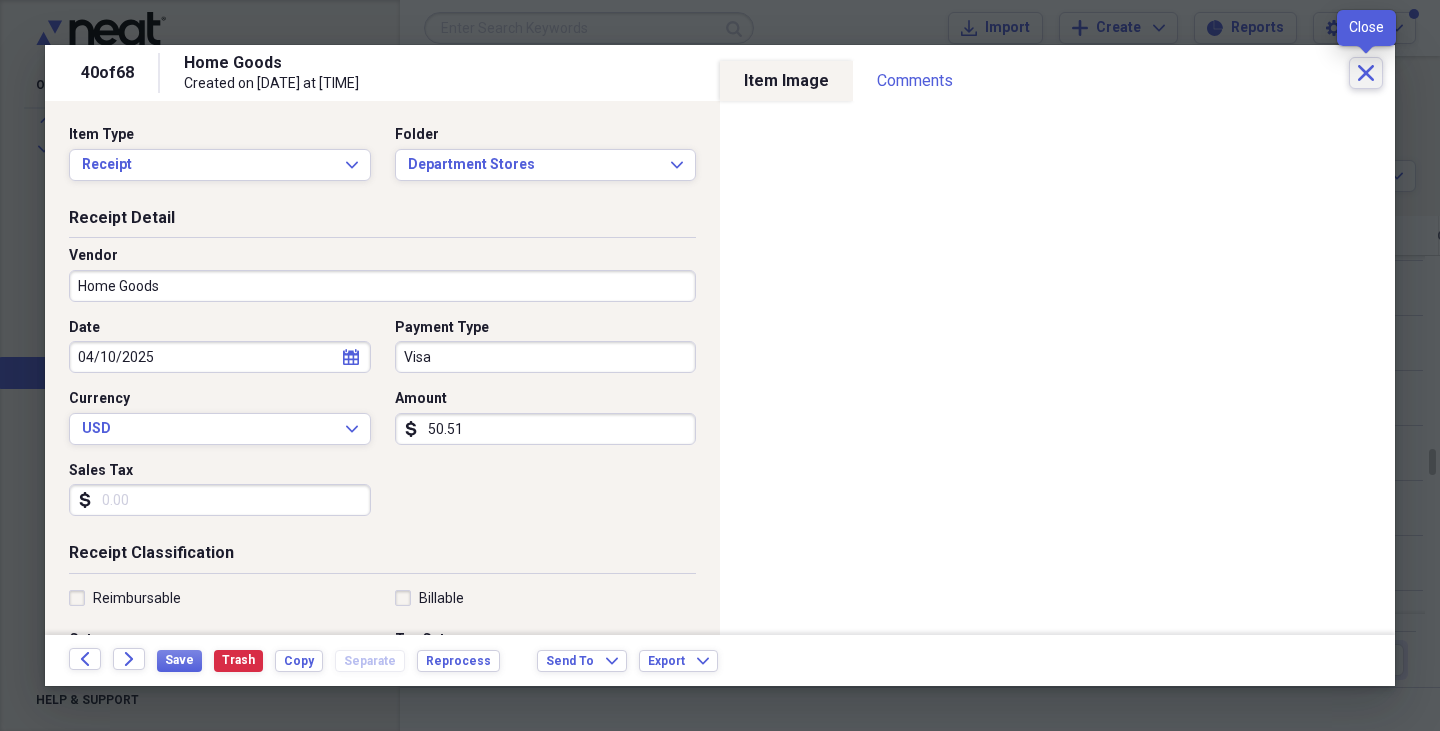 click 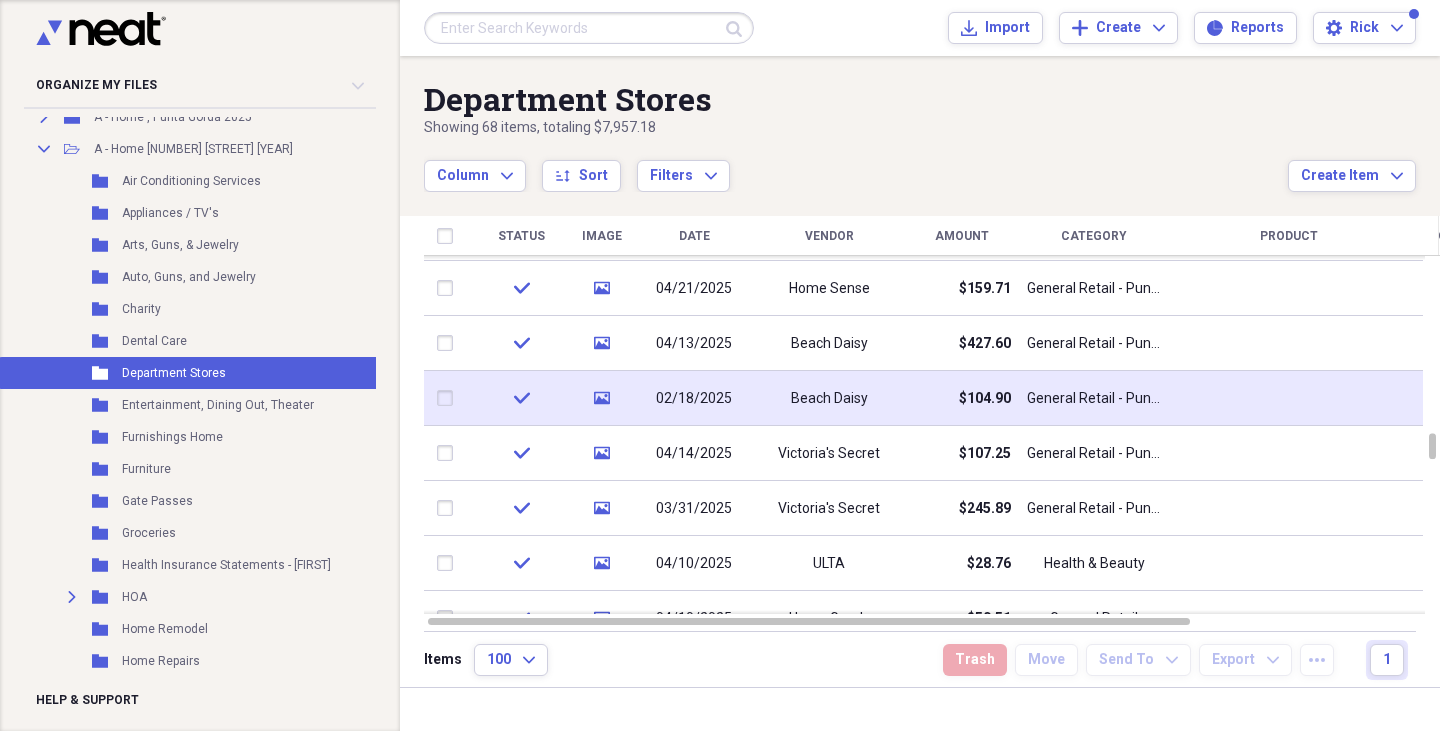 click on "check" at bounding box center (521, 398) 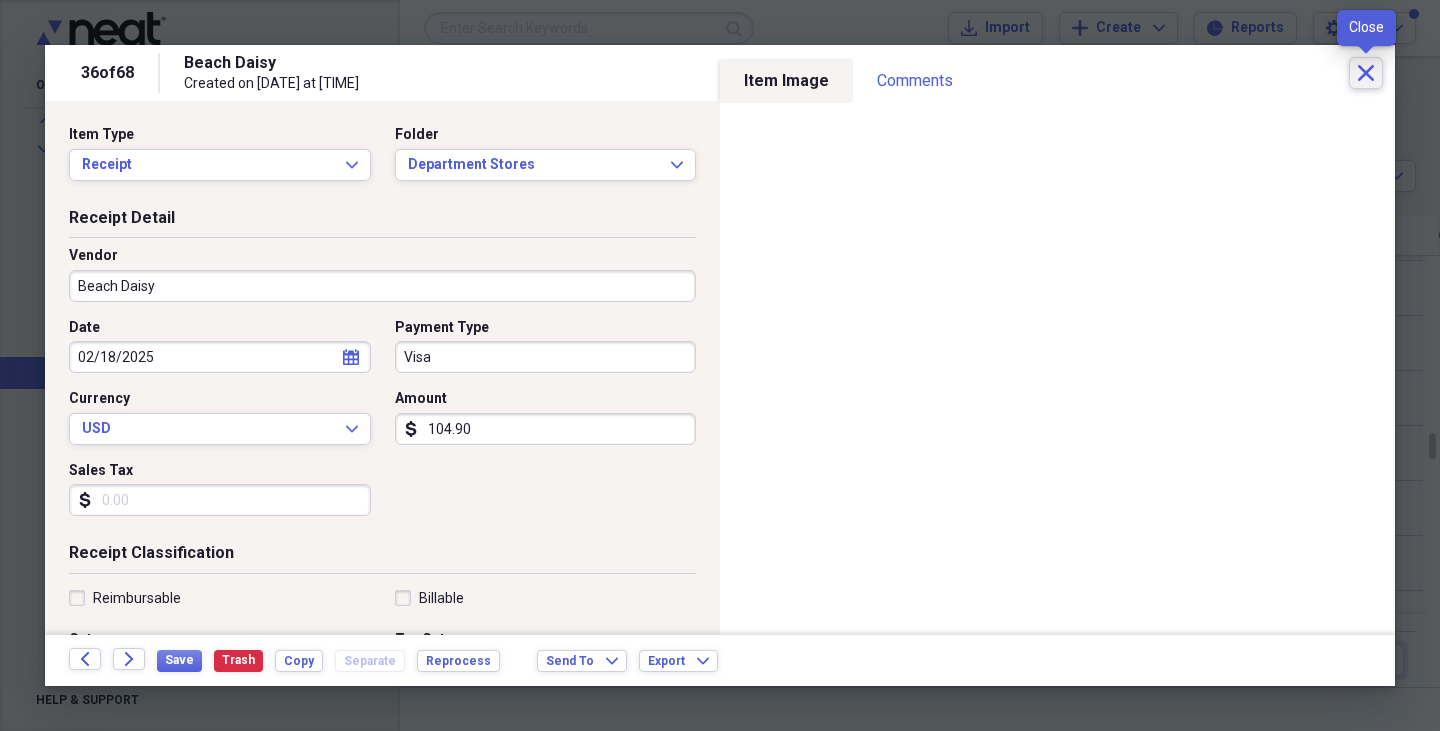 click on "Close" 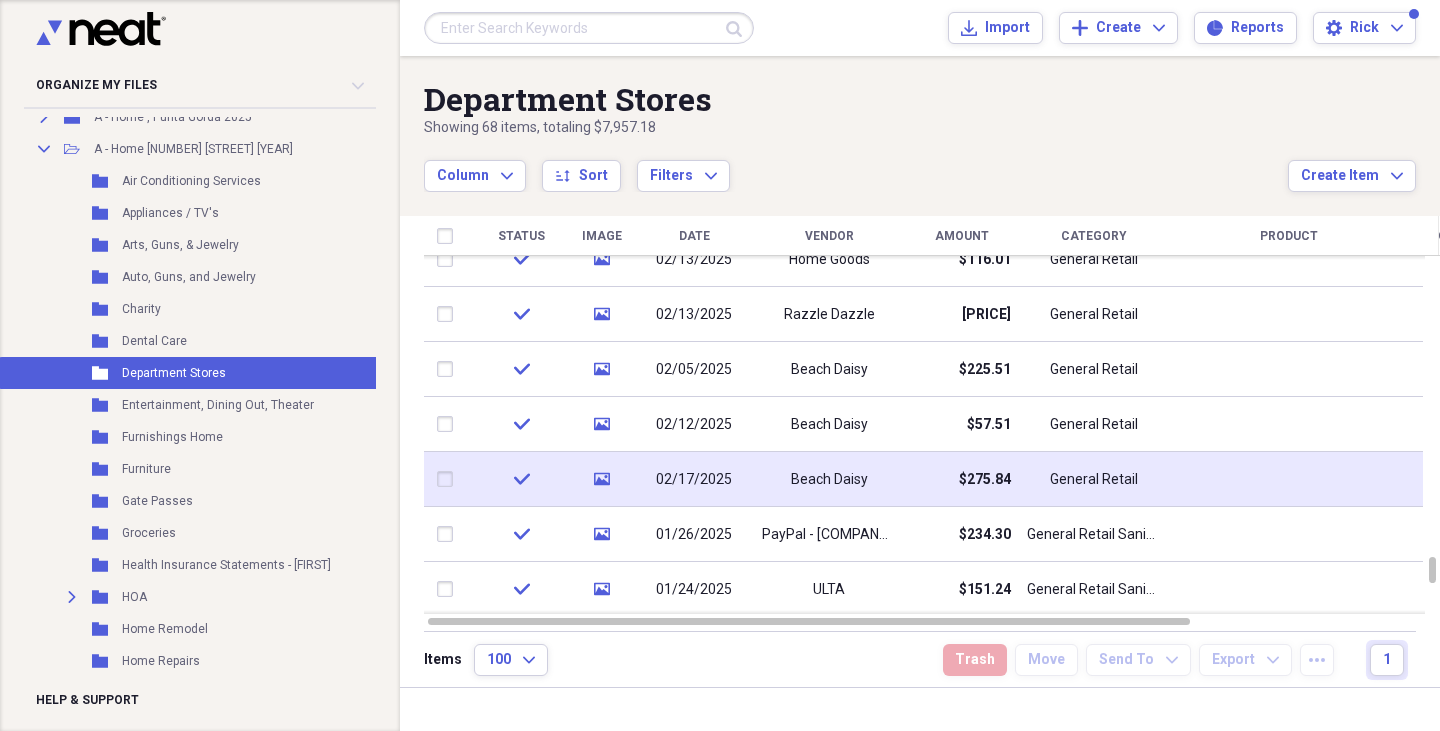 click on "check" at bounding box center (521, 479) 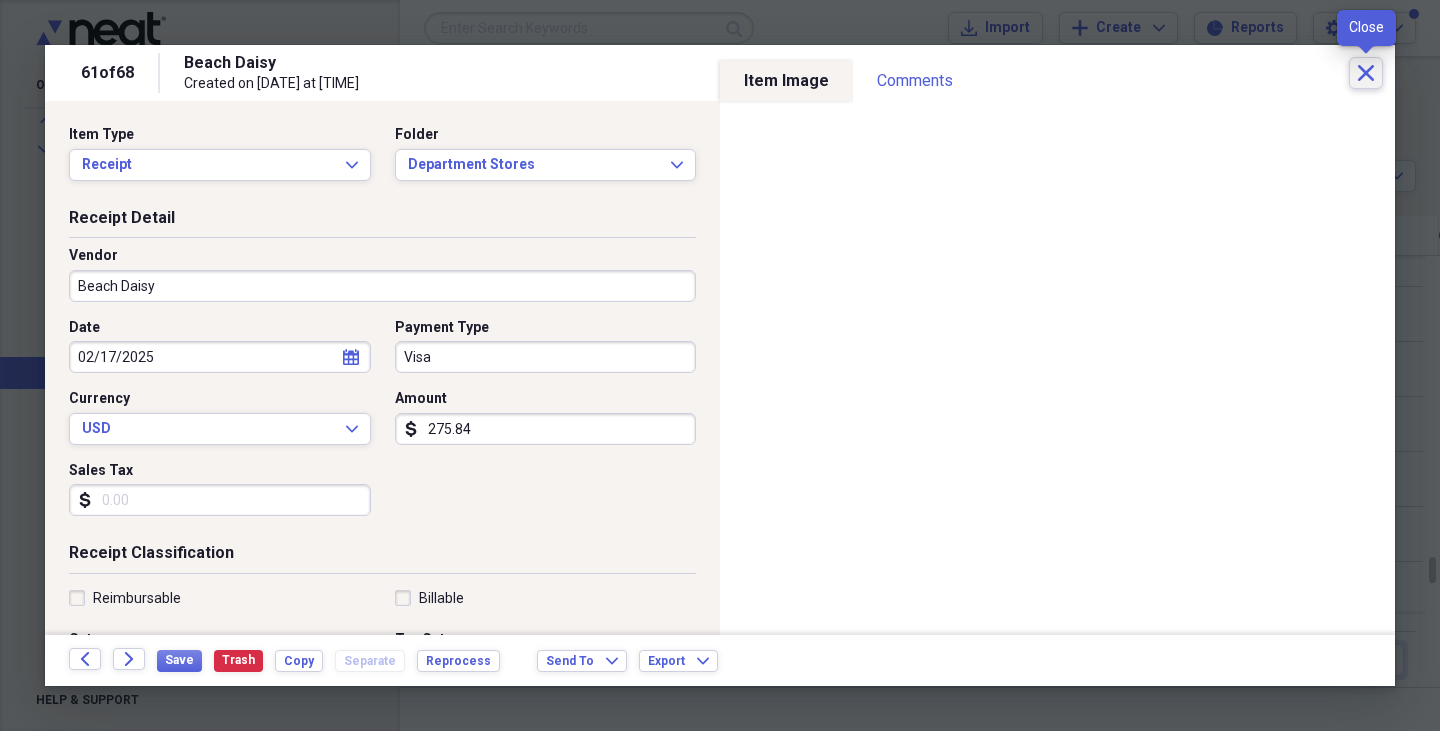 click on "Close" 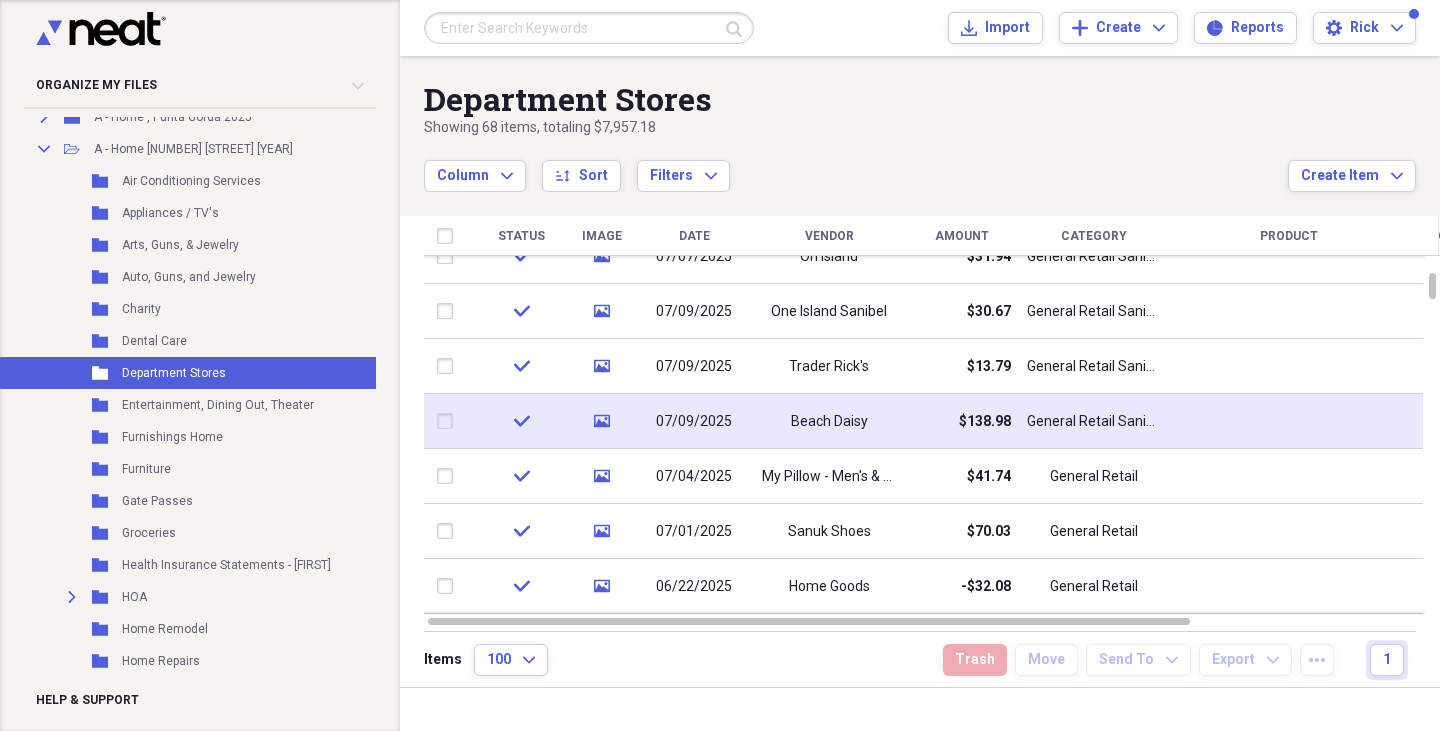 click on "media" at bounding box center [601, 421] 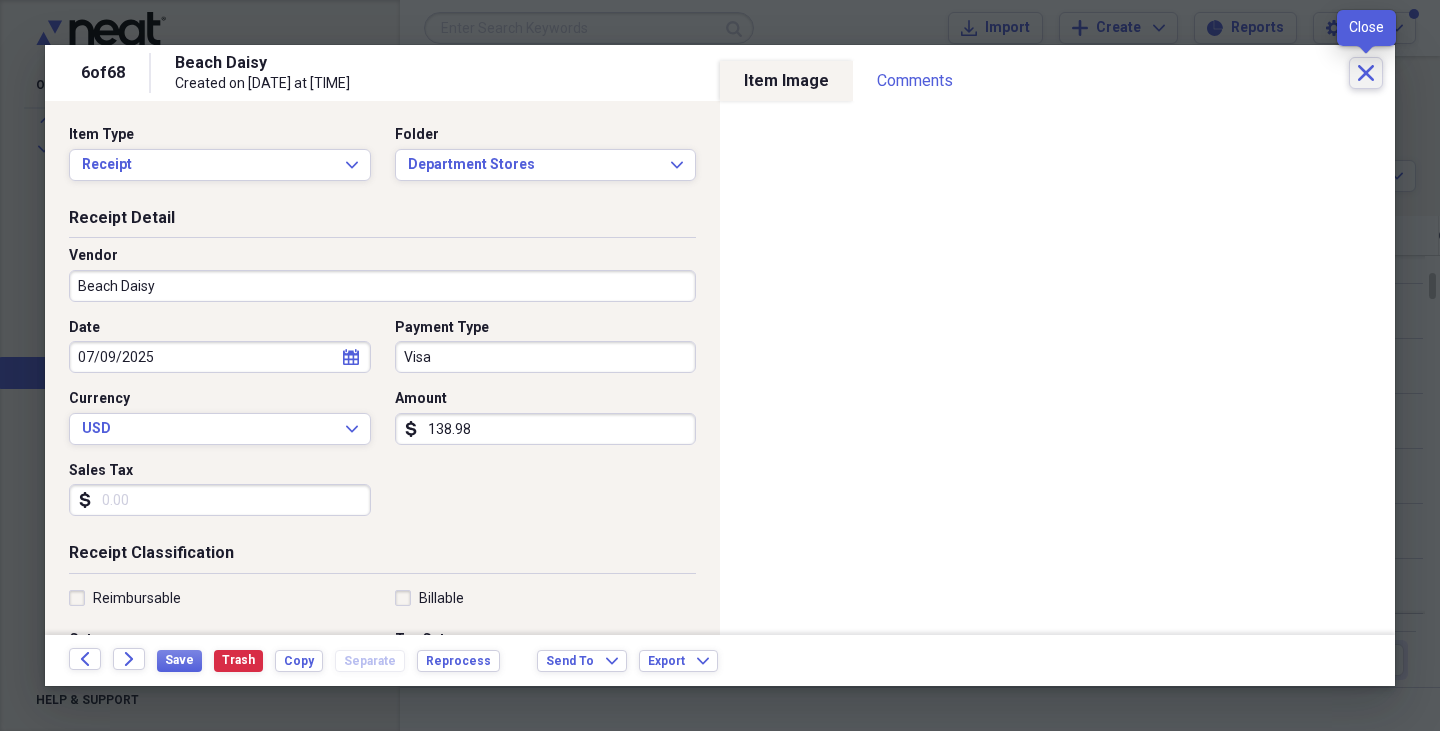 click 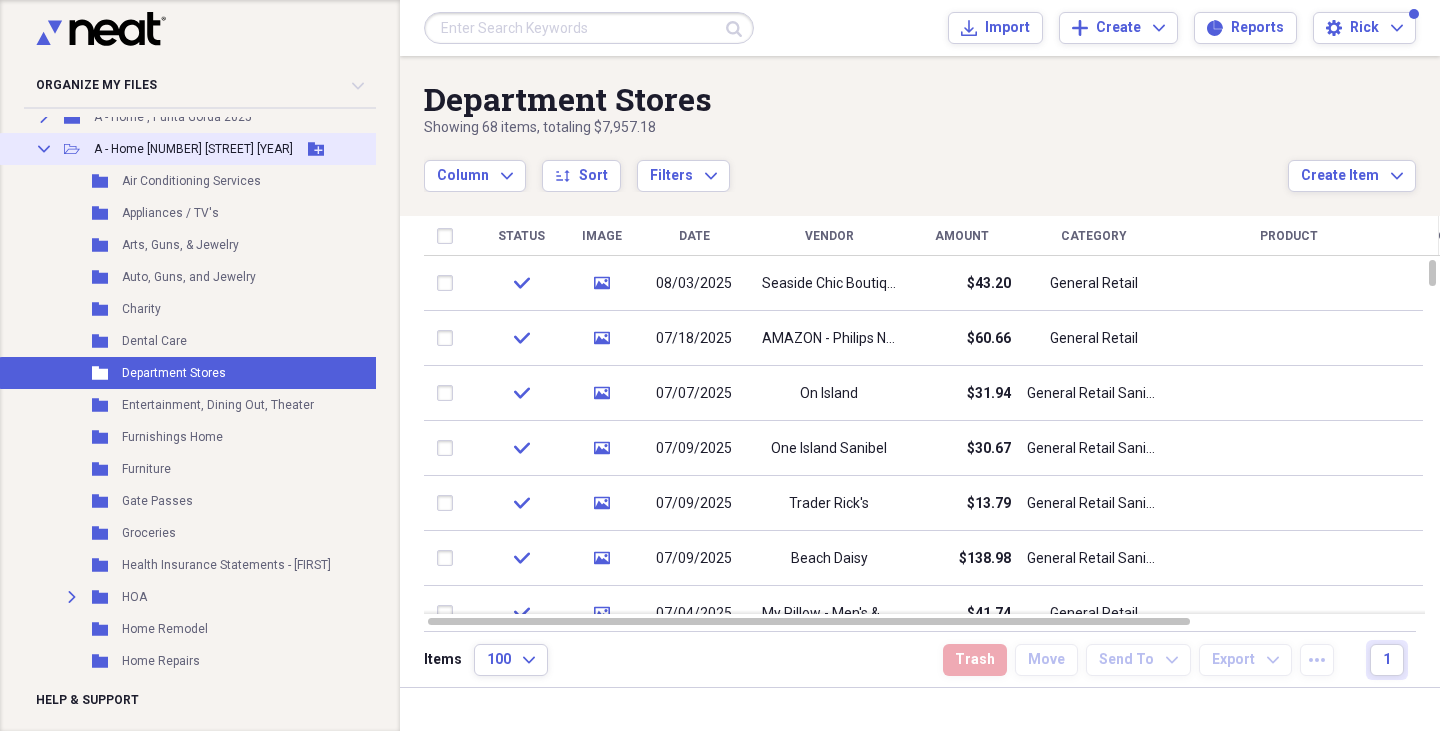 click 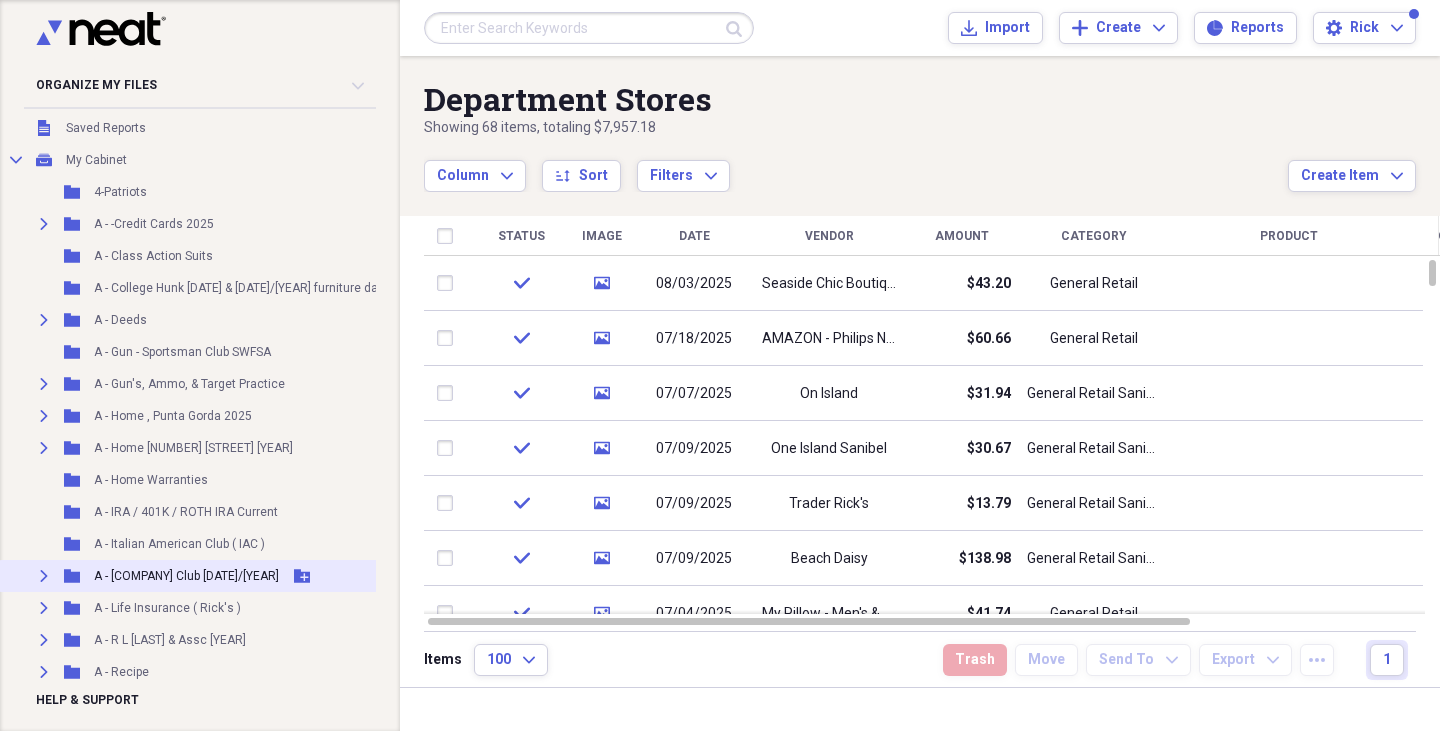 scroll, scrollTop: 0, scrollLeft: 0, axis: both 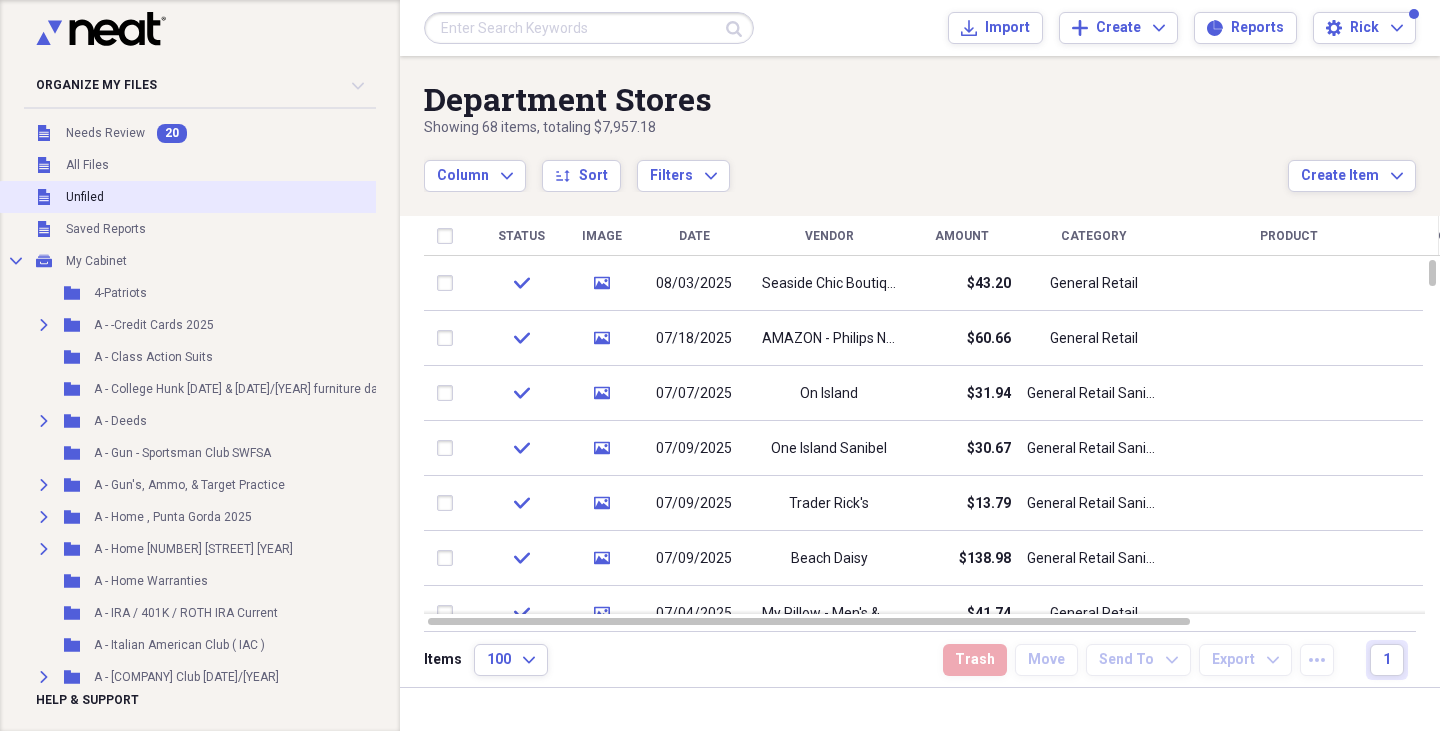click on "Unfiled" at bounding box center (85, 197) 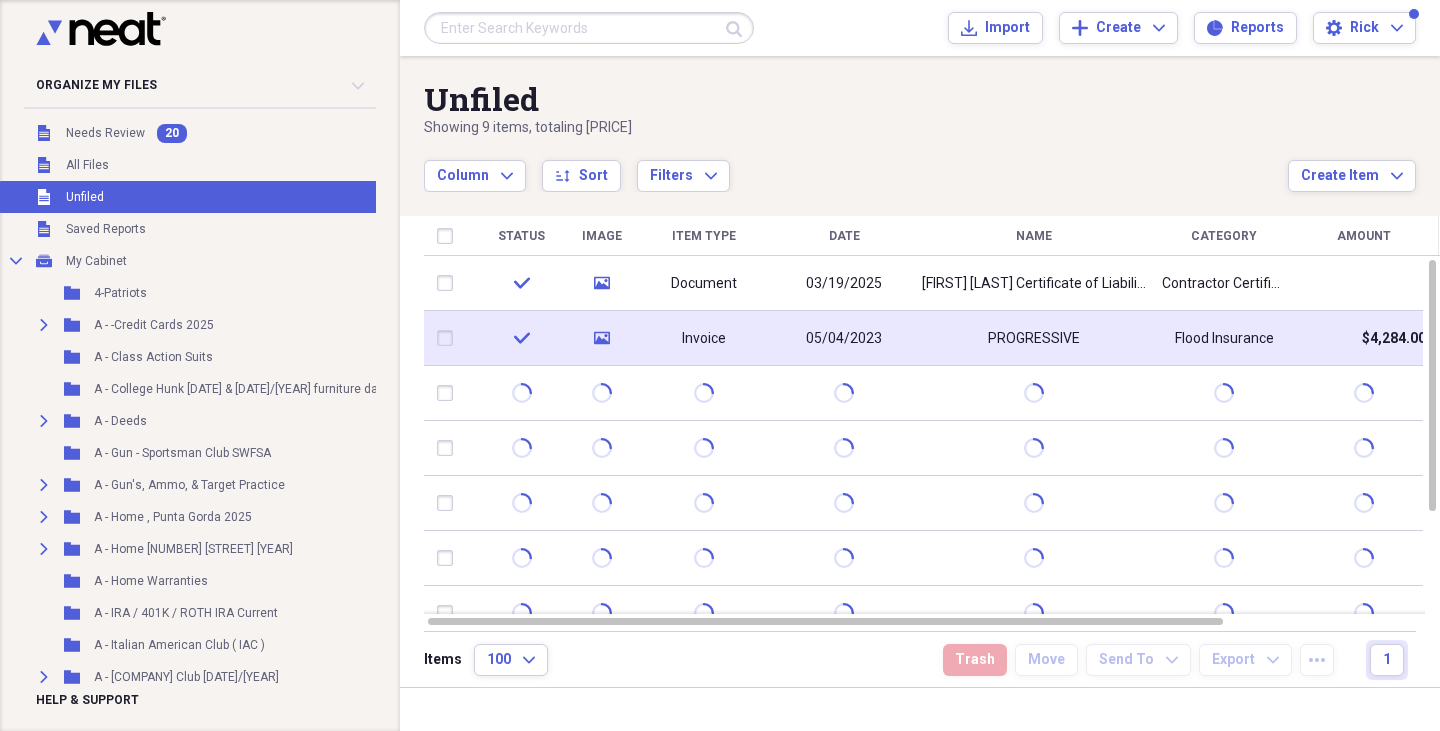 click on "check" at bounding box center [521, 338] 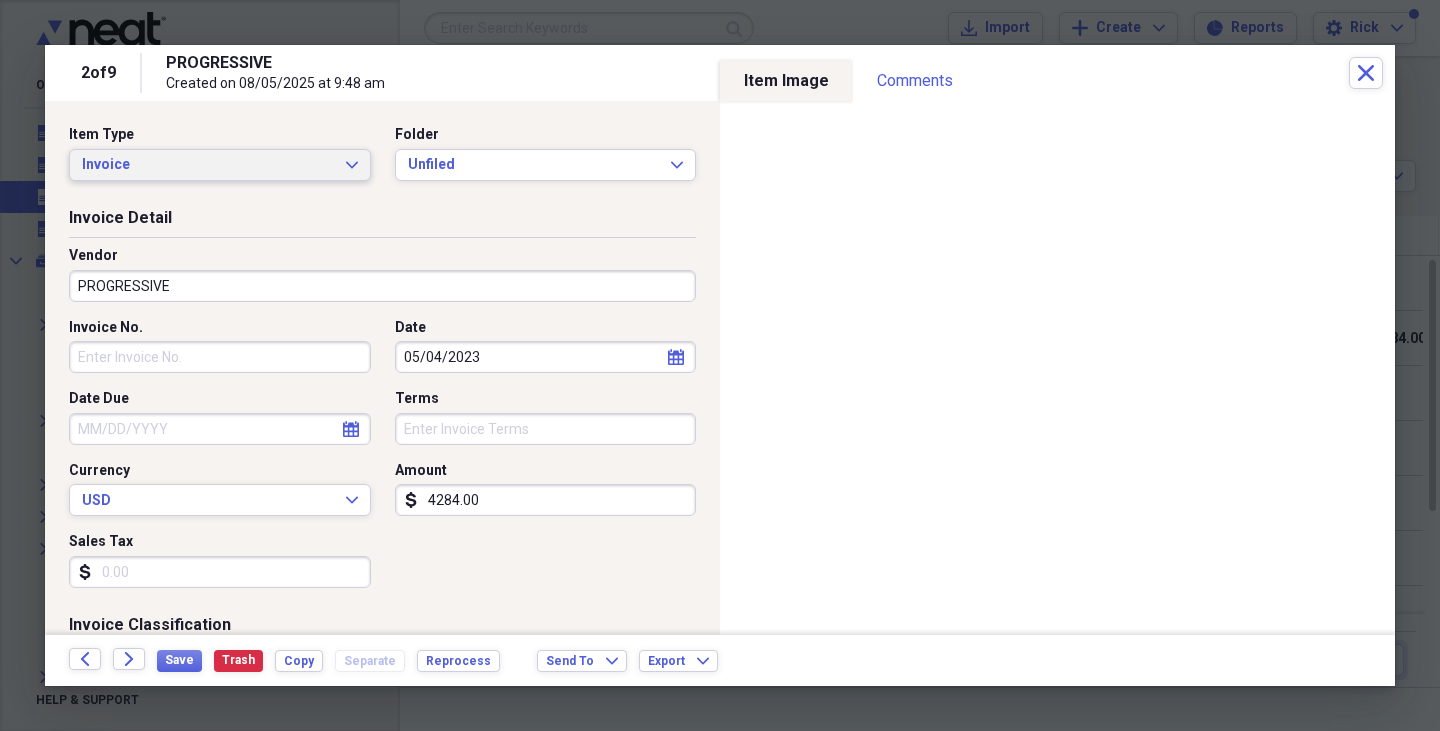 click 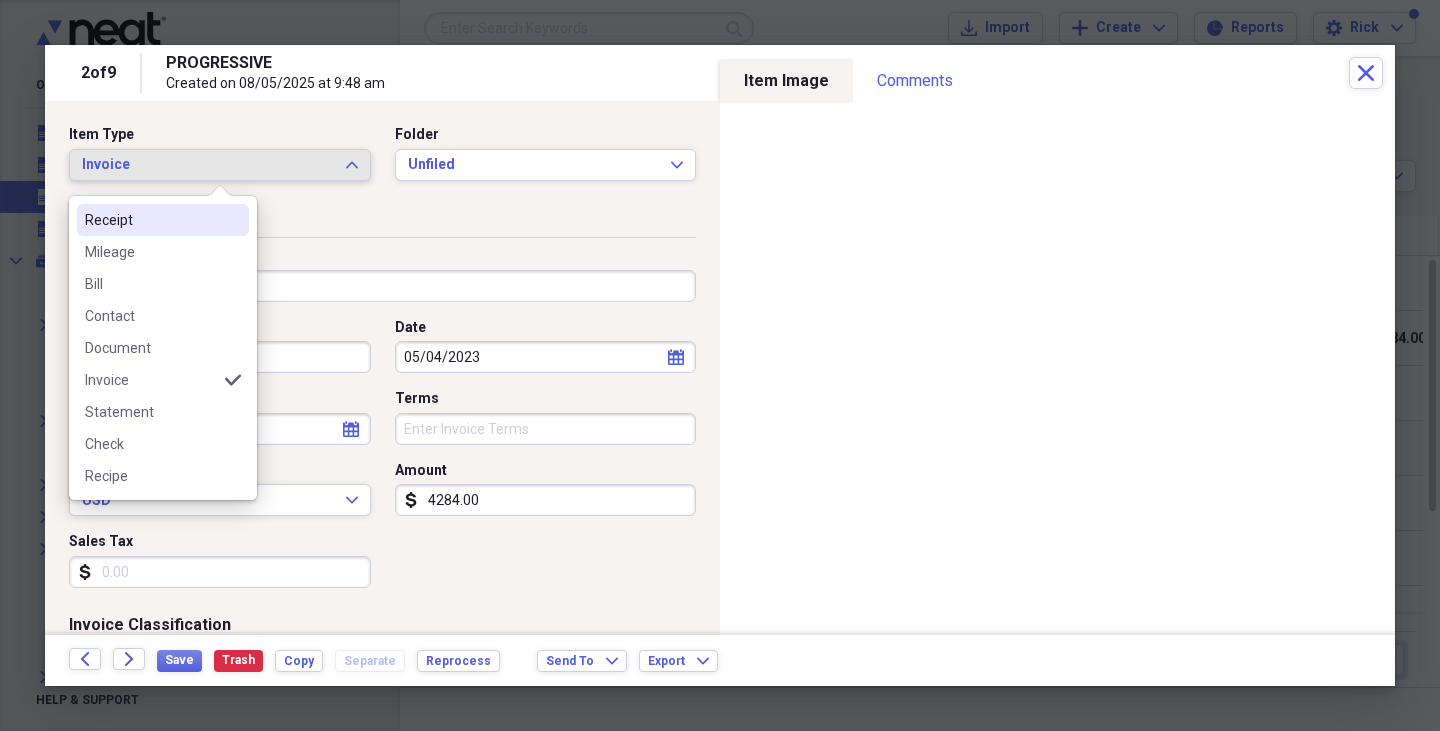 click on "Receipt" at bounding box center [163, 220] 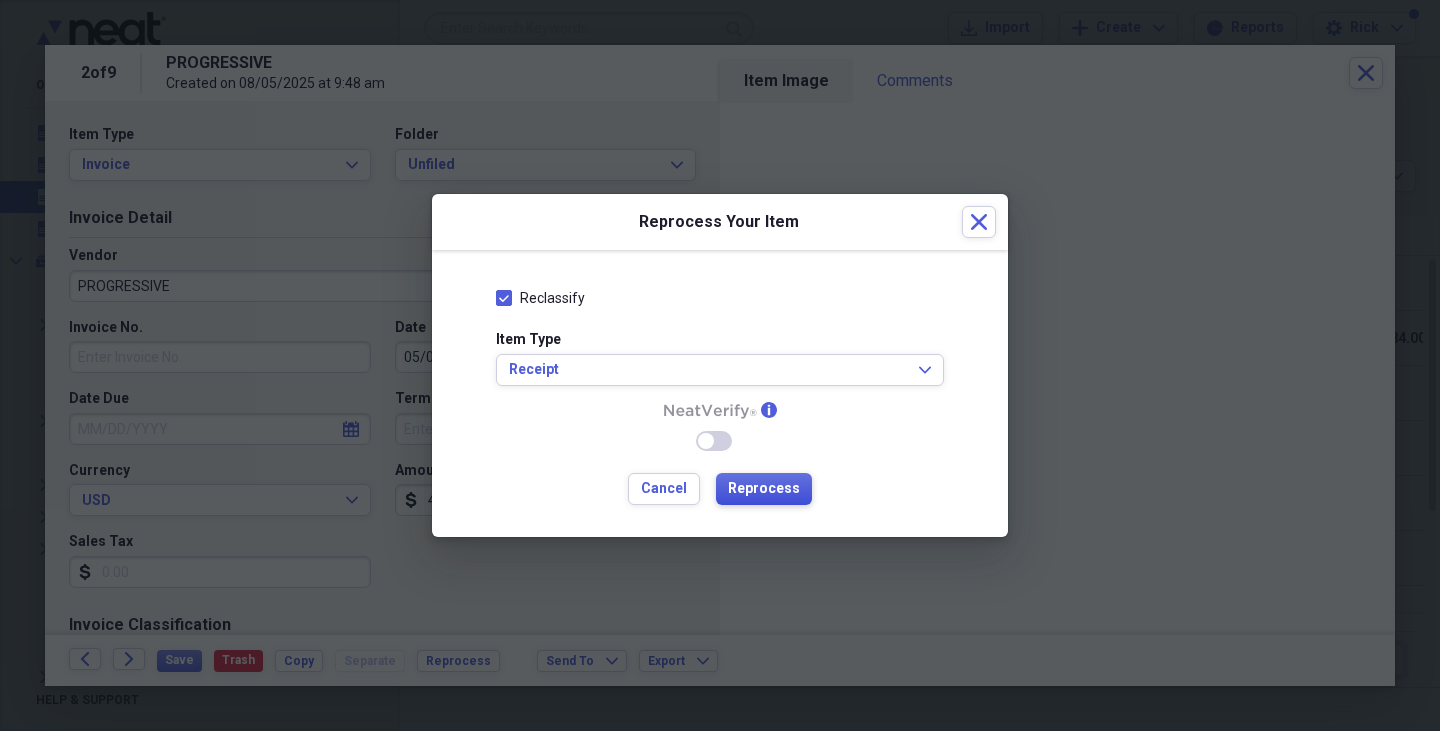 click on "Reprocess" at bounding box center [764, 489] 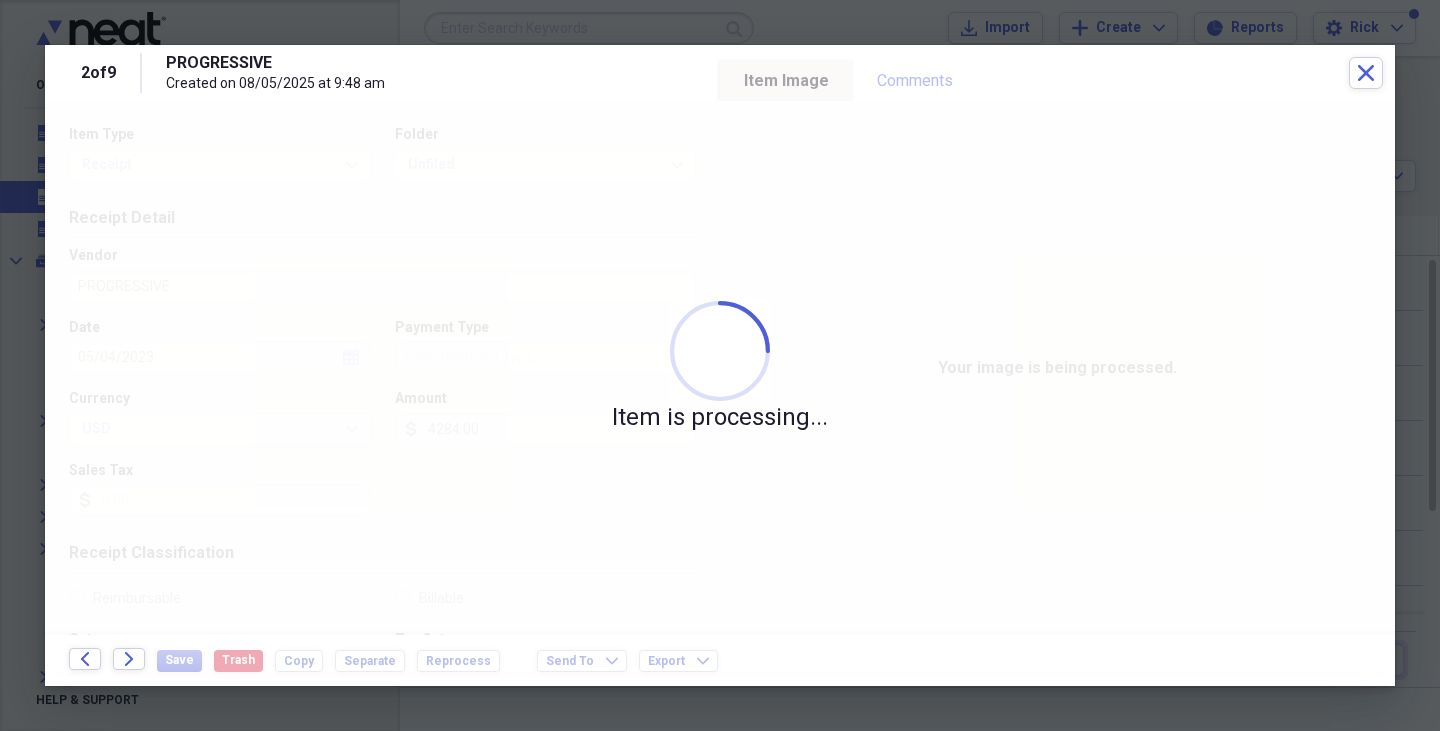 type on "Cash" 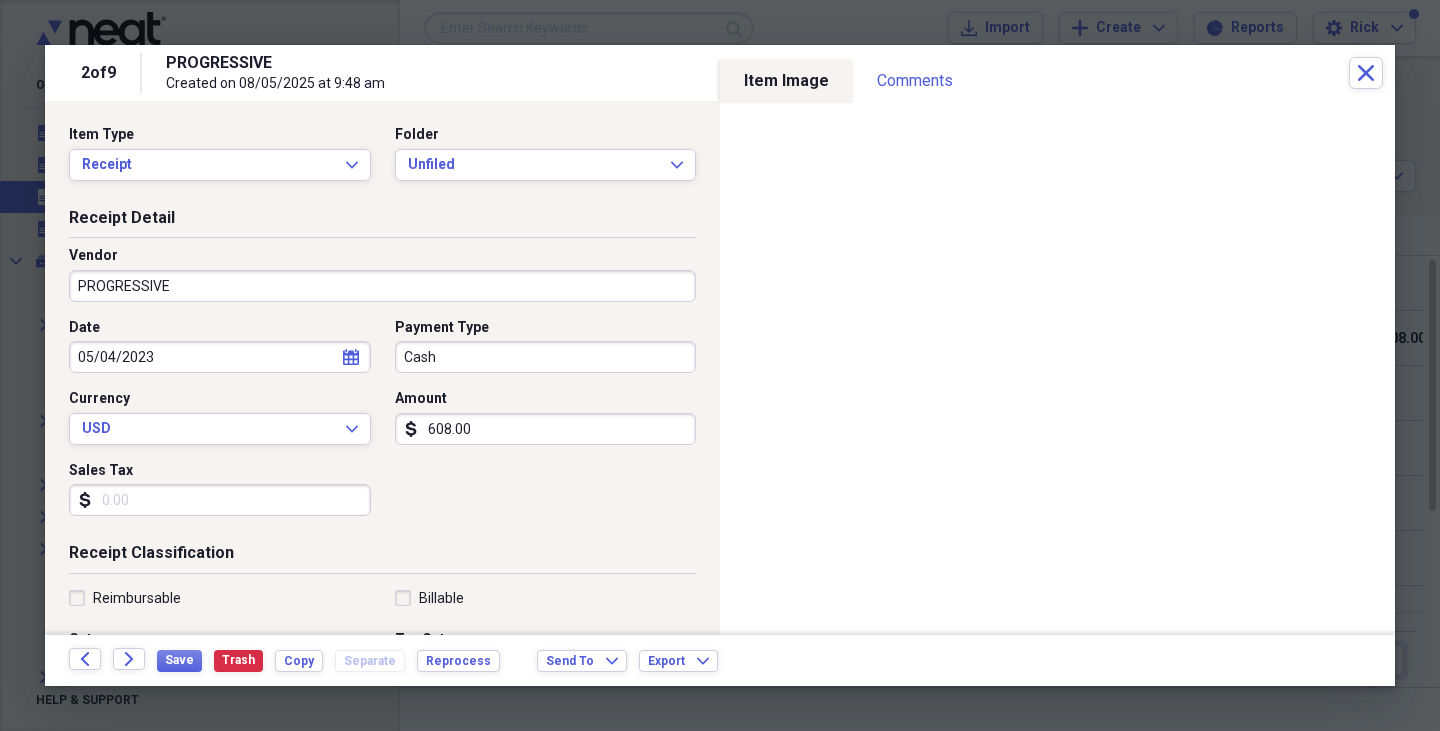 click on "608.00" at bounding box center (546, 429) 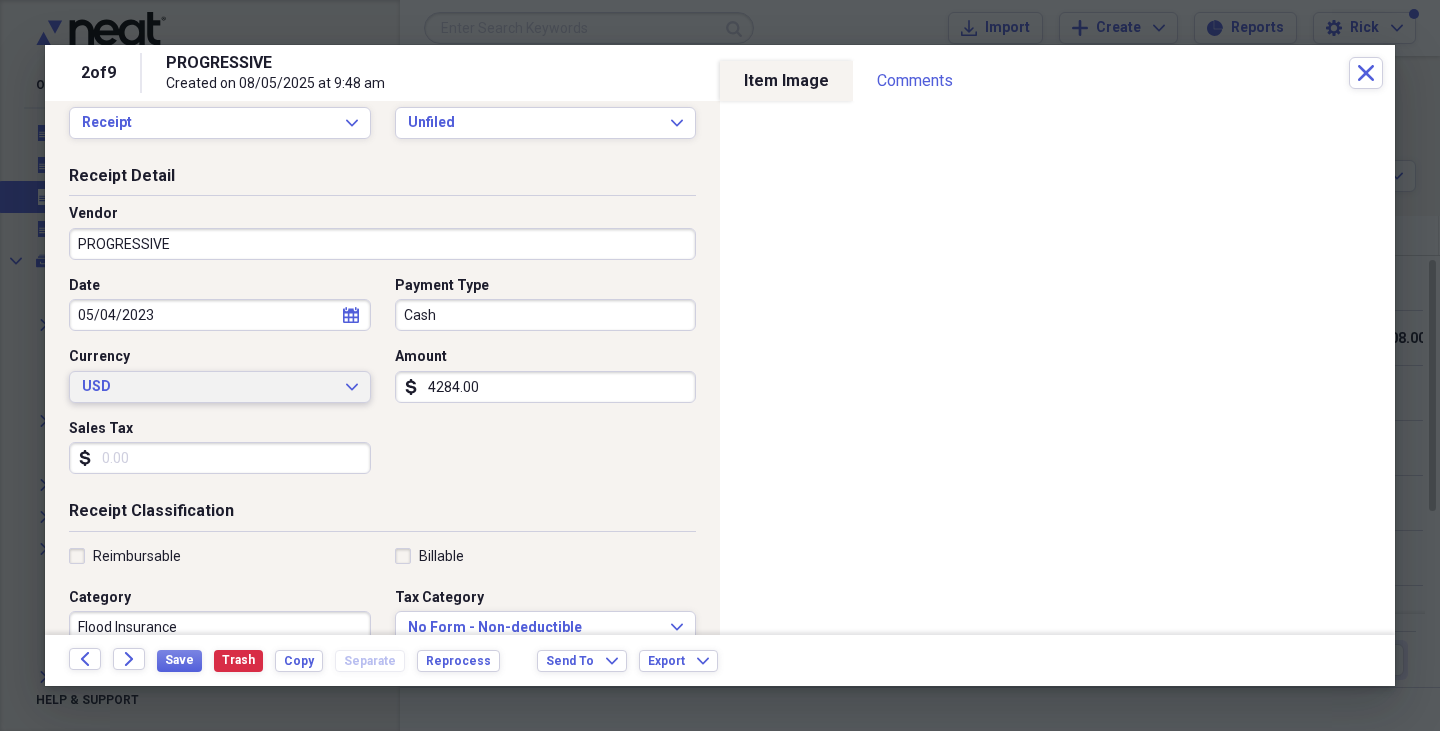 scroll, scrollTop: 28, scrollLeft: 0, axis: vertical 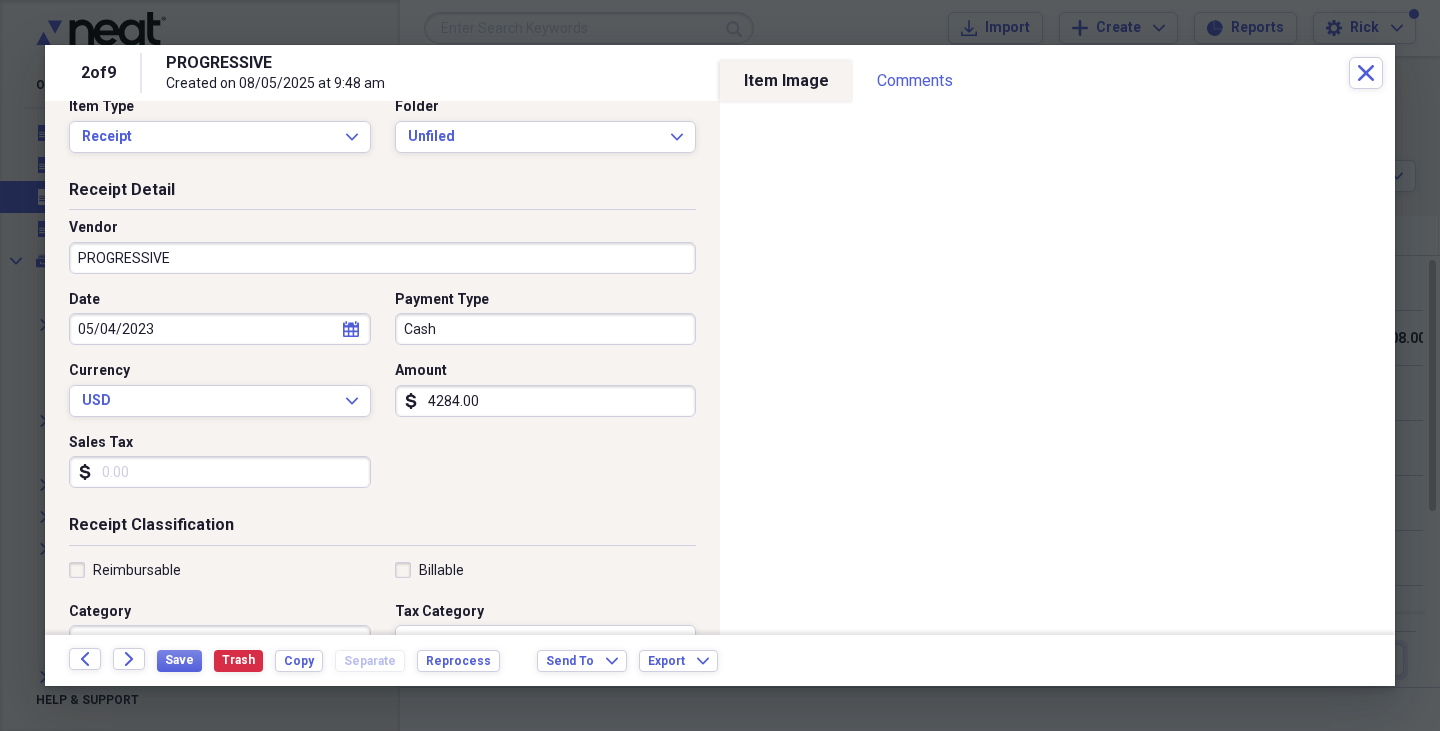 type on "4284.00" 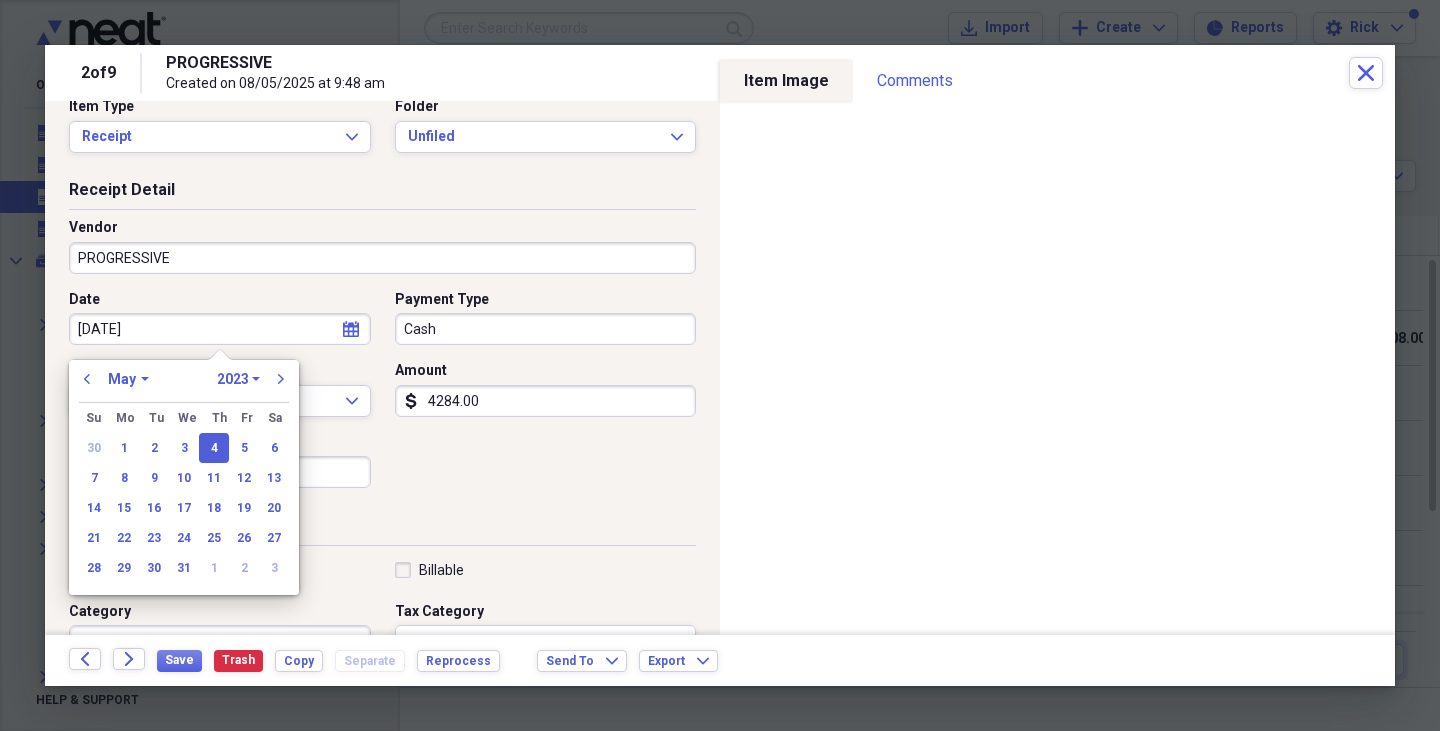 type on "05/04/2024" 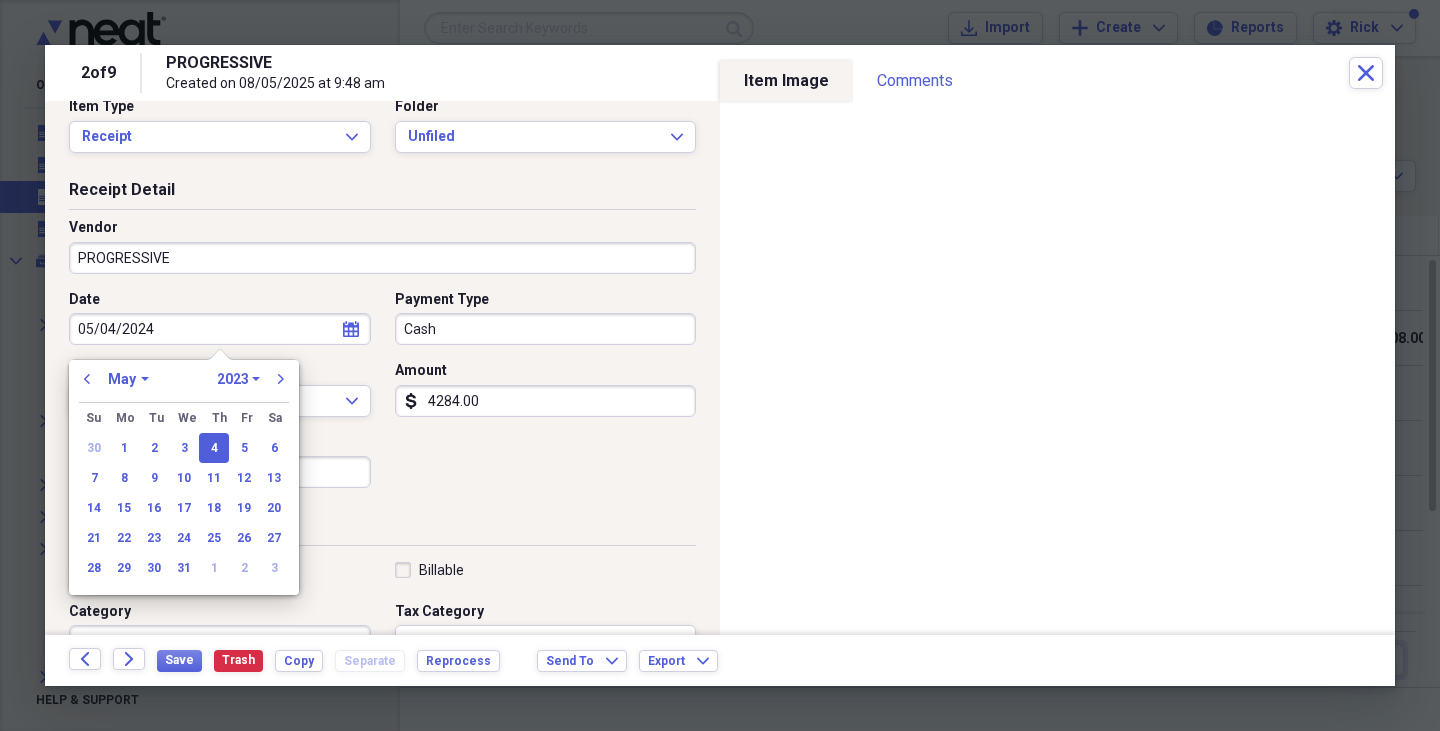 select on "2024" 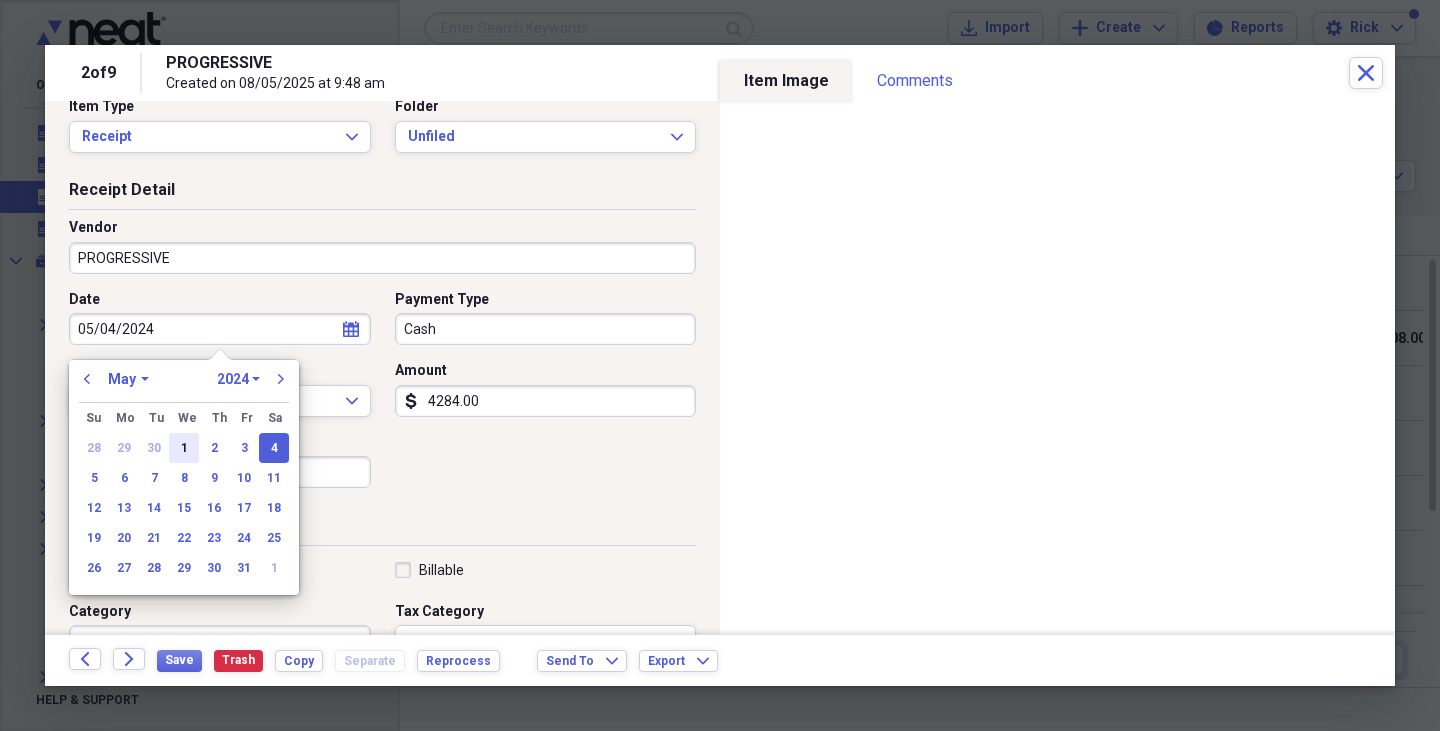click on "1" at bounding box center (184, 448) 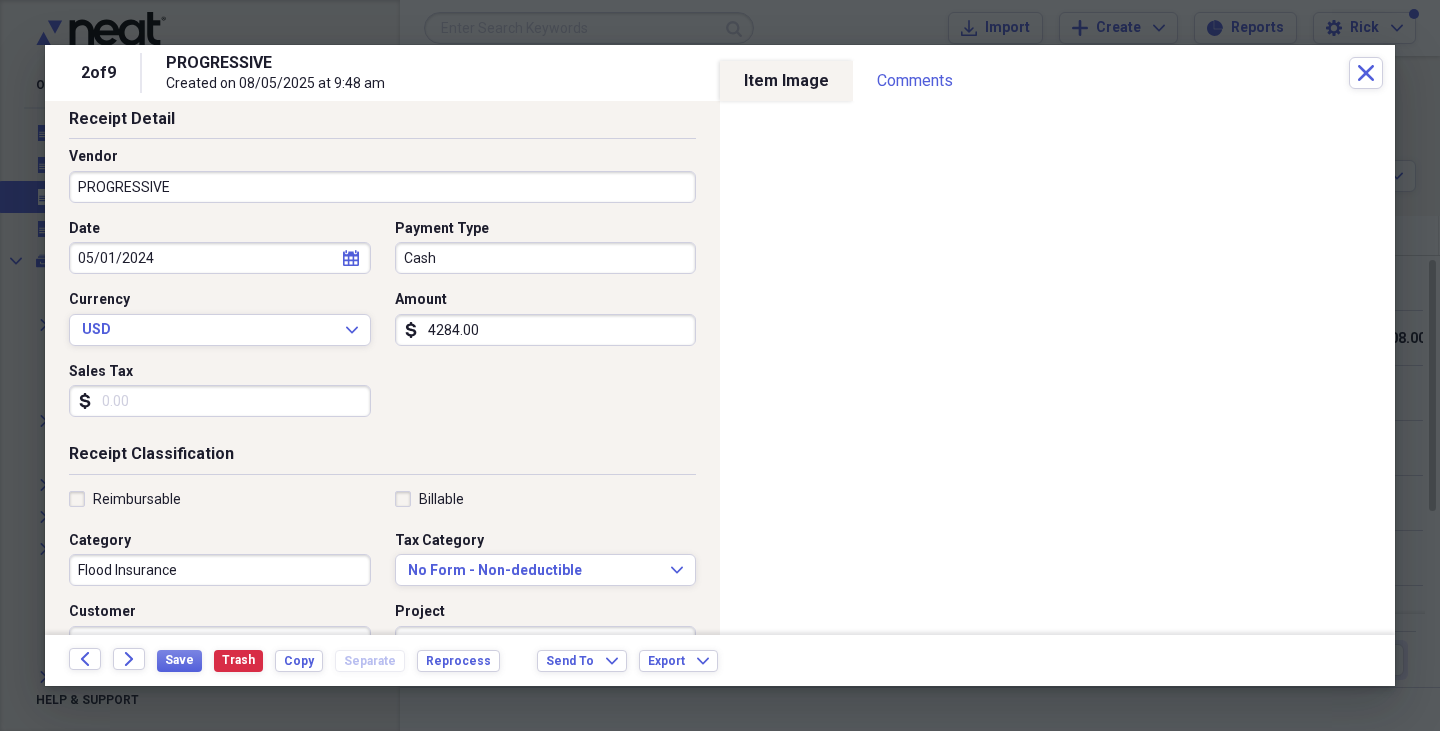 scroll, scrollTop: 0, scrollLeft: 0, axis: both 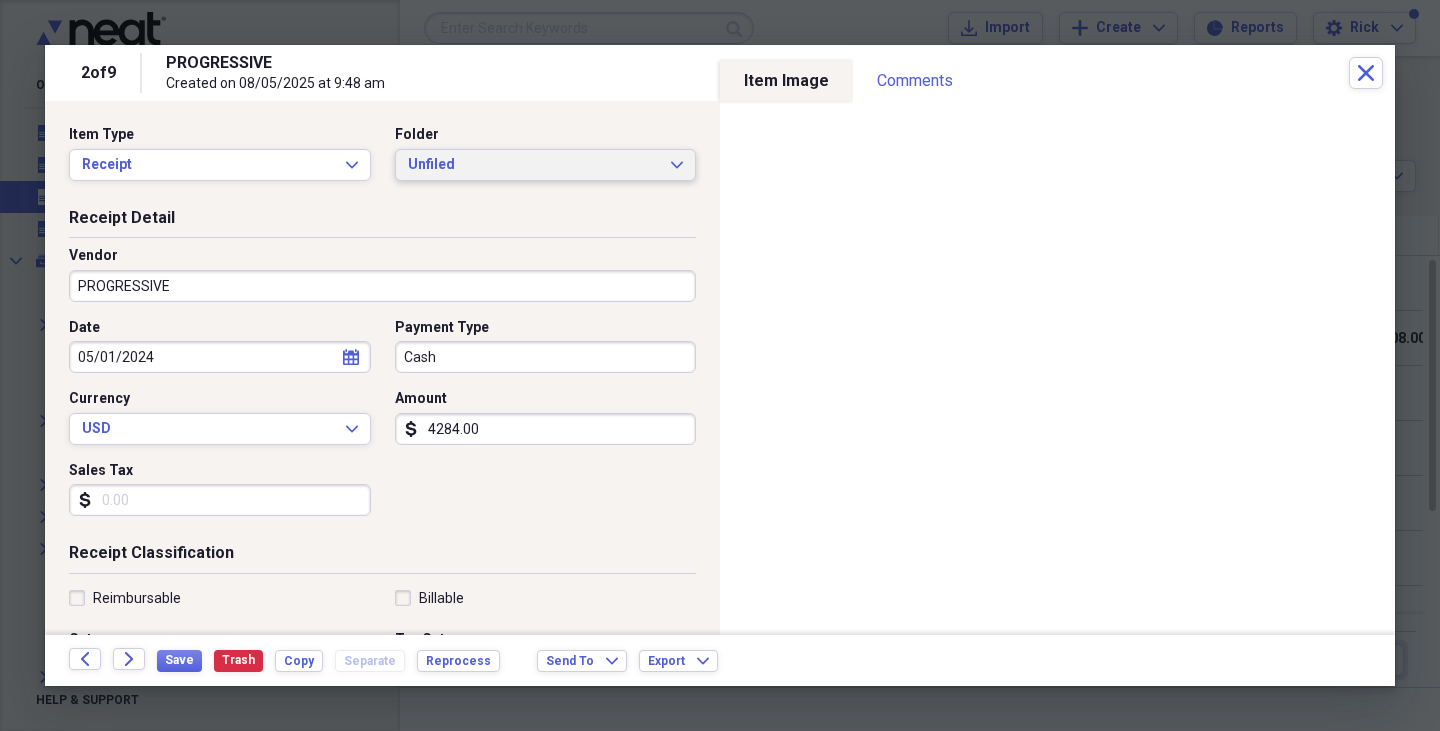 click on "Expand" 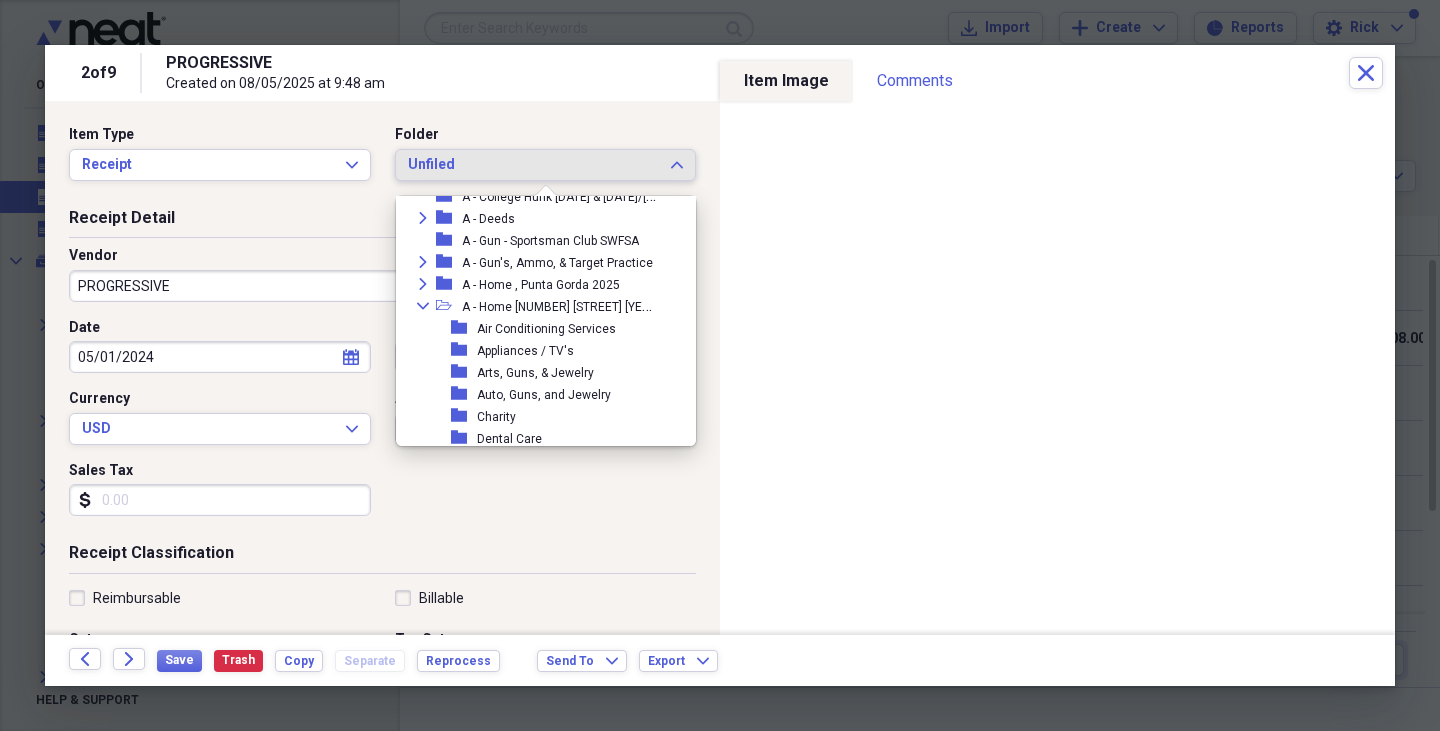 scroll, scrollTop: 142, scrollLeft: 0, axis: vertical 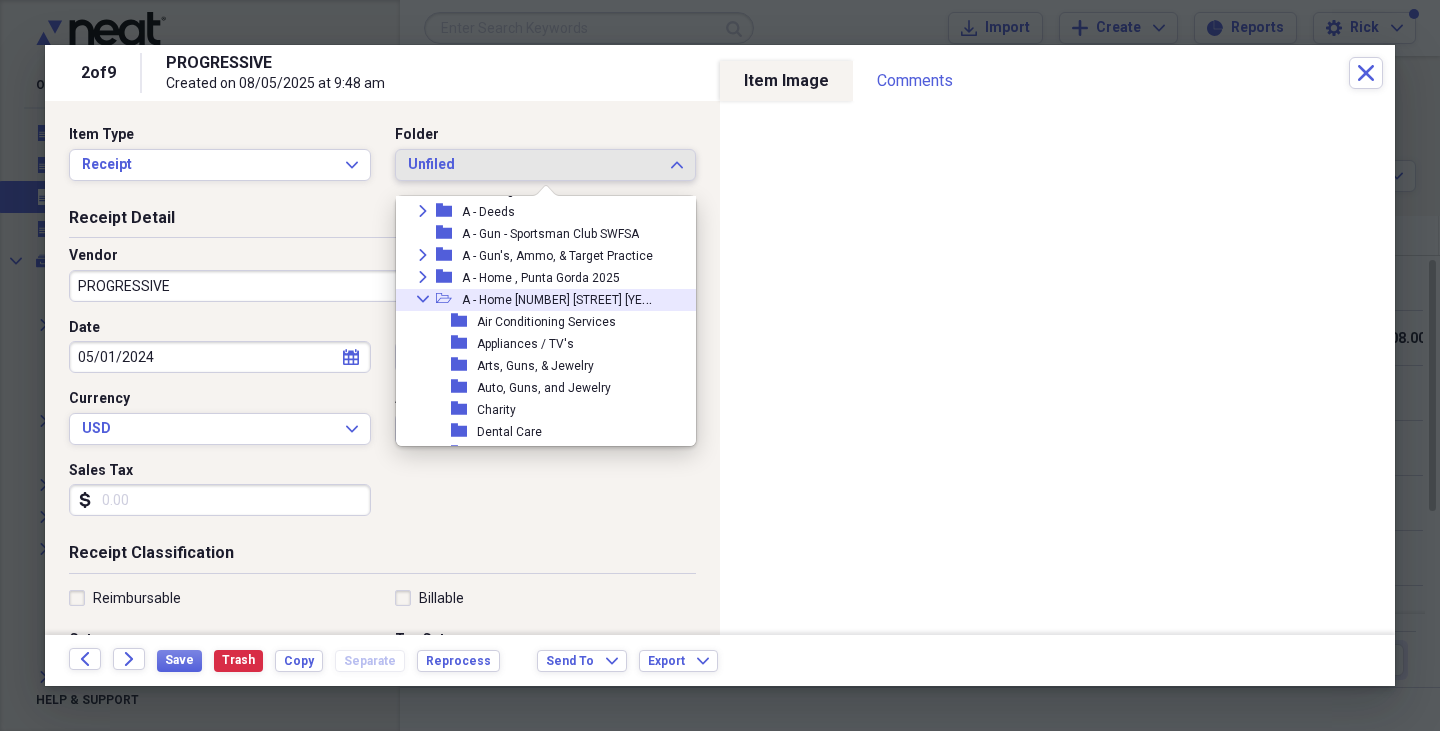 click on "Collapse" 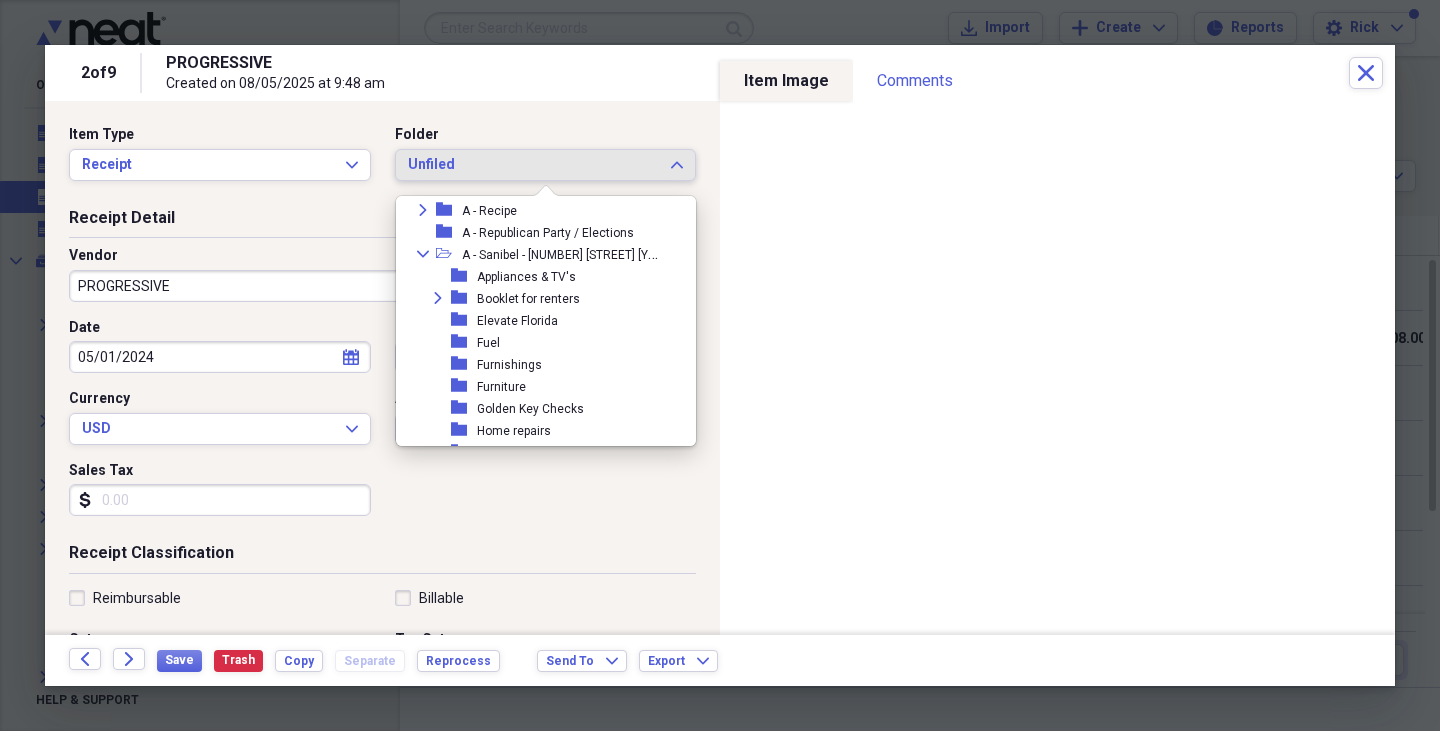 scroll, scrollTop: 396, scrollLeft: 0, axis: vertical 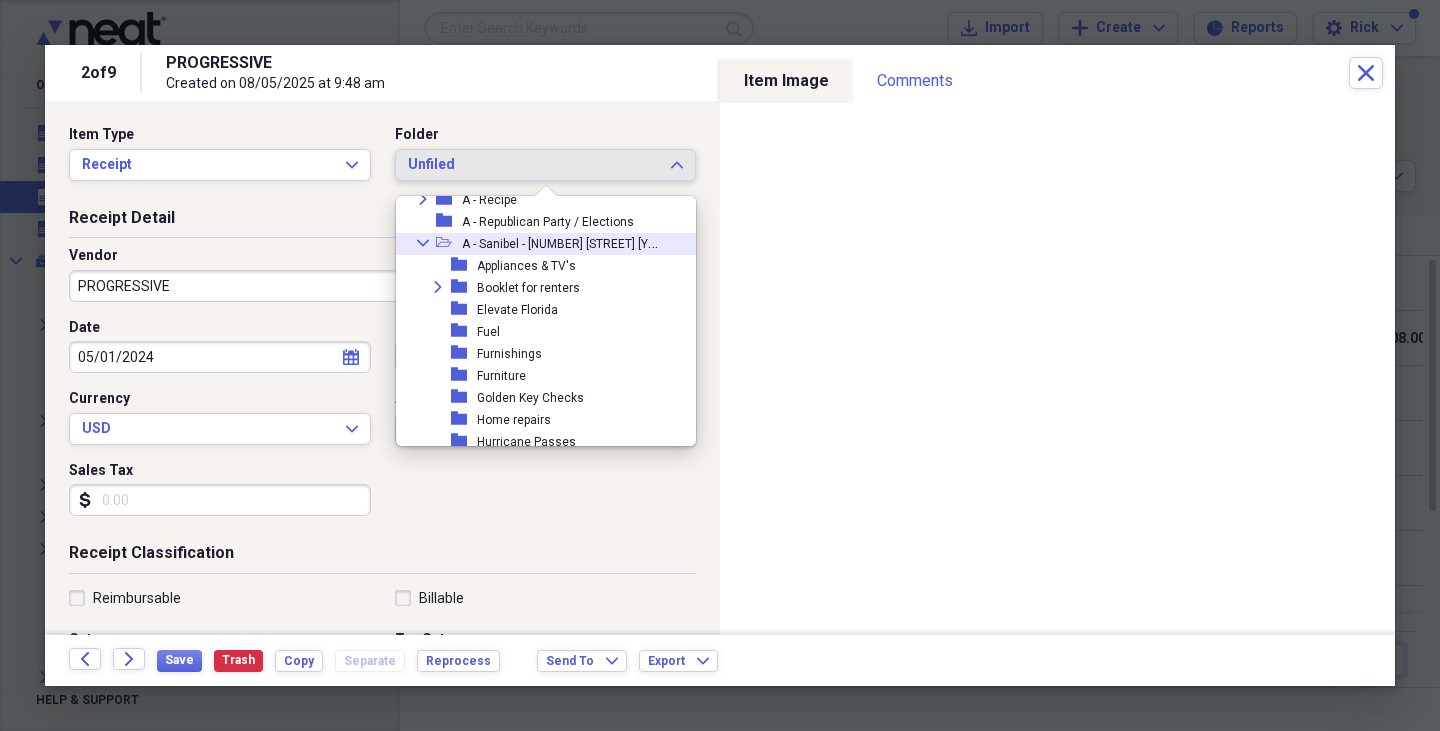 click on "Collapse" 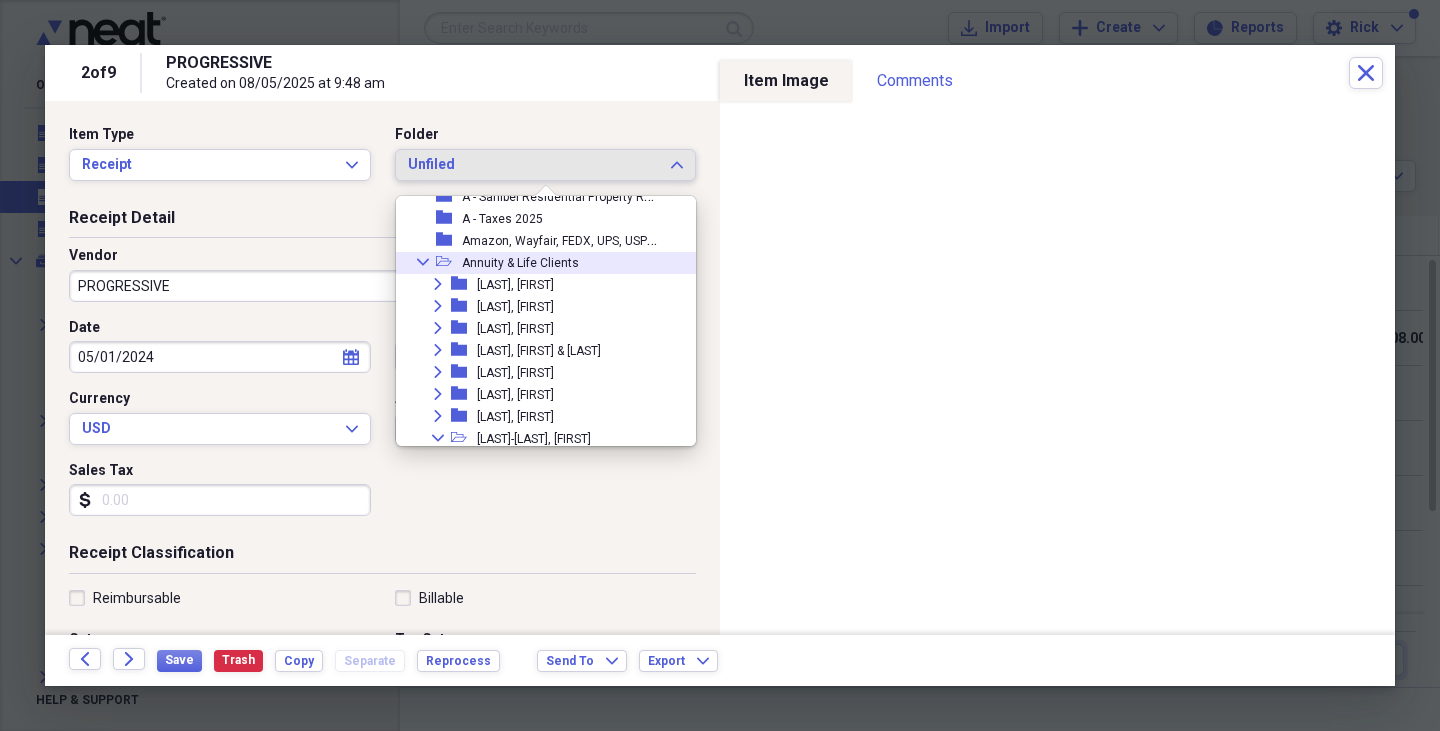 scroll, scrollTop: 476, scrollLeft: 0, axis: vertical 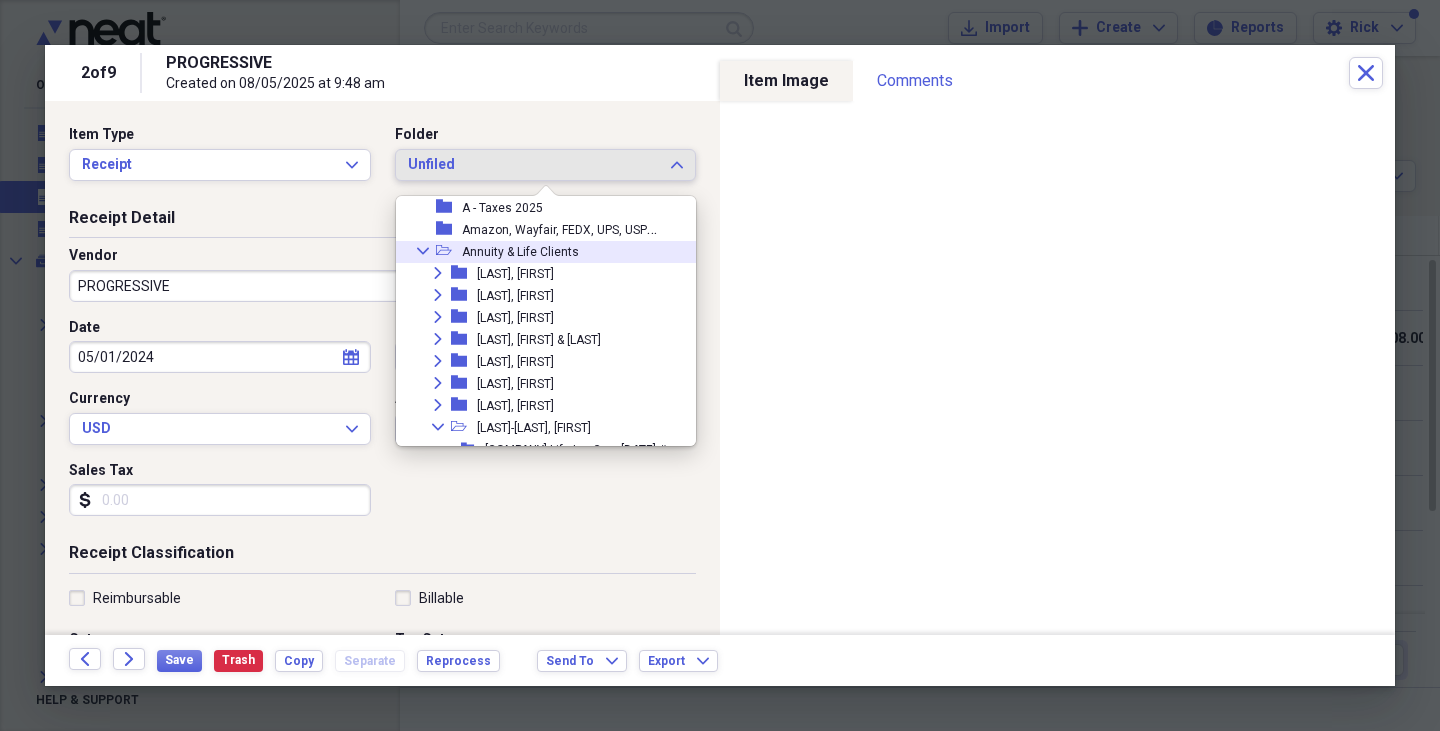 click on "Collapse" 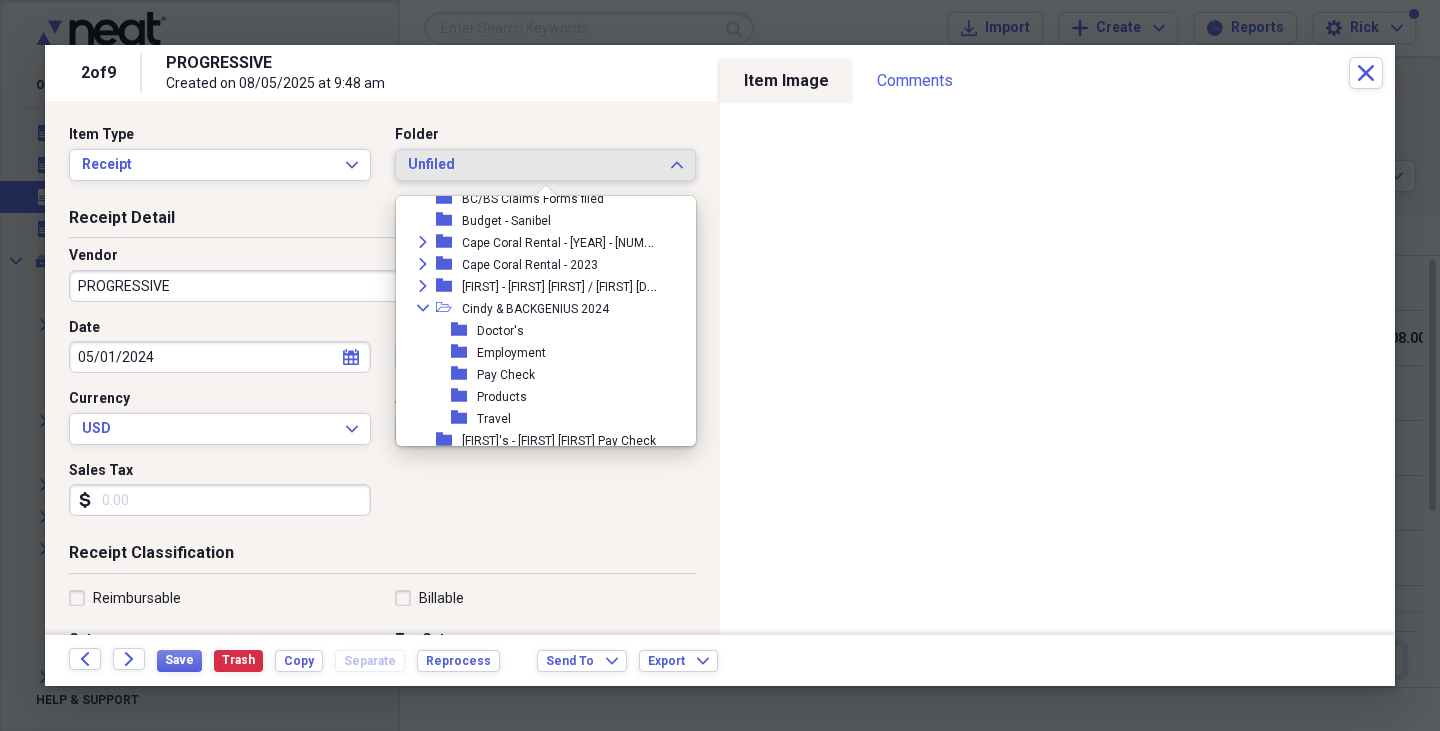 scroll, scrollTop: 663, scrollLeft: 0, axis: vertical 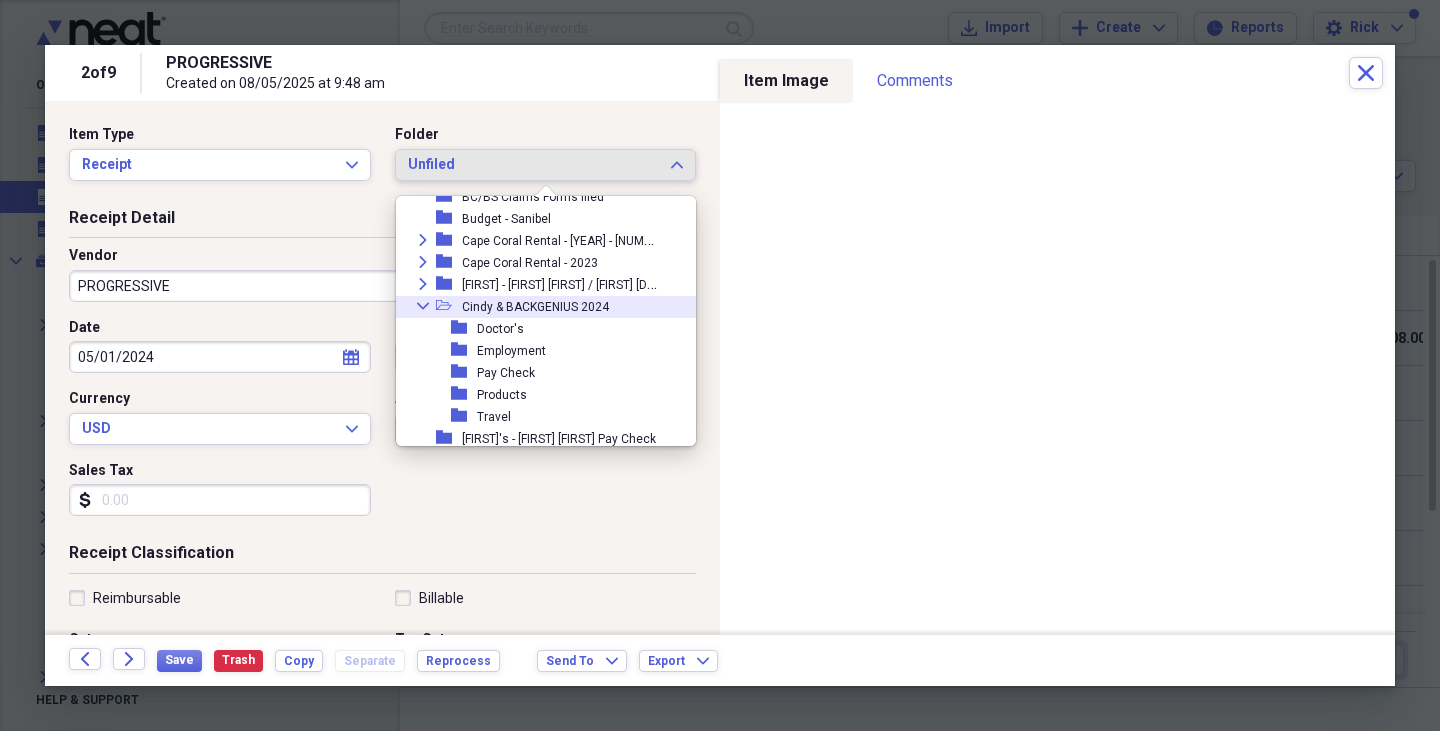 click on "Collapse" 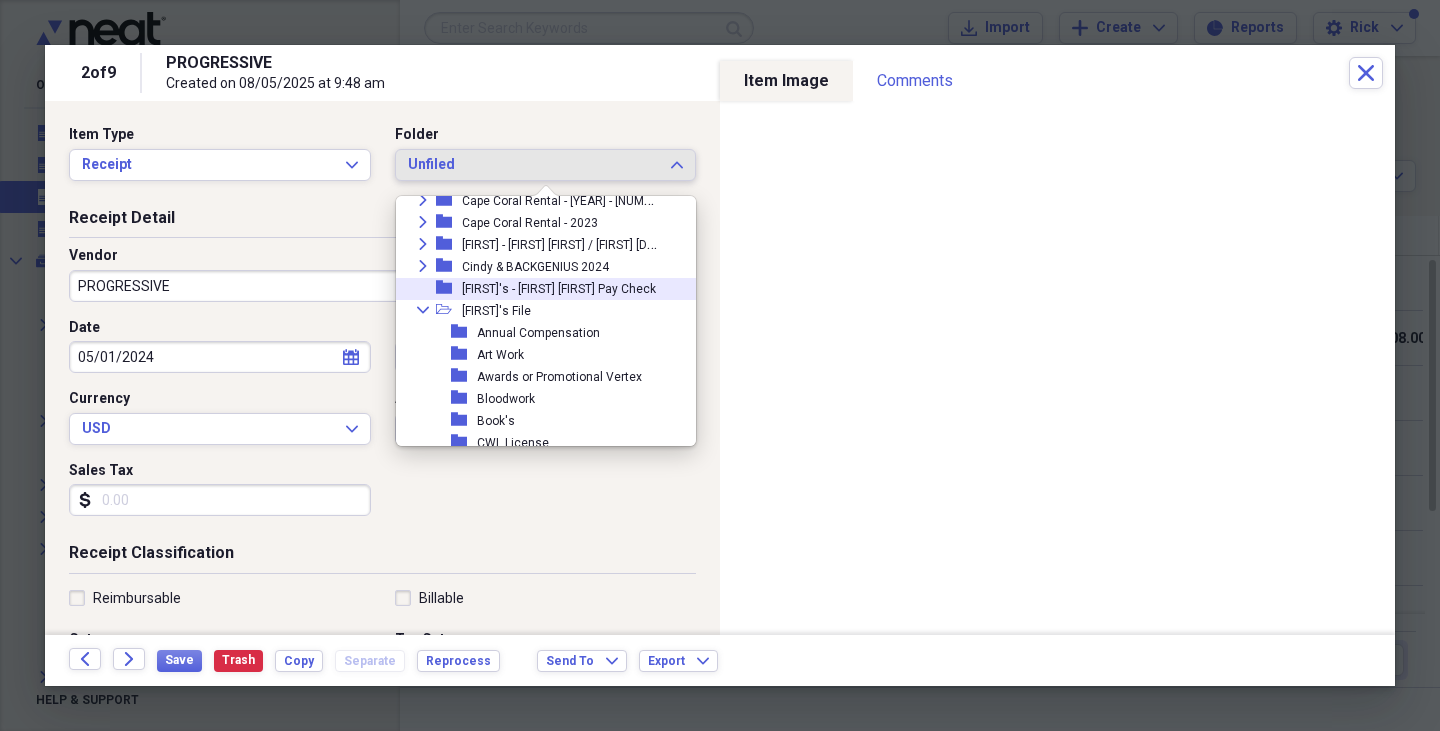 scroll, scrollTop: 715, scrollLeft: 0, axis: vertical 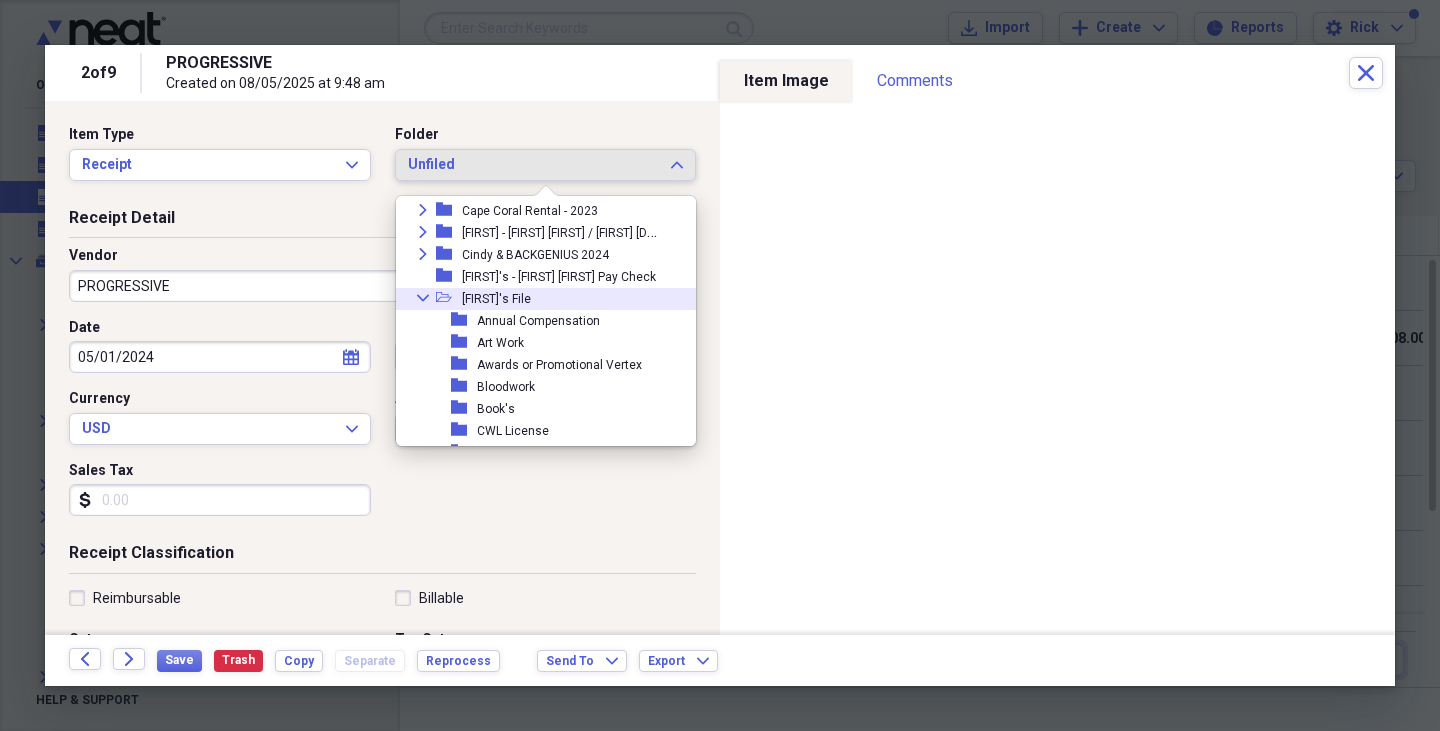 click on "Collapse" 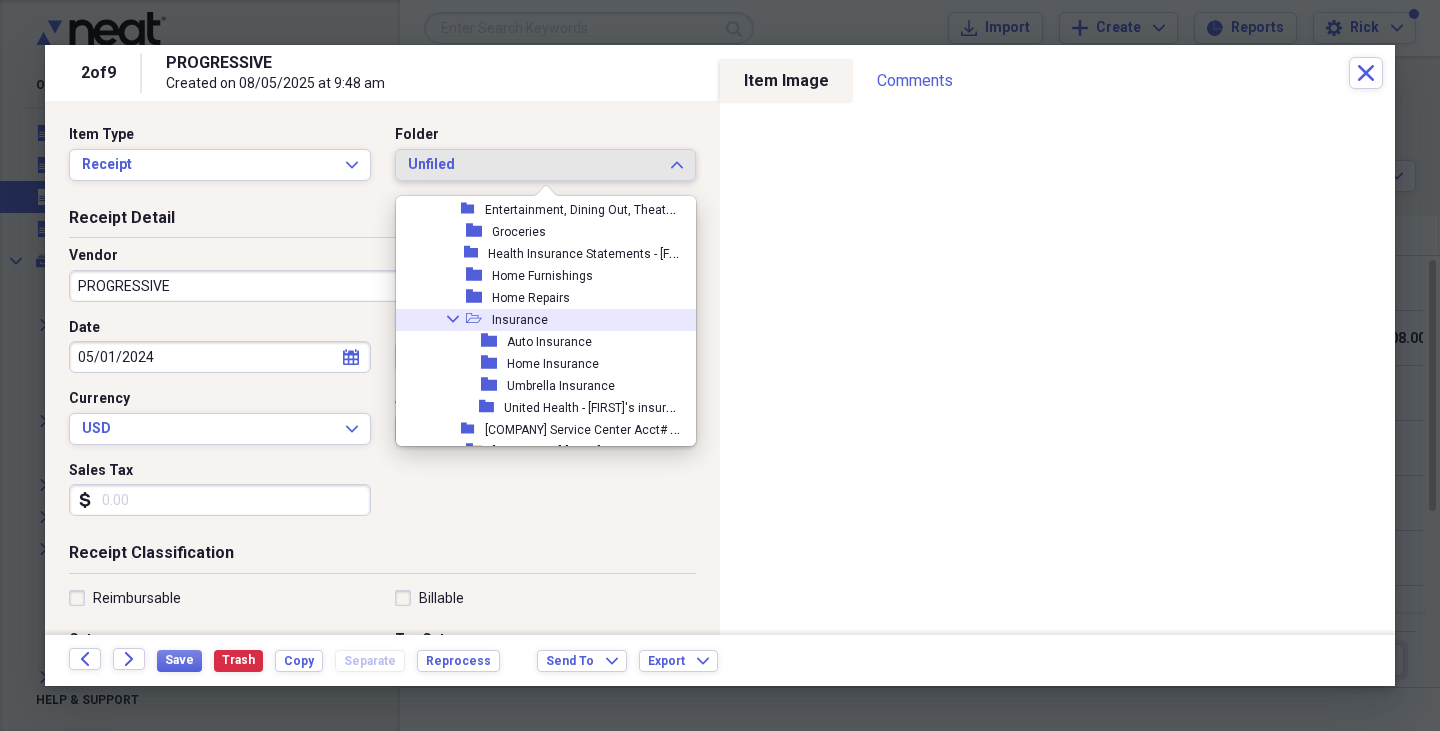scroll, scrollTop: 2125, scrollLeft: 0, axis: vertical 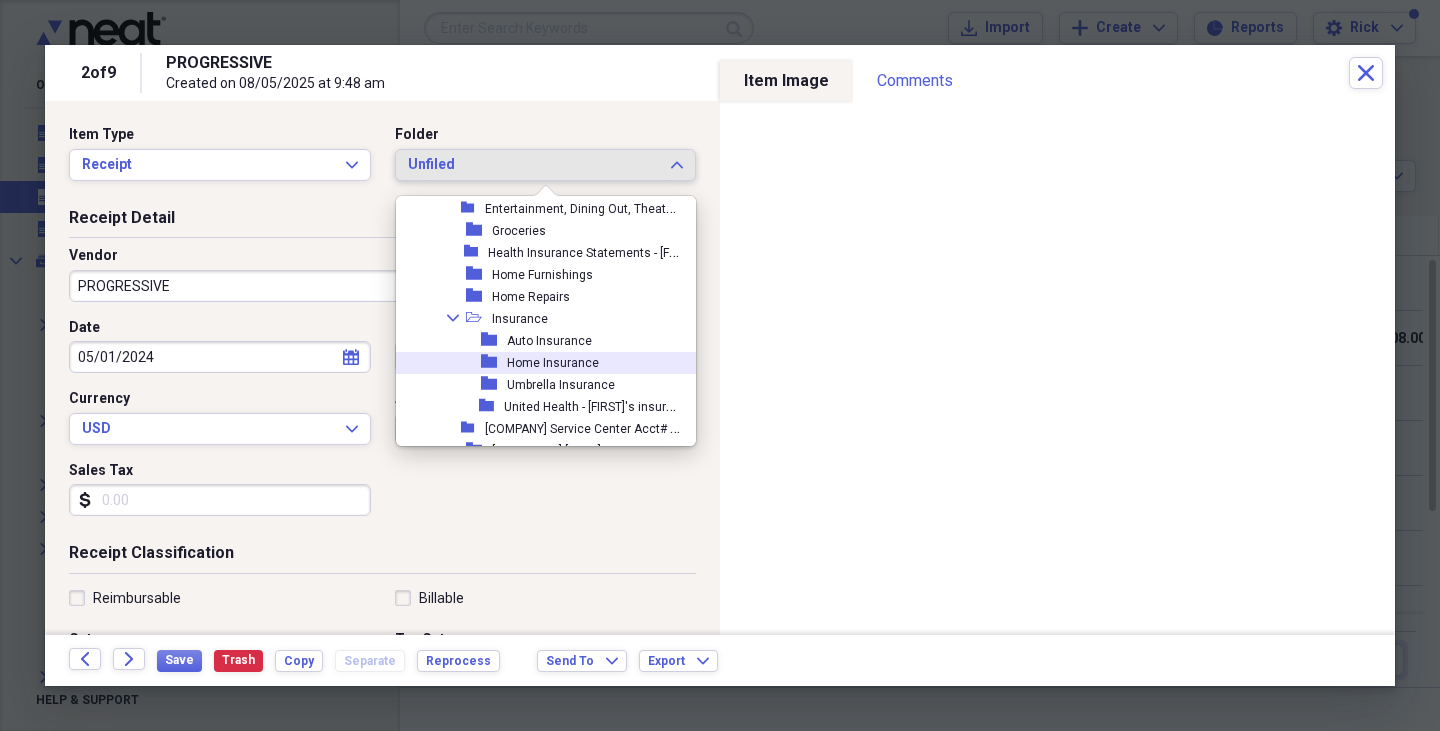 click on "Home Insurance" at bounding box center [553, 363] 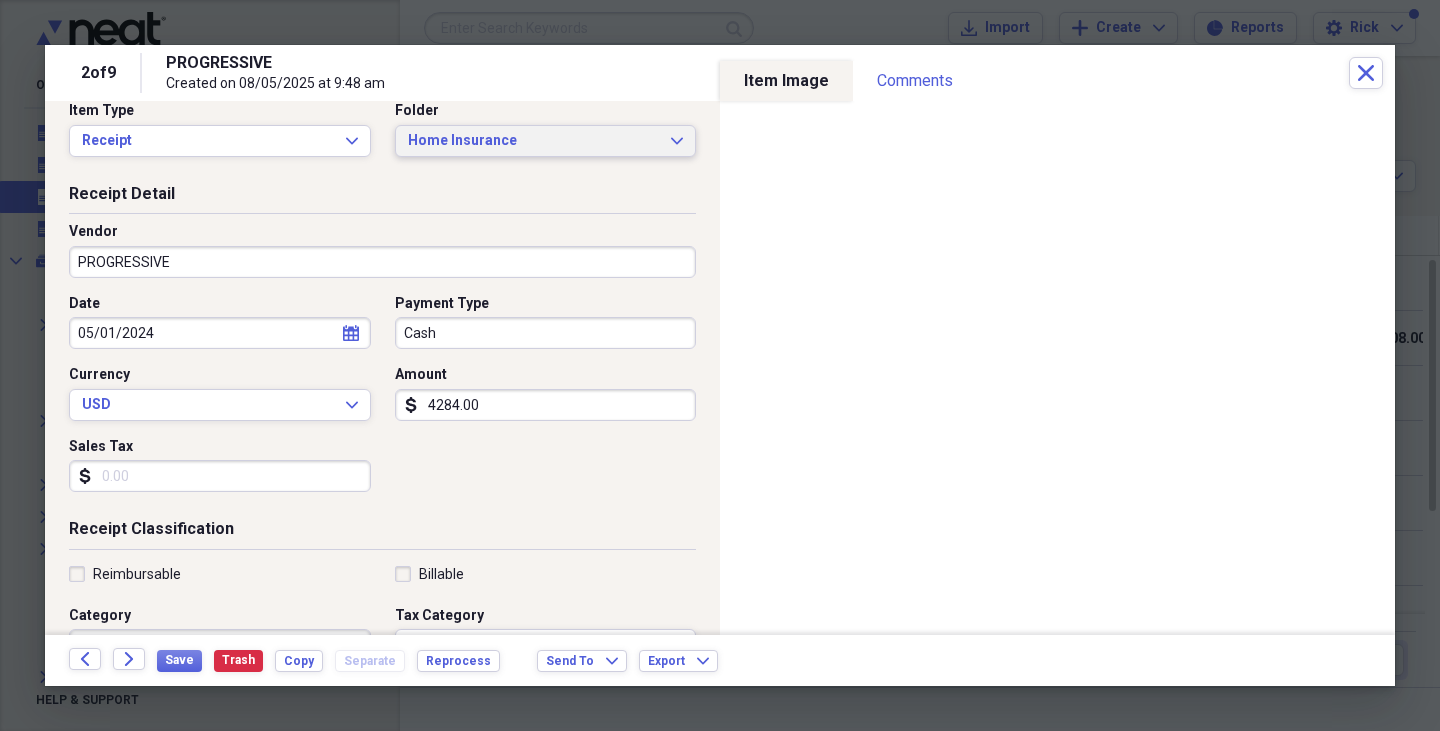 scroll, scrollTop: 0, scrollLeft: 0, axis: both 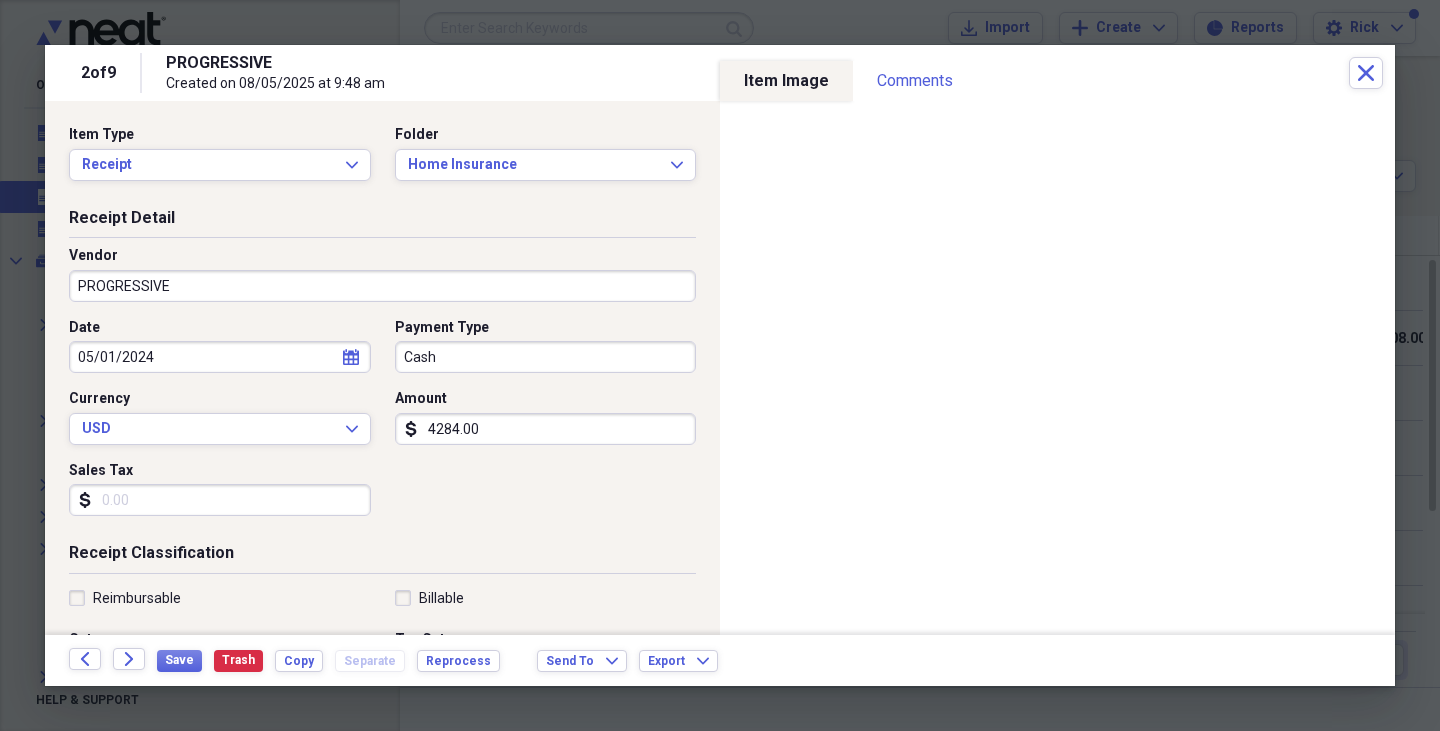 click on "Save Trash Copy Separate Reprocess" at bounding box center [334, 660] 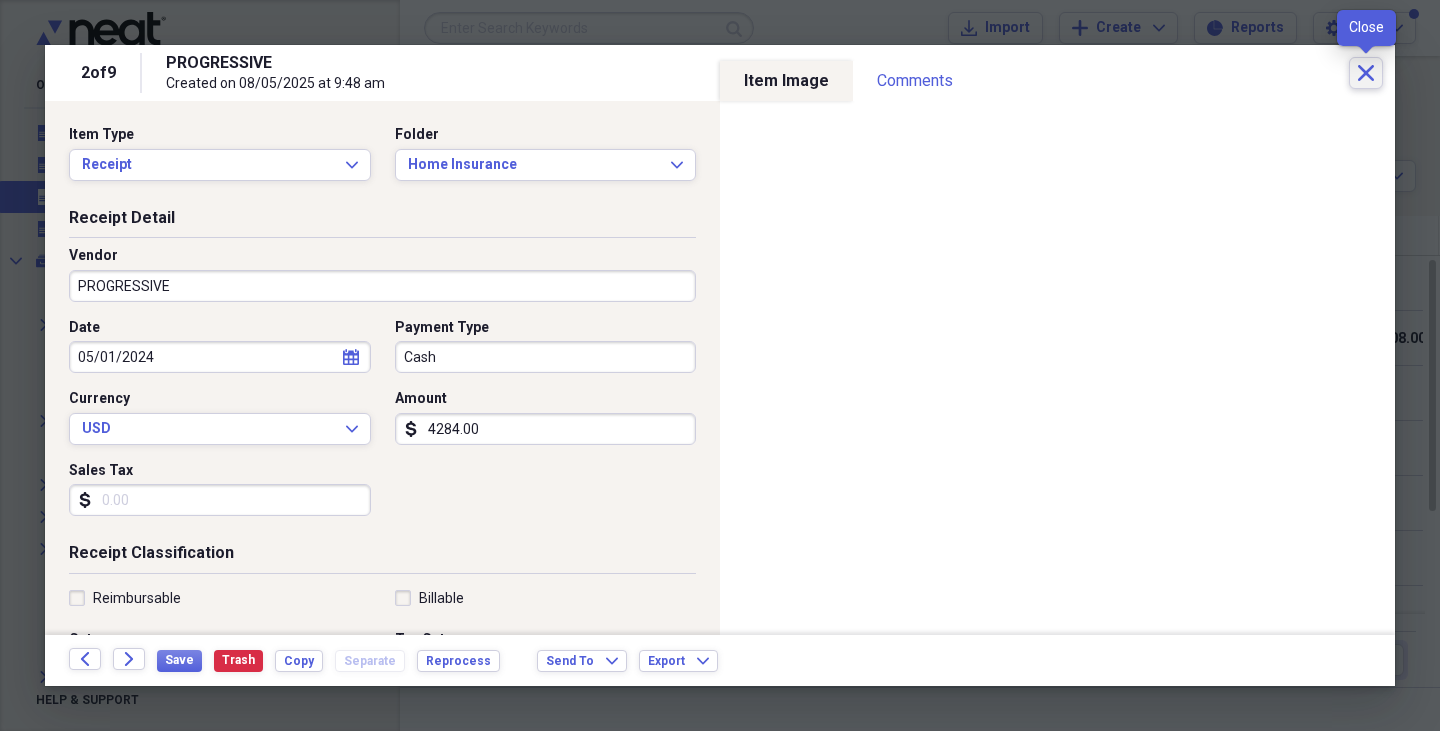 click on "Close" 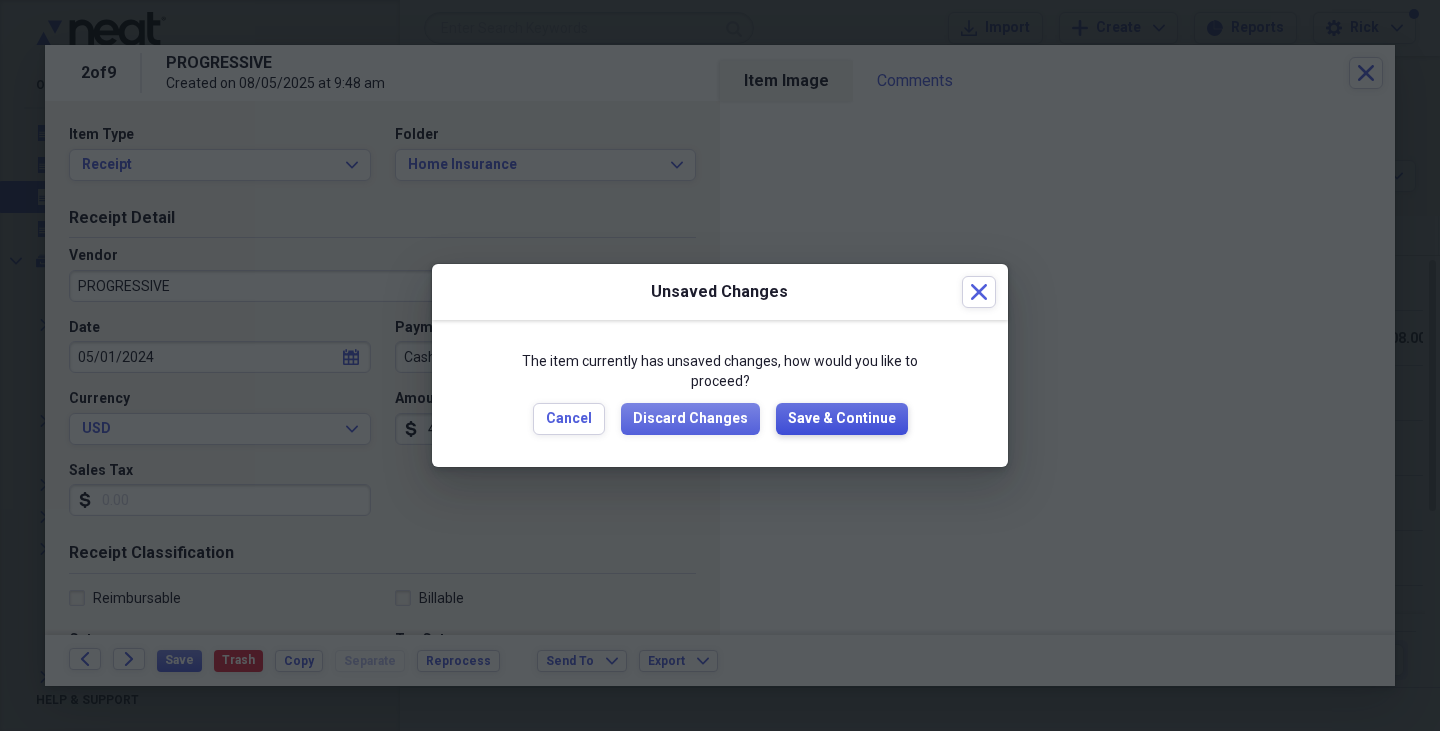 click on "Save & Continue" at bounding box center [842, 419] 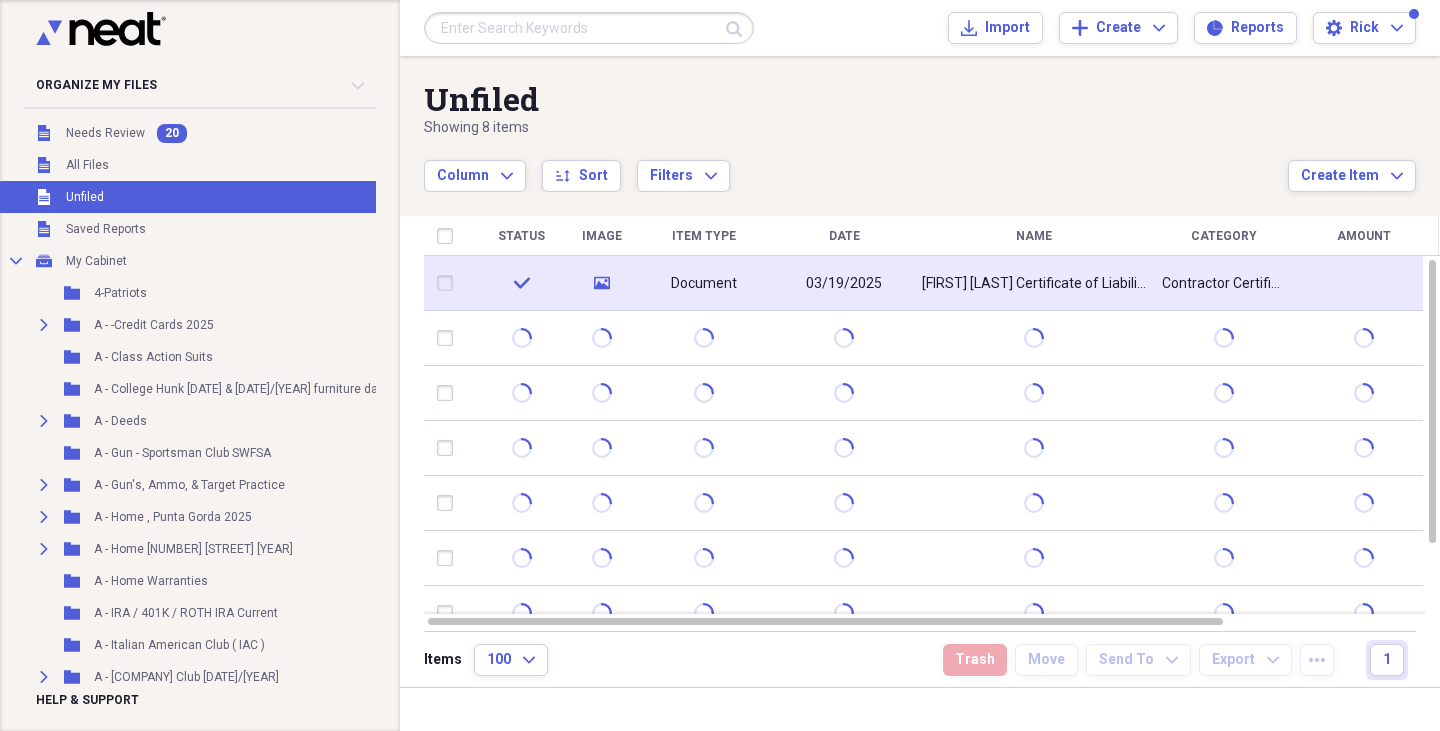 click on "check" at bounding box center (521, 283) 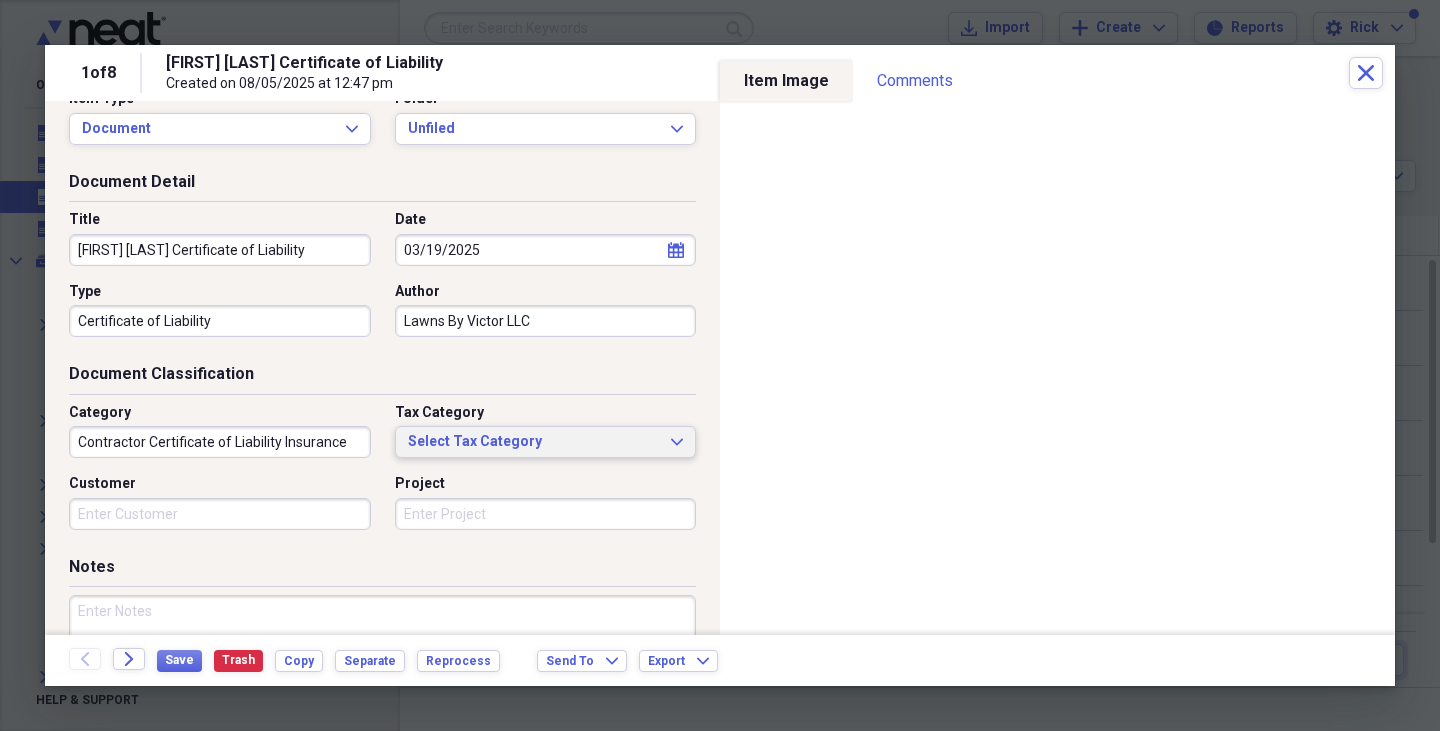 scroll, scrollTop: 0, scrollLeft: 0, axis: both 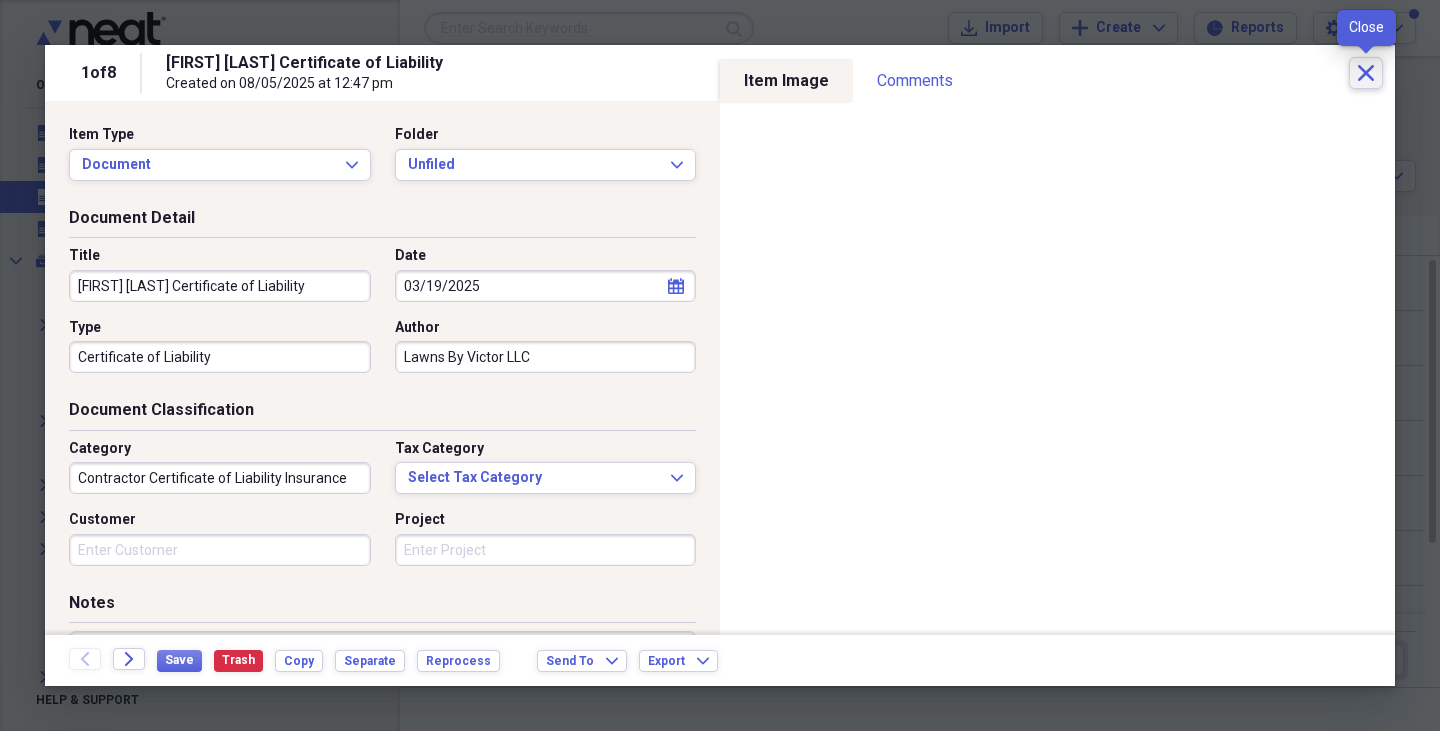 click 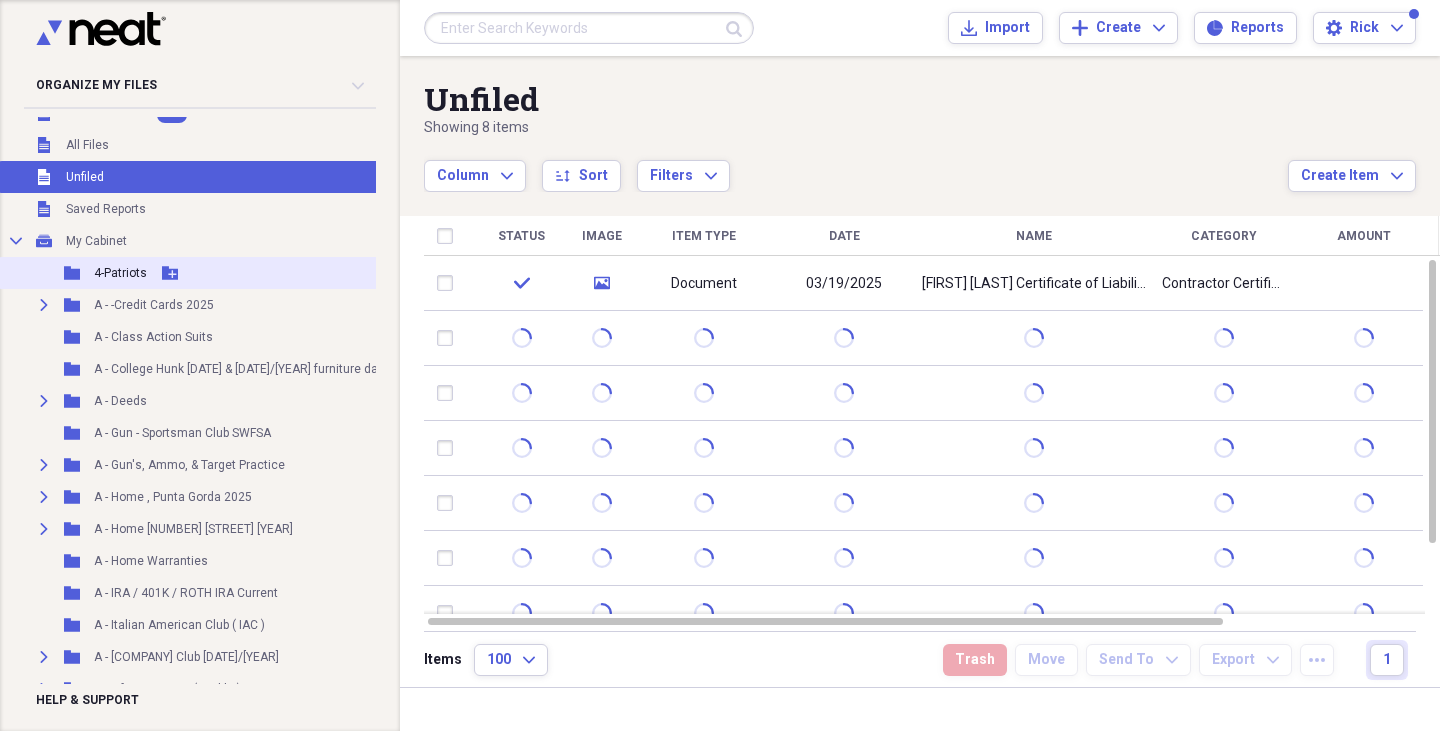 scroll, scrollTop: 21, scrollLeft: 0, axis: vertical 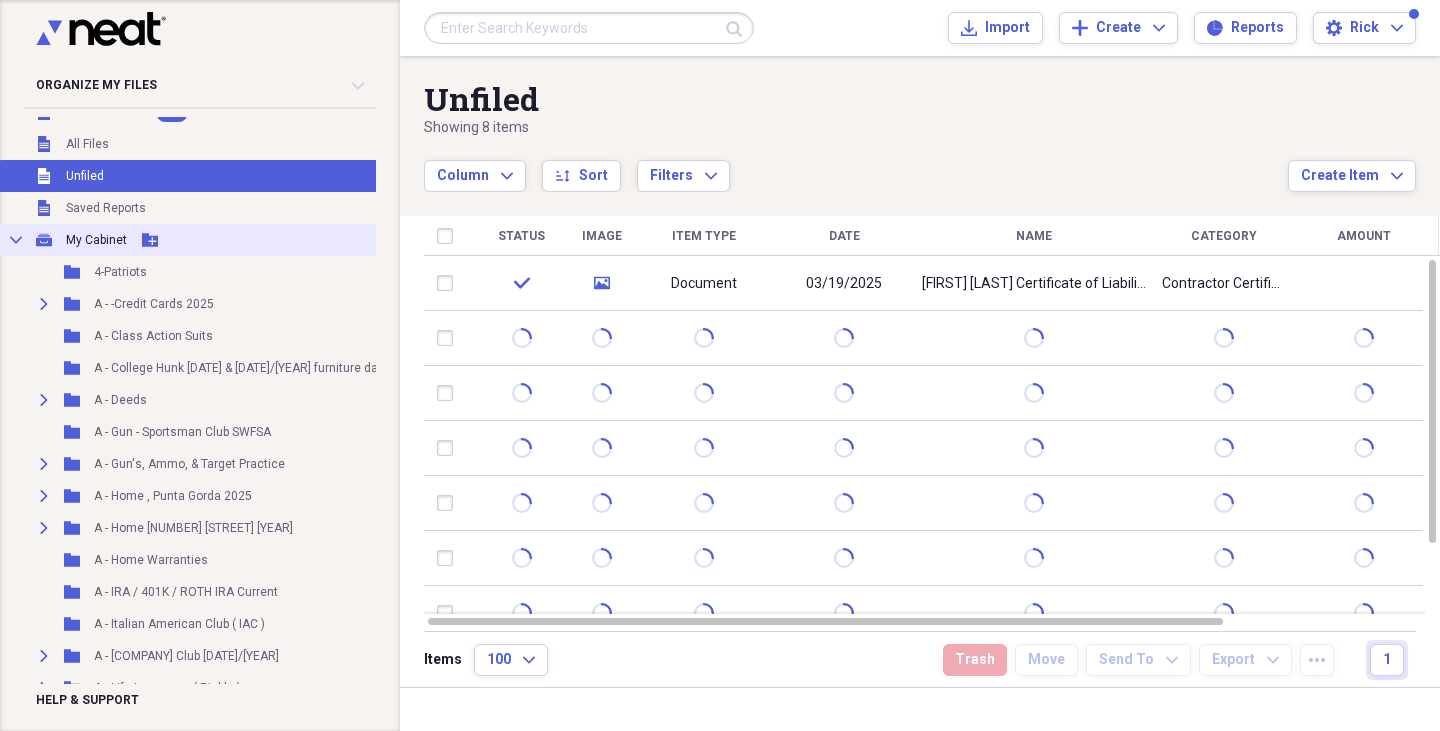 click 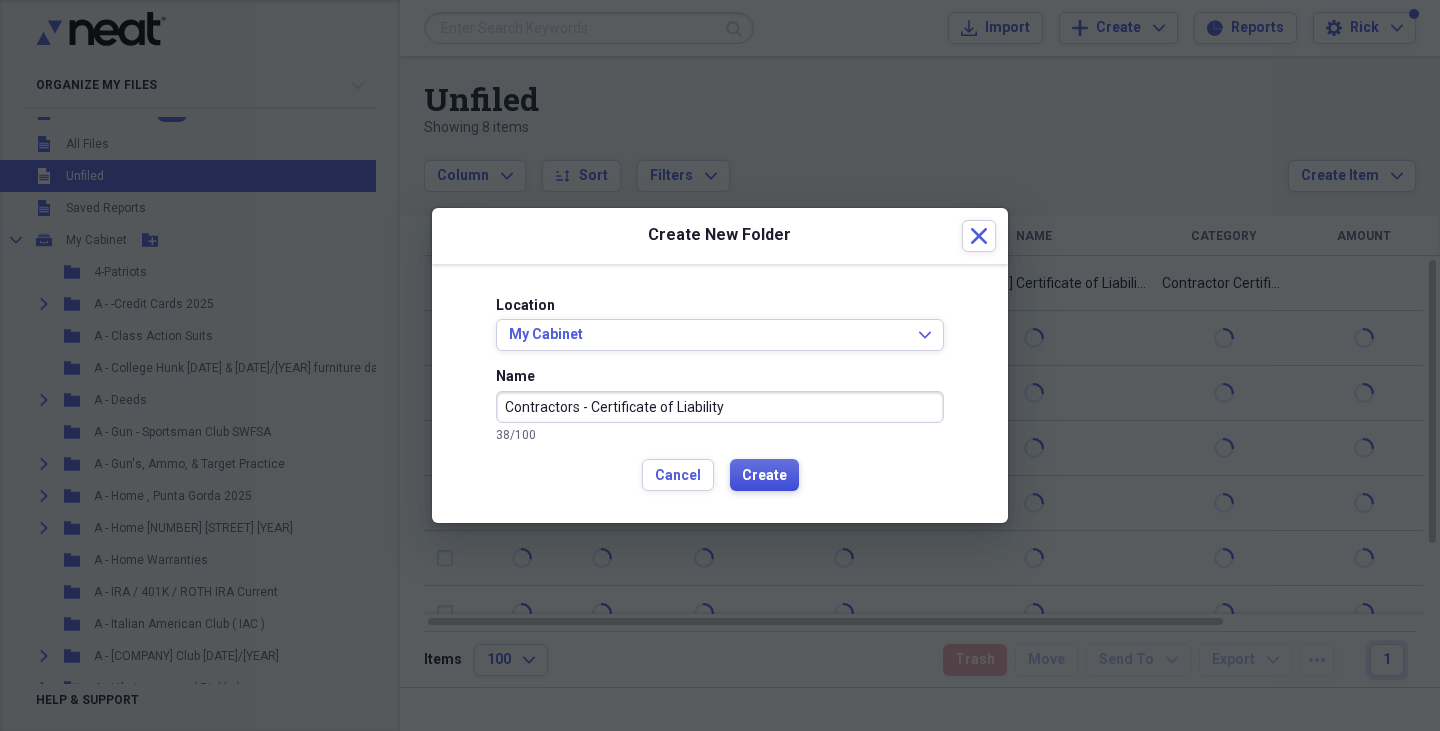 type on "Contractors - Certificate of Liability" 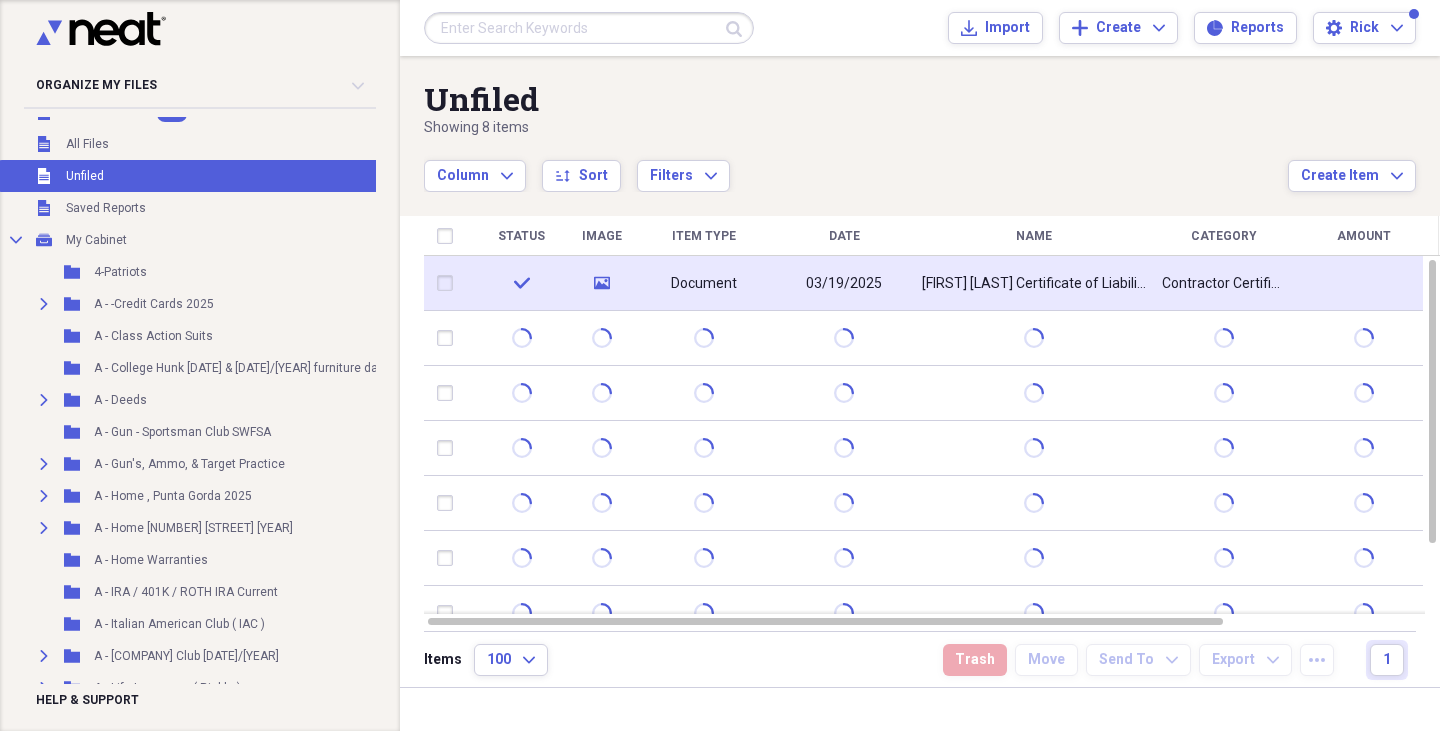 click on "check" at bounding box center (521, 283) 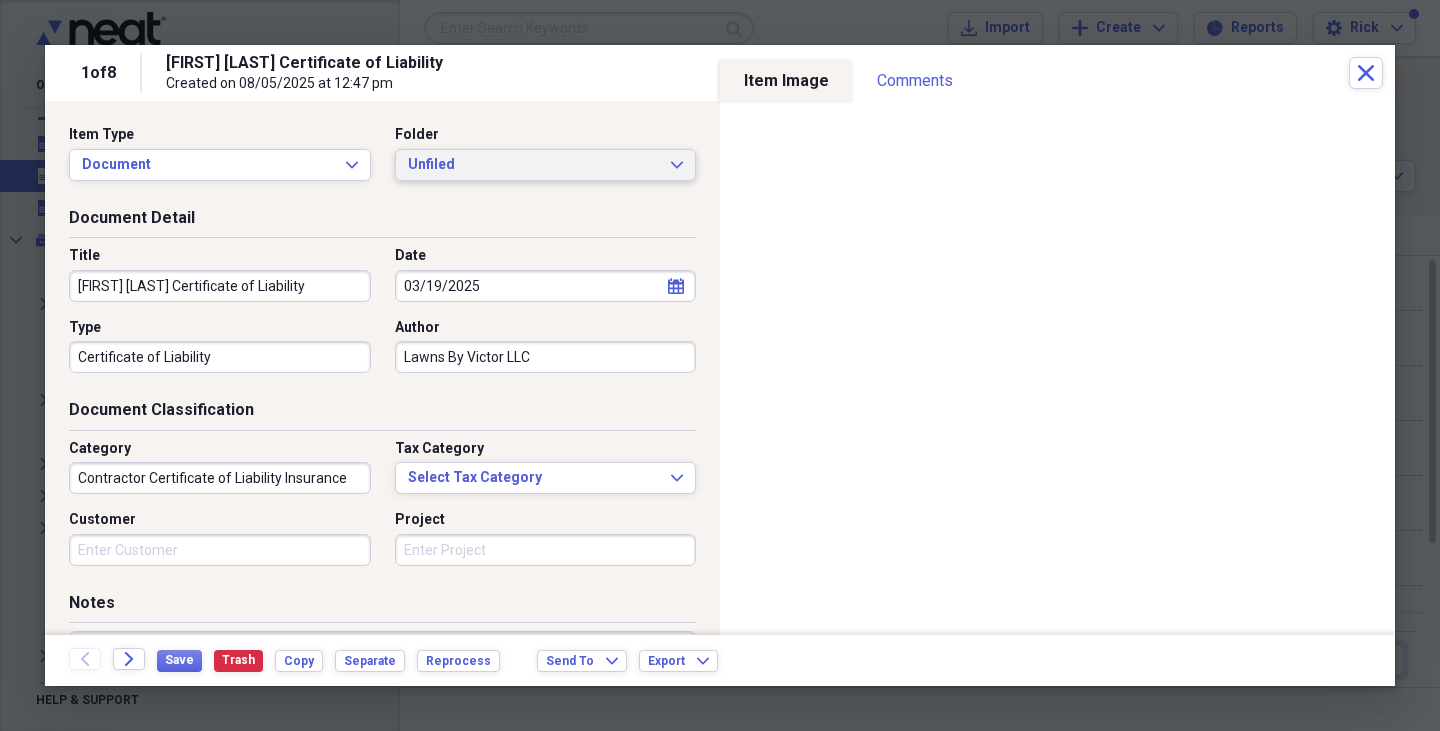 click on "Expand" 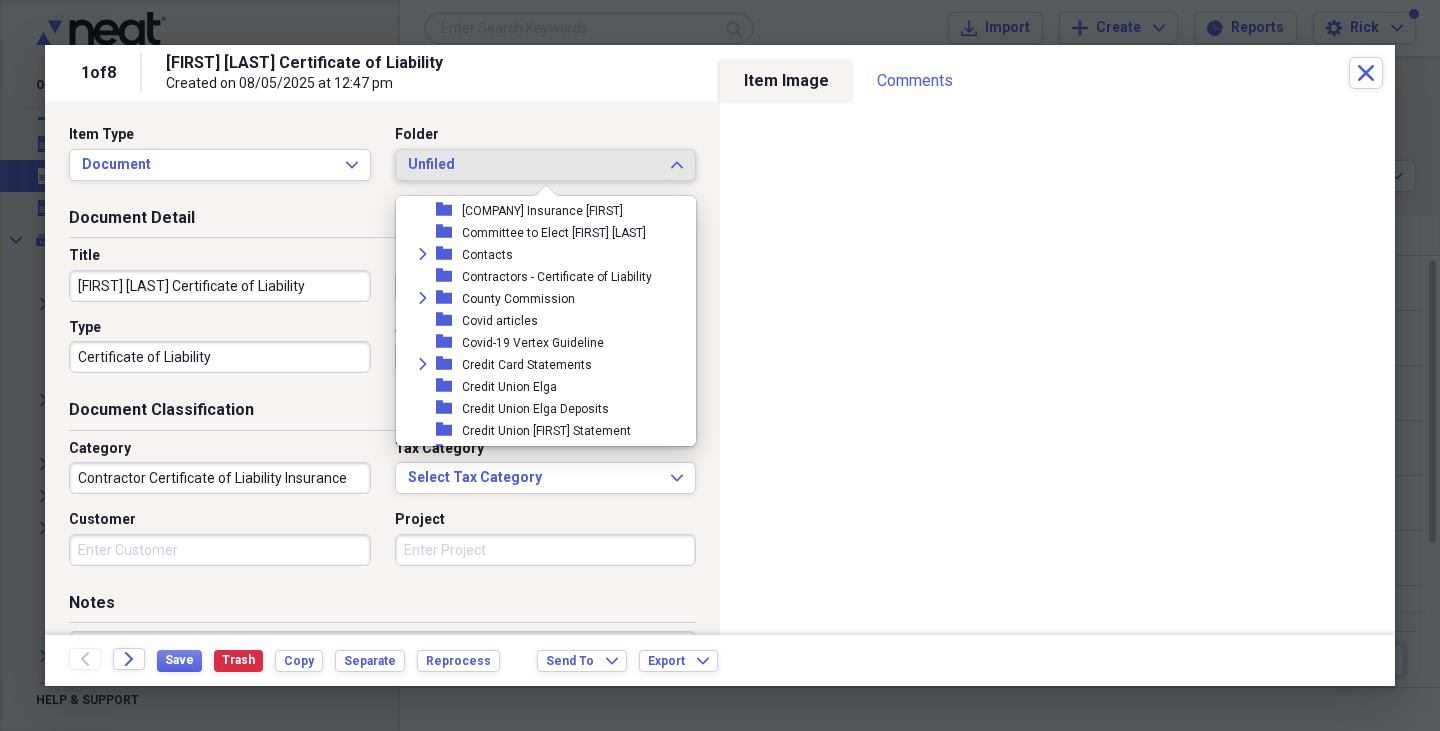 scroll, scrollTop: 827, scrollLeft: 0, axis: vertical 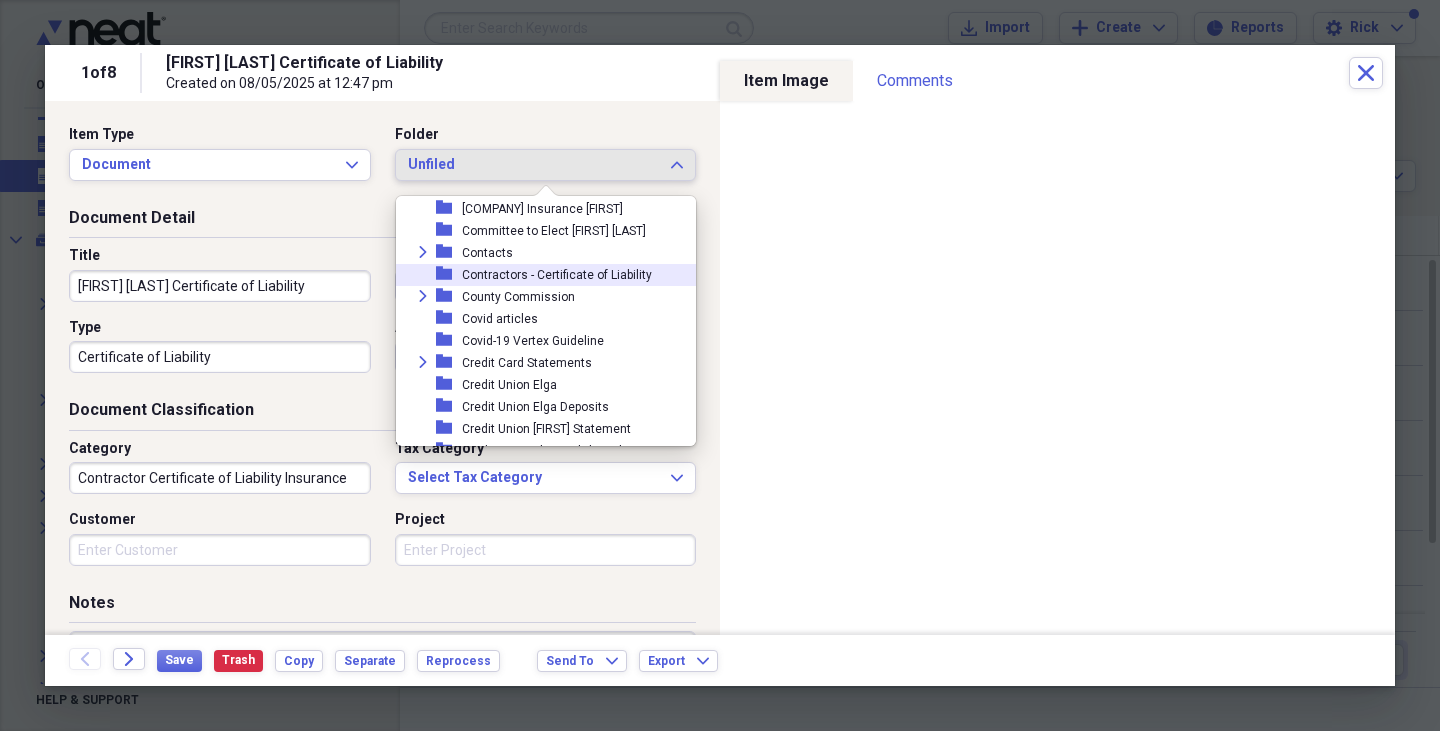 click on "Contractors - Certificate of Liability" at bounding box center (557, 275) 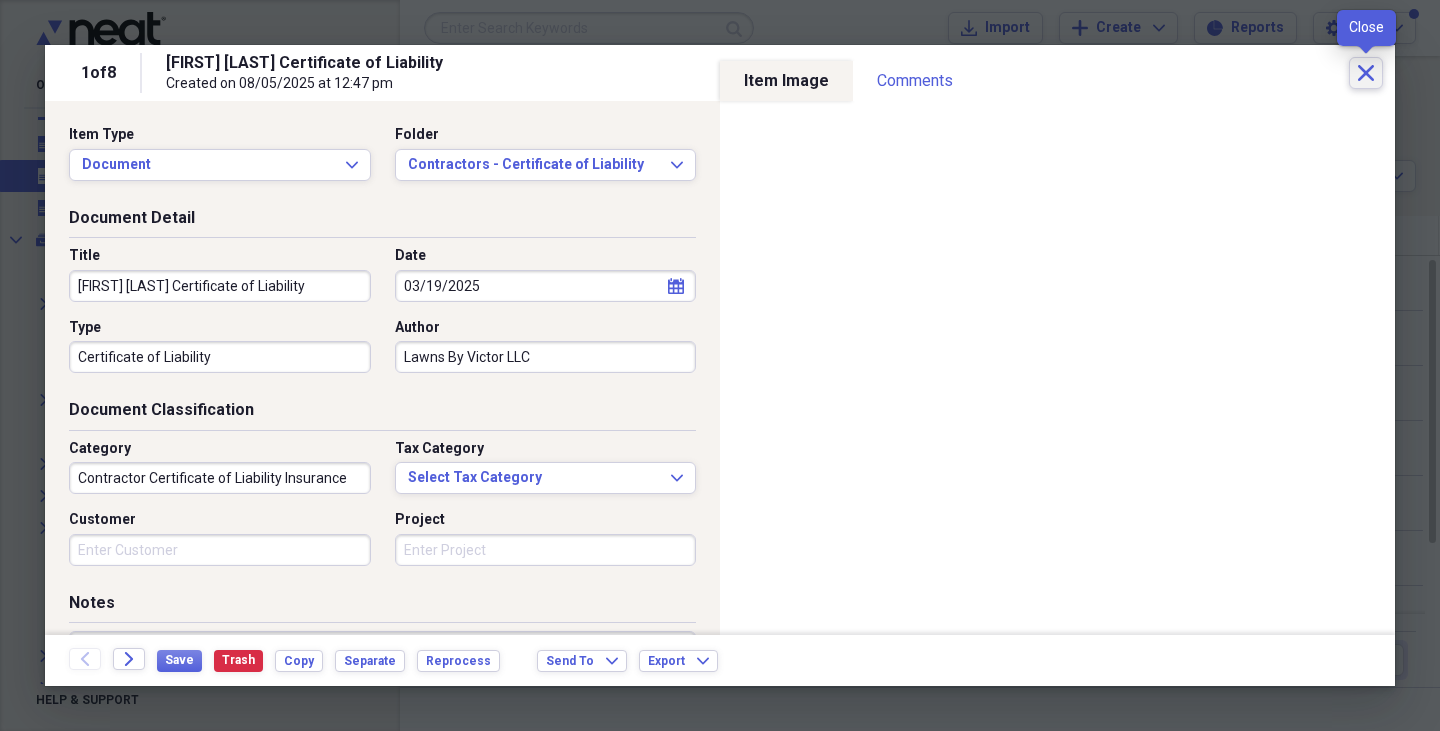 click 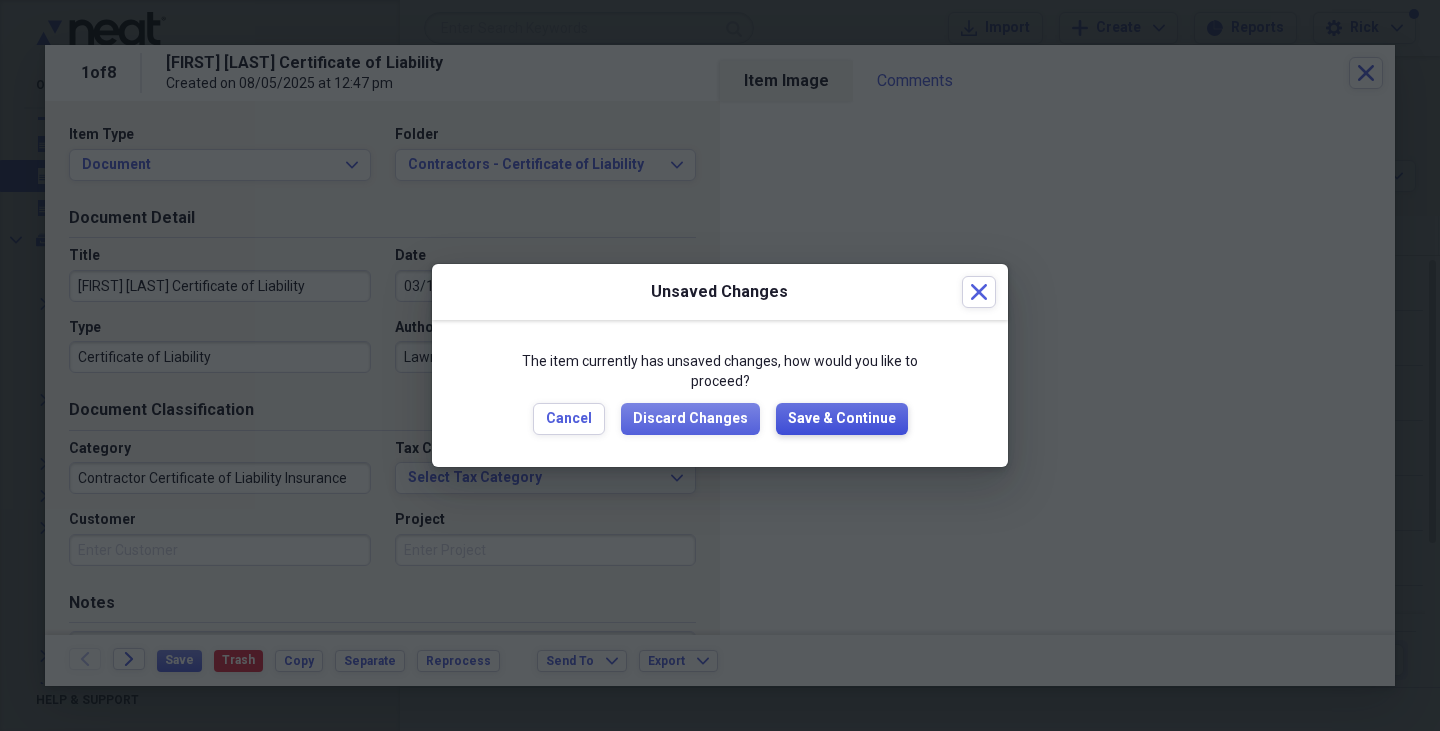 click on "Save & Continue" at bounding box center (842, 419) 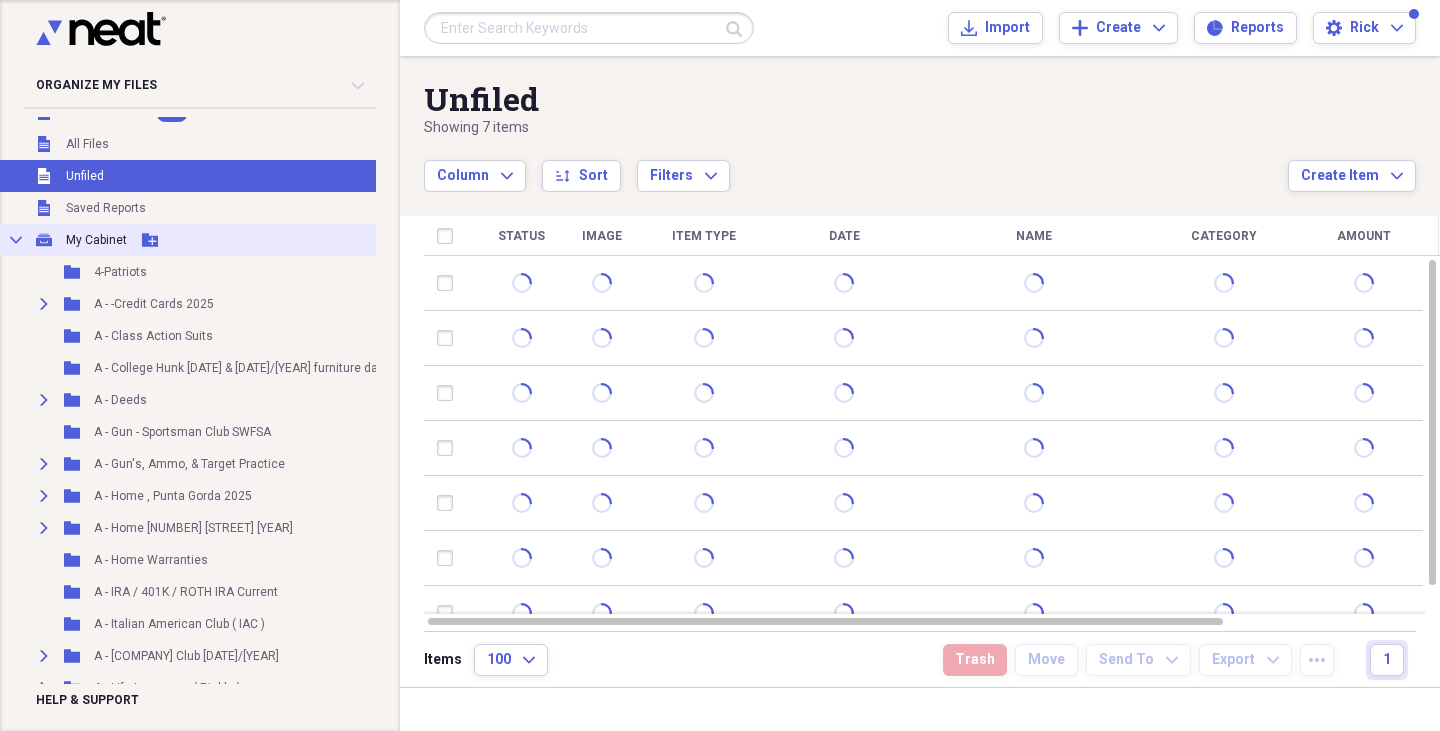 scroll, scrollTop: 0, scrollLeft: 0, axis: both 